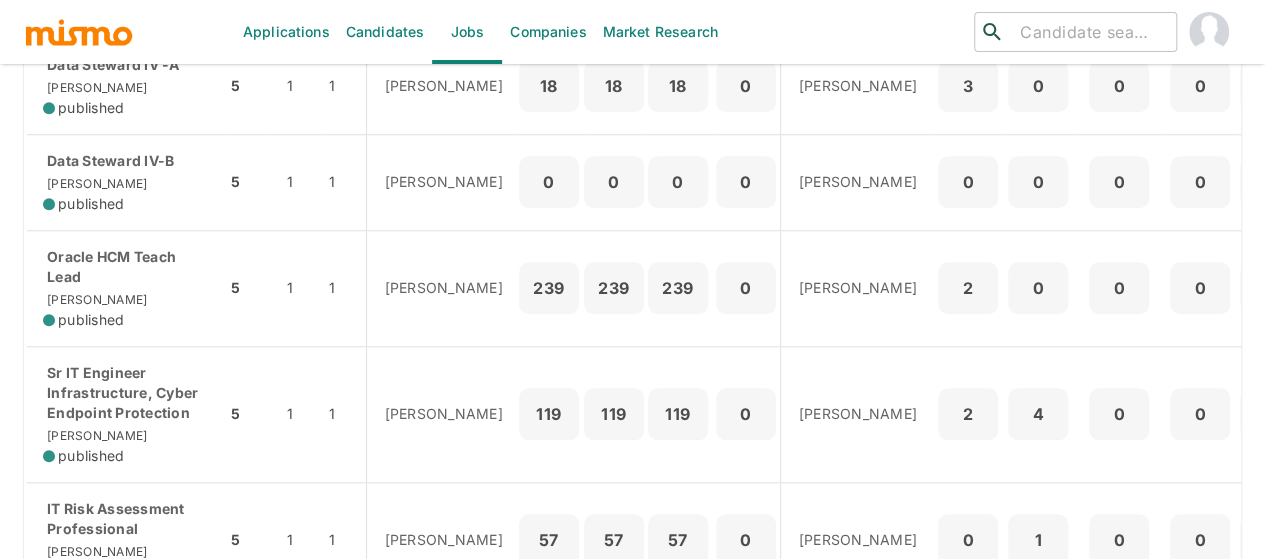 scroll, scrollTop: 900, scrollLeft: 0, axis: vertical 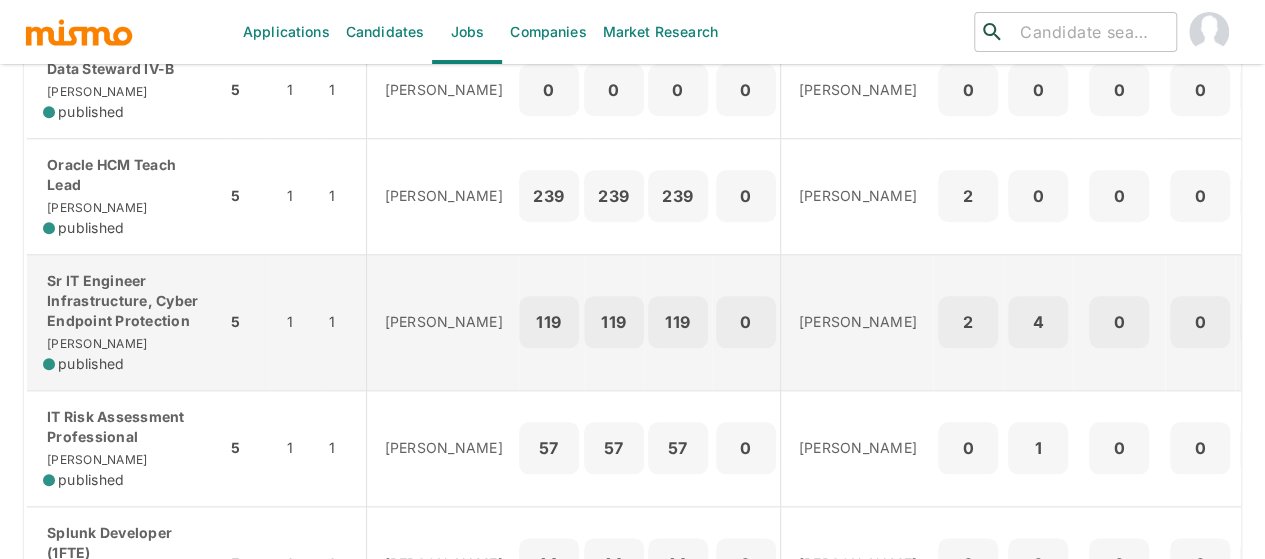 click on "Sr IT Engineer Infrastructure, Cyber Endpoint Protection" at bounding box center (126, 301) 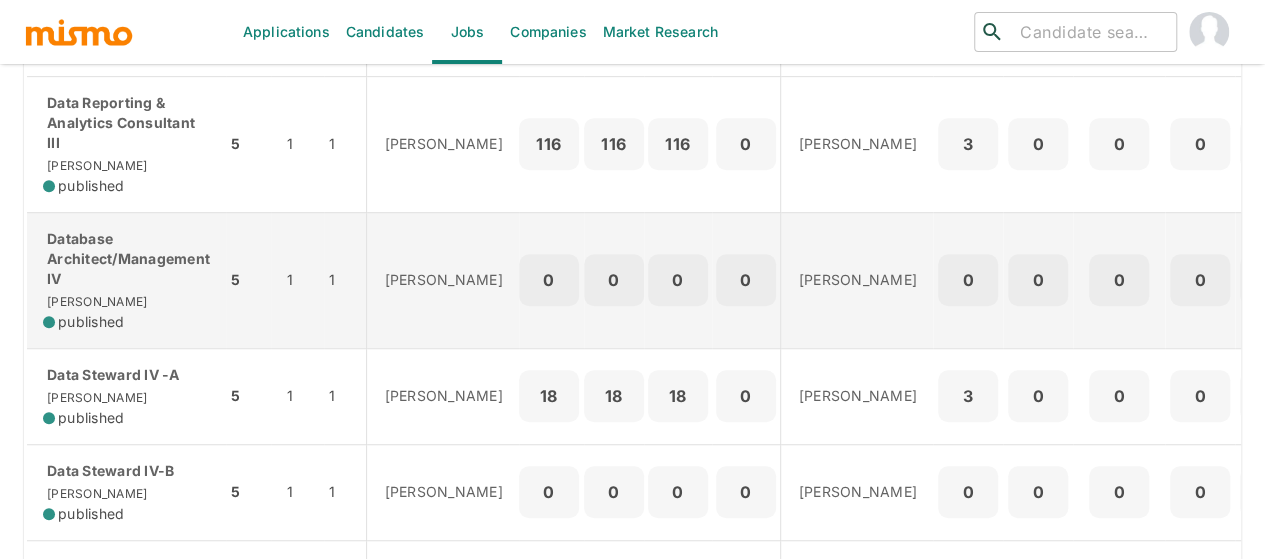 scroll, scrollTop: 400, scrollLeft: 0, axis: vertical 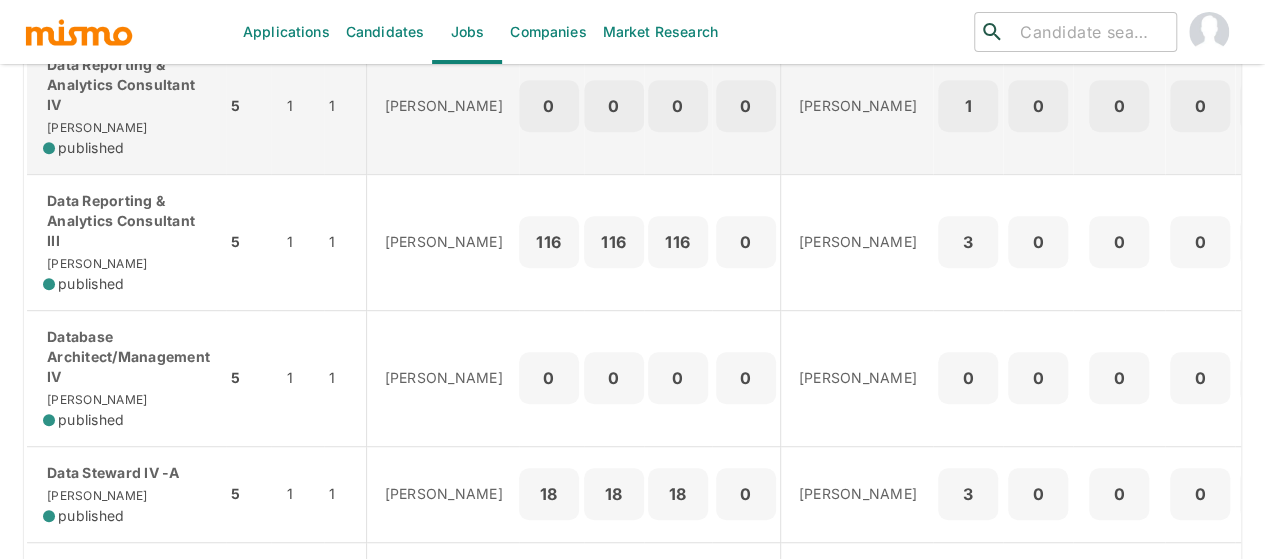 click on "Data Reporting & Analytics Consultant IV Kaiser published" at bounding box center [126, 106] 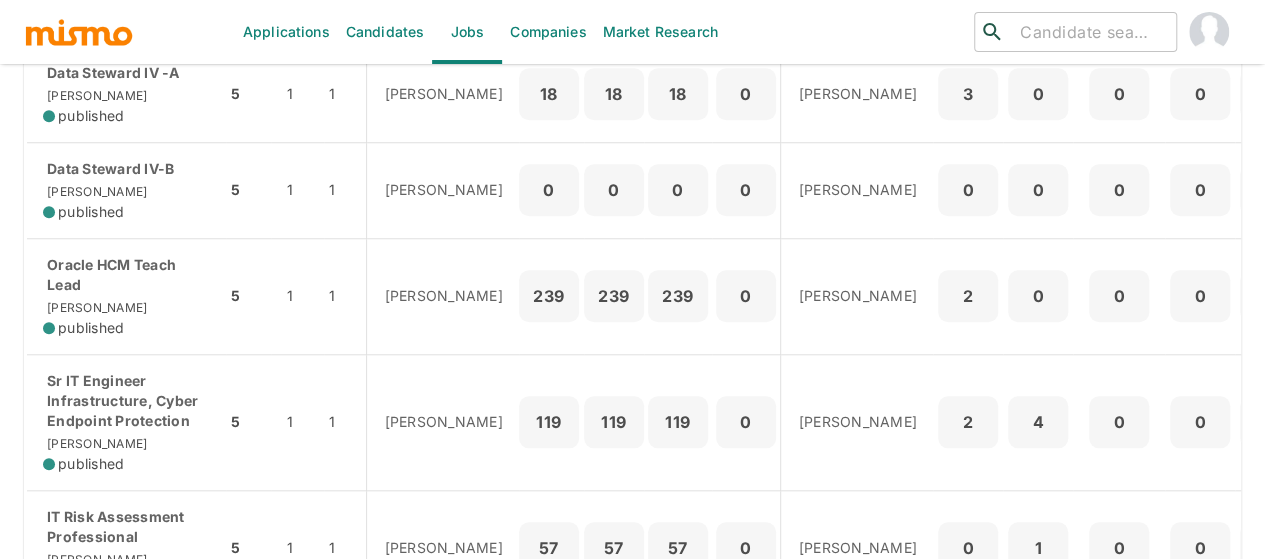 scroll, scrollTop: 900, scrollLeft: 0, axis: vertical 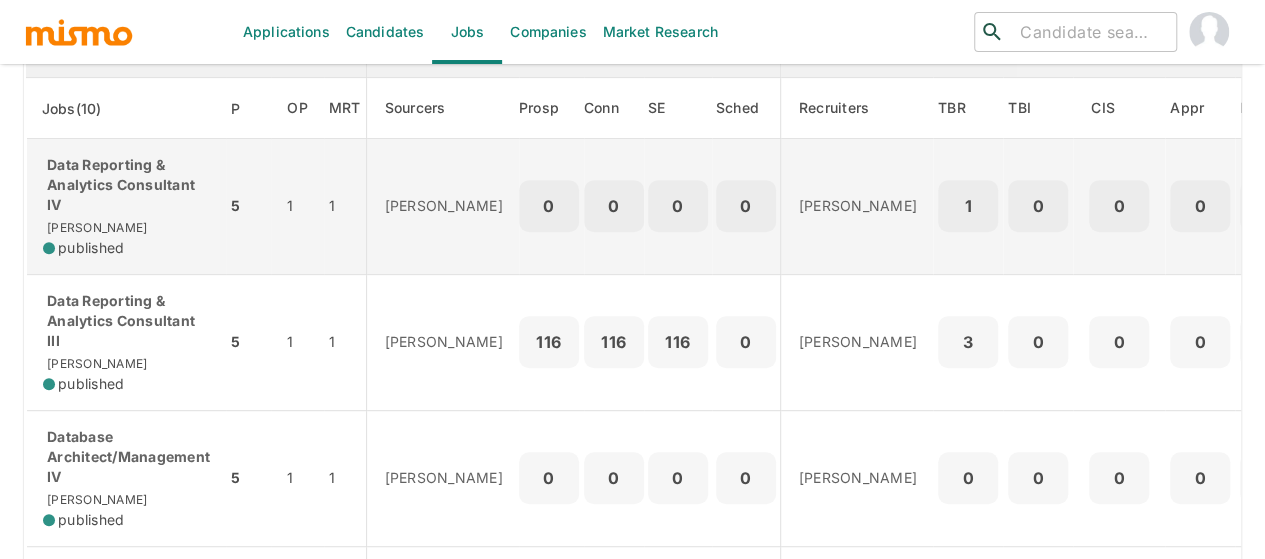 click on "Data Reporting & Analytics Consultant IV" at bounding box center [126, 185] 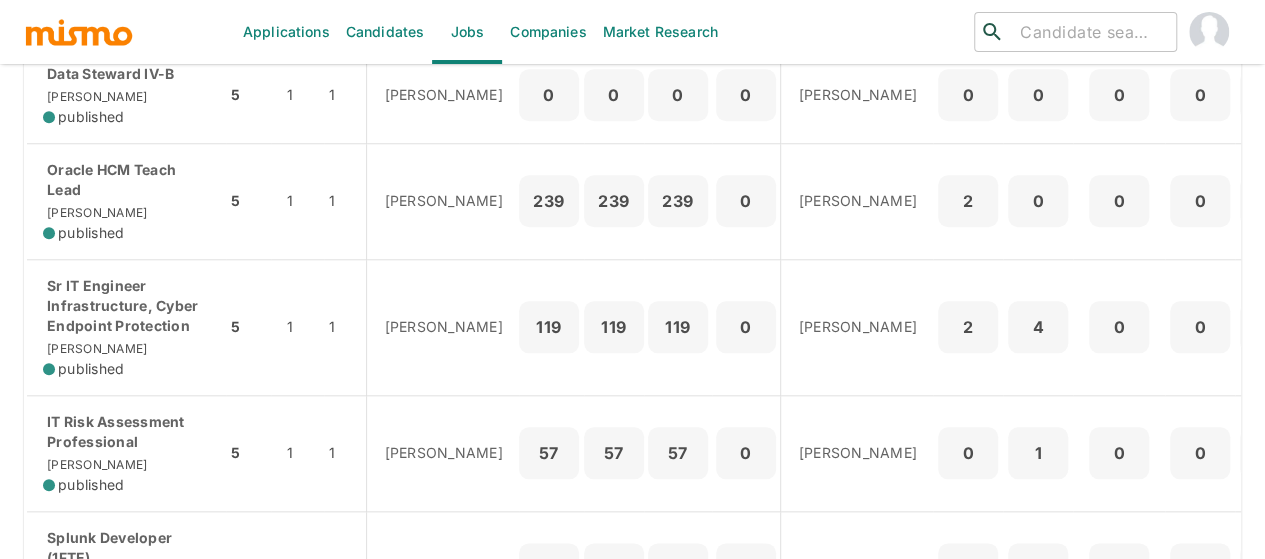scroll, scrollTop: 900, scrollLeft: 0, axis: vertical 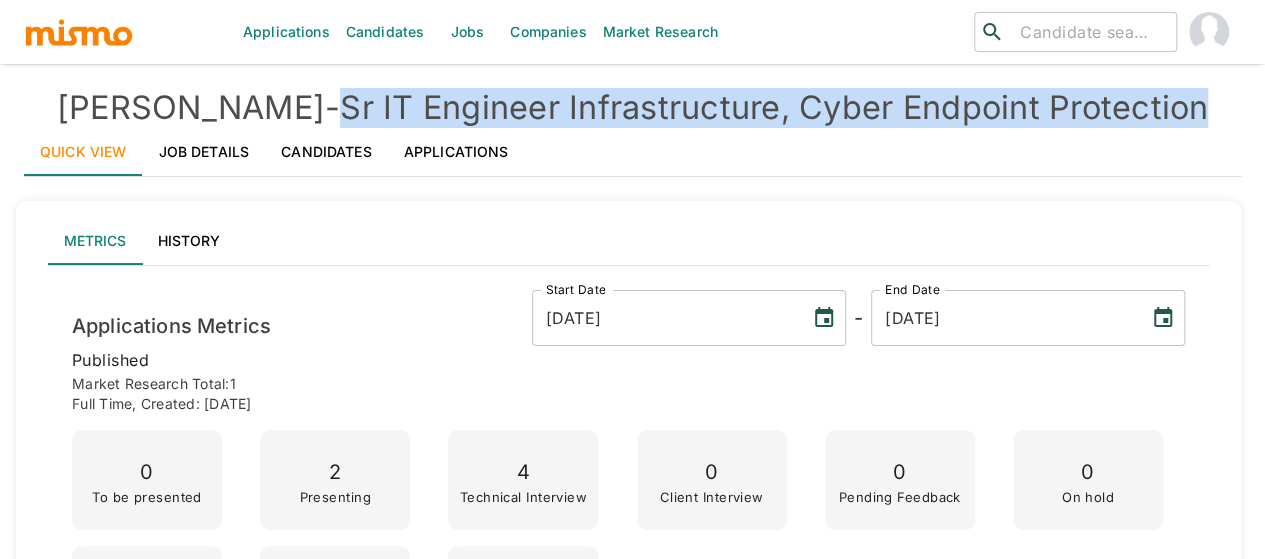 drag, startPoint x: 1144, startPoint y: 113, endPoint x: 261, endPoint y: 112, distance: 883.00055 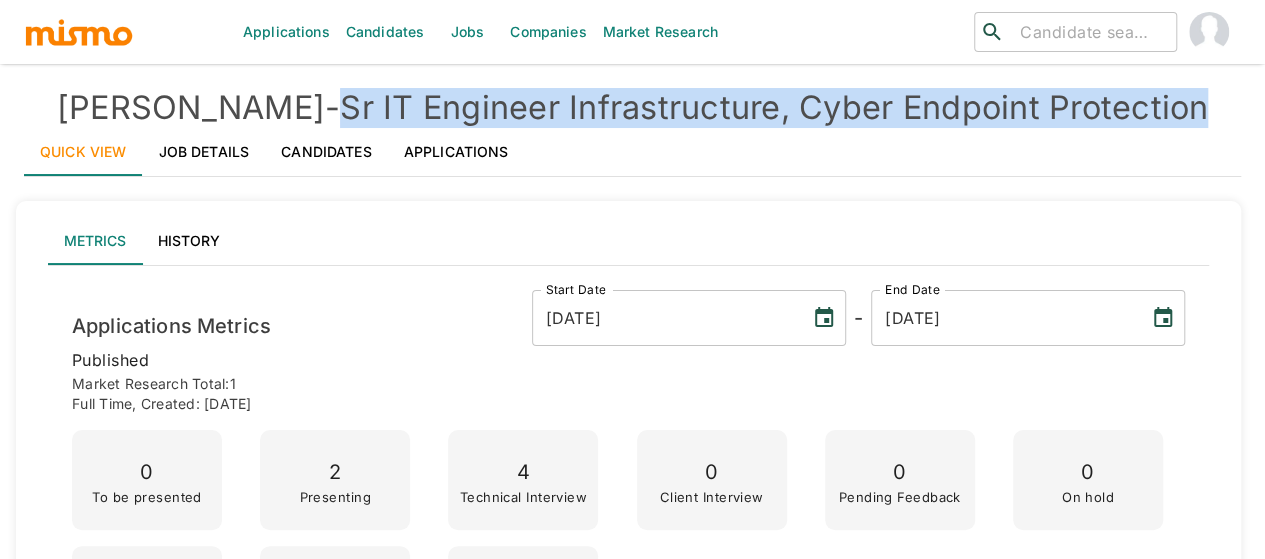 click on "Kaiser  -  Sr IT Engineer Infrastructure, Cyber Endpoint Protection" at bounding box center [632, 108] 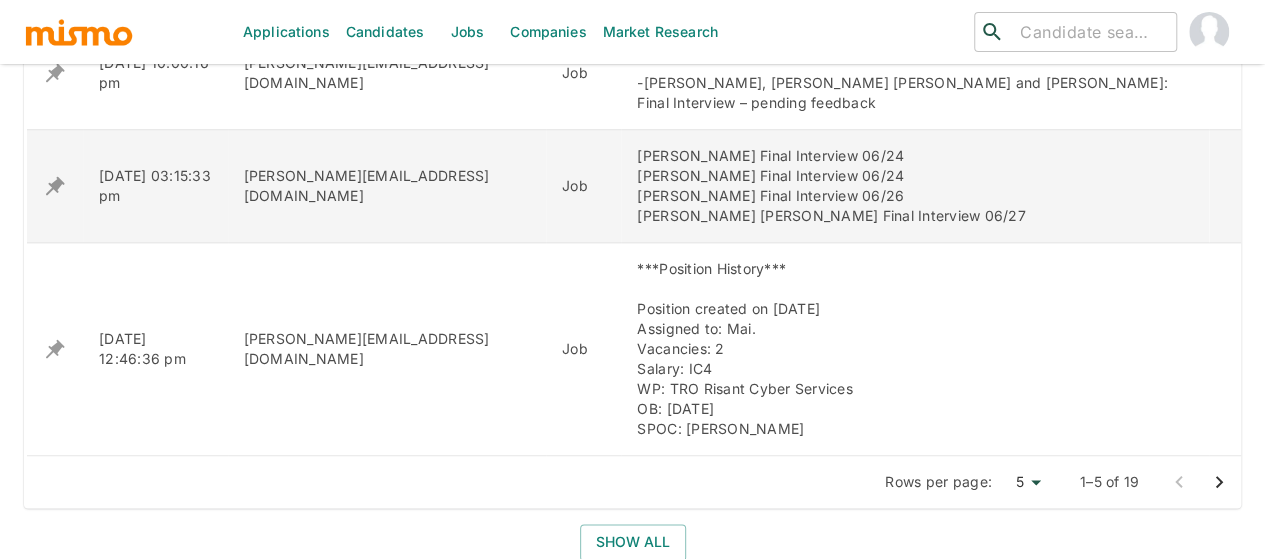 scroll, scrollTop: 1000, scrollLeft: 0, axis: vertical 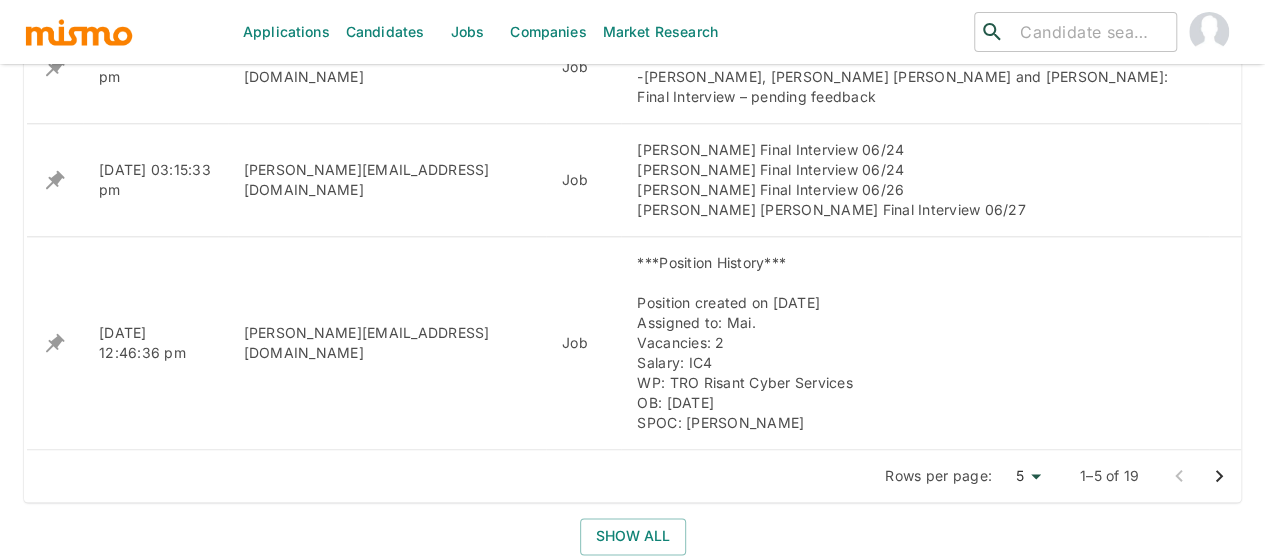 click on "Candidates" at bounding box center [385, 32] 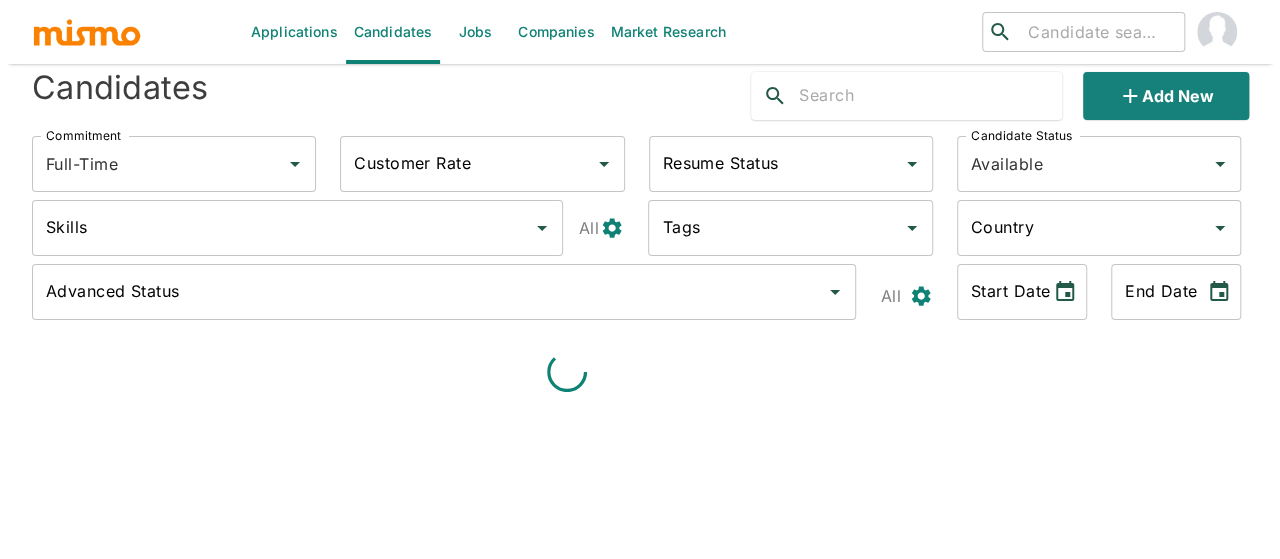 scroll, scrollTop: 48, scrollLeft: 0, axis: vertical 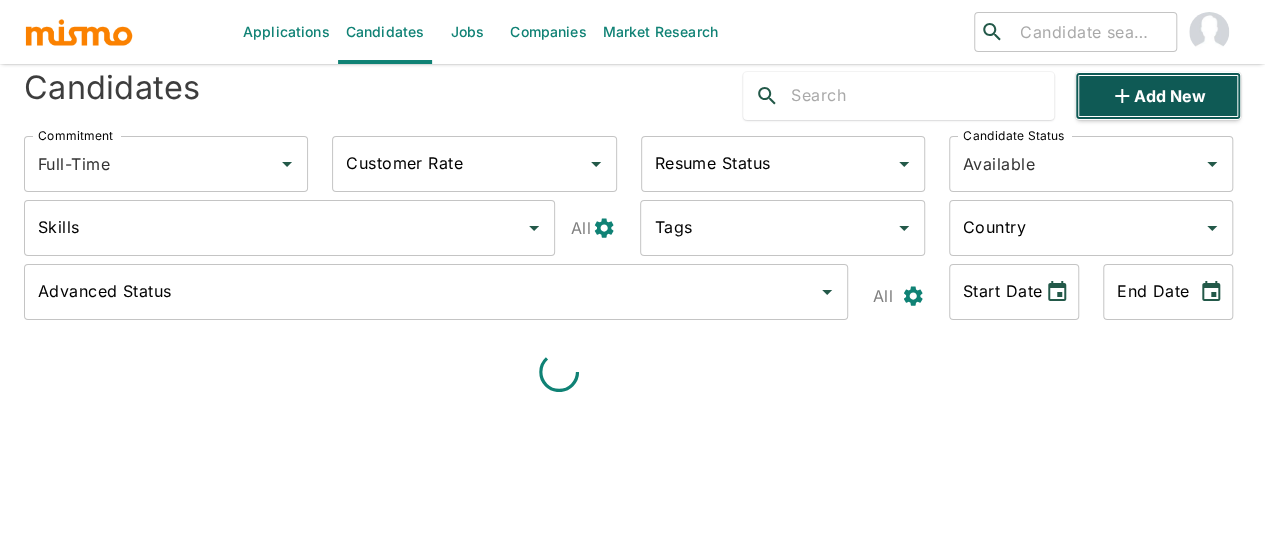 click on "Add new" at bounding box center (1158, 96) 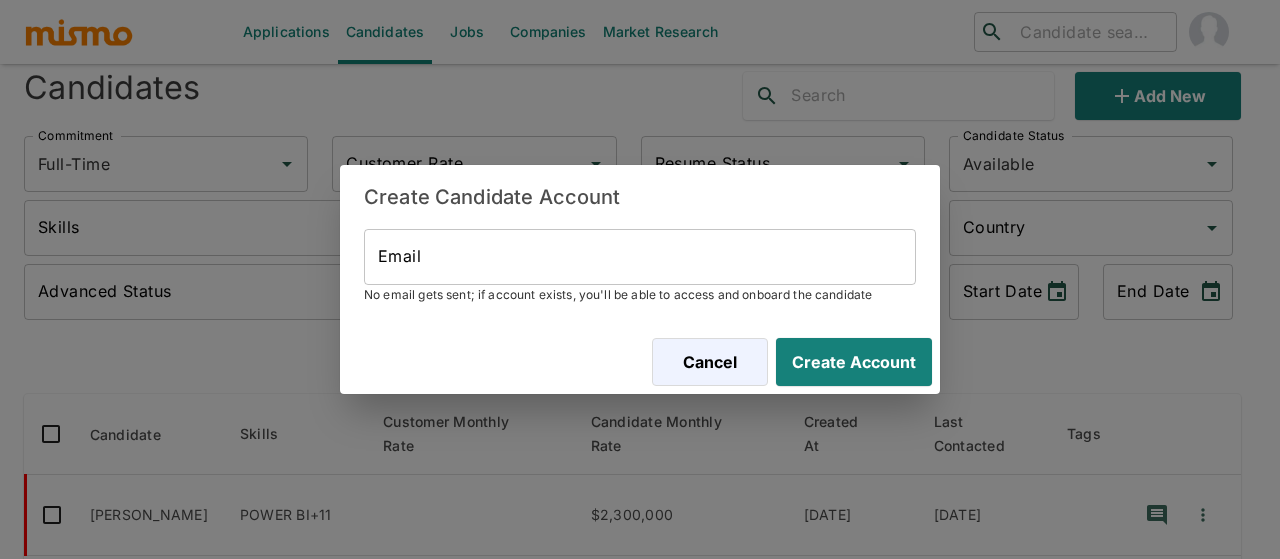 click on "Email" at bounding box center (640, 257) 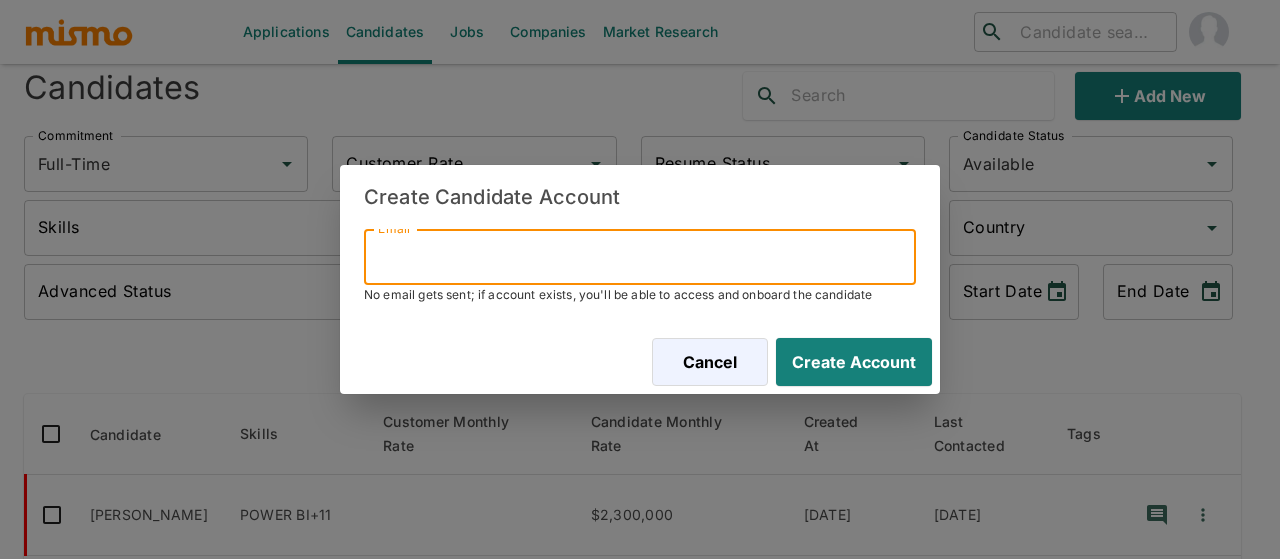 paste on "Roanbl27@hotmail.com" 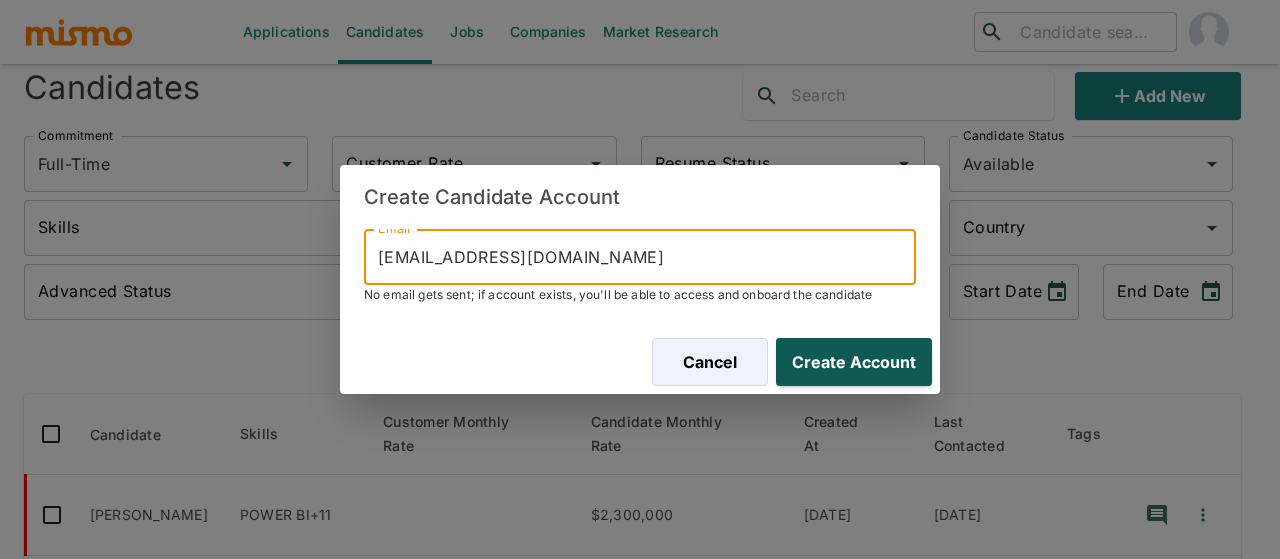 type on "Roanbl27@hotmail.com" 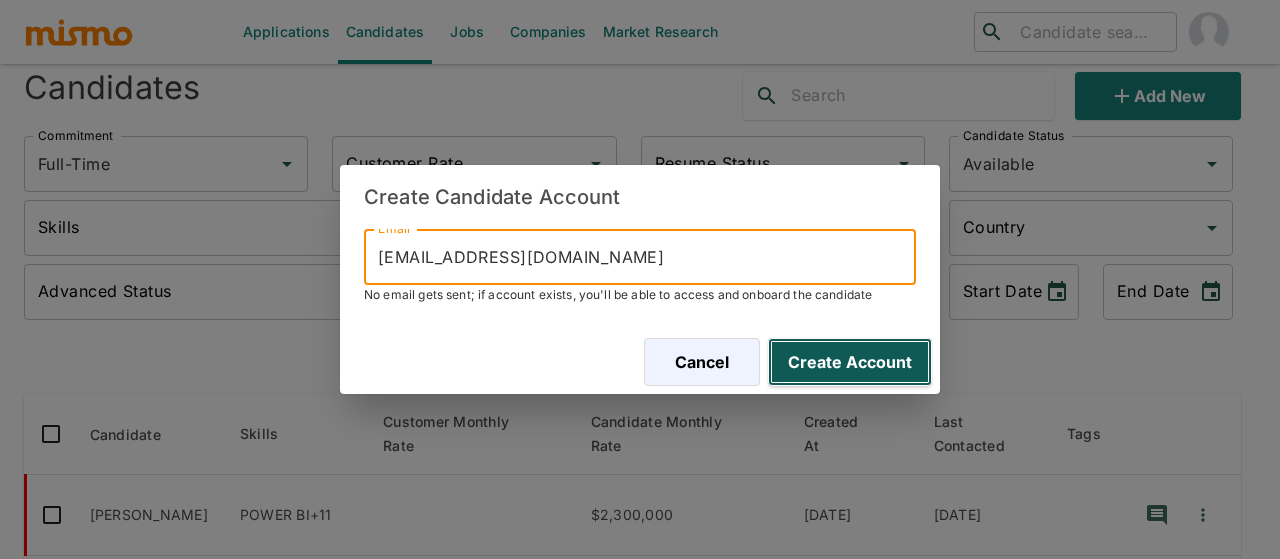 click on "Create Account" at bounding box center [850, 362] 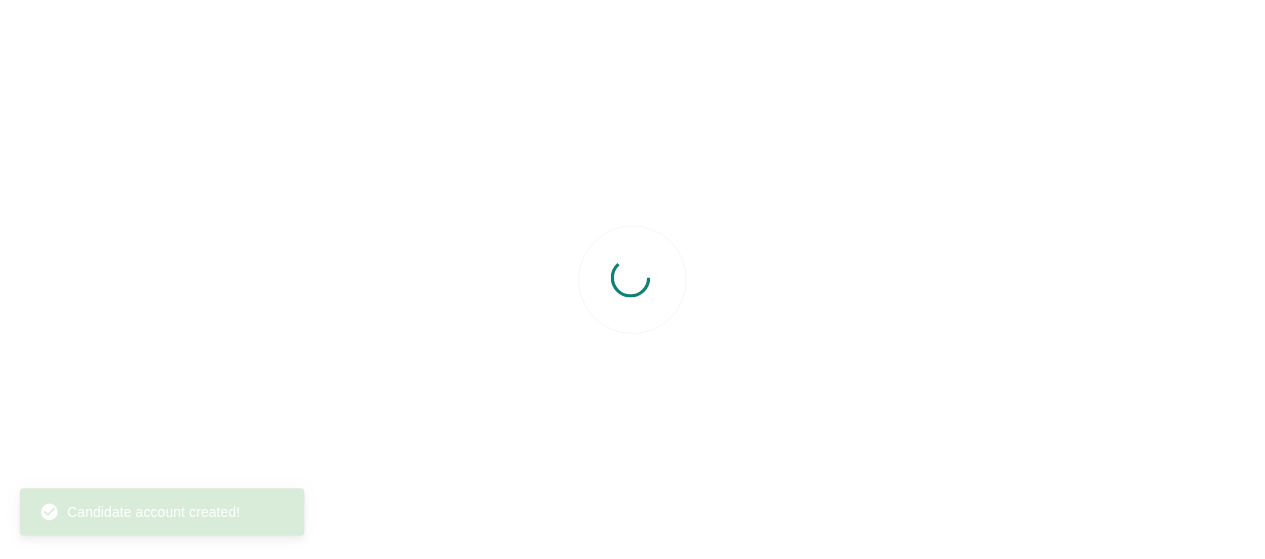 scroll, scrollTop: 0, scrollLeft: 0, axis: both 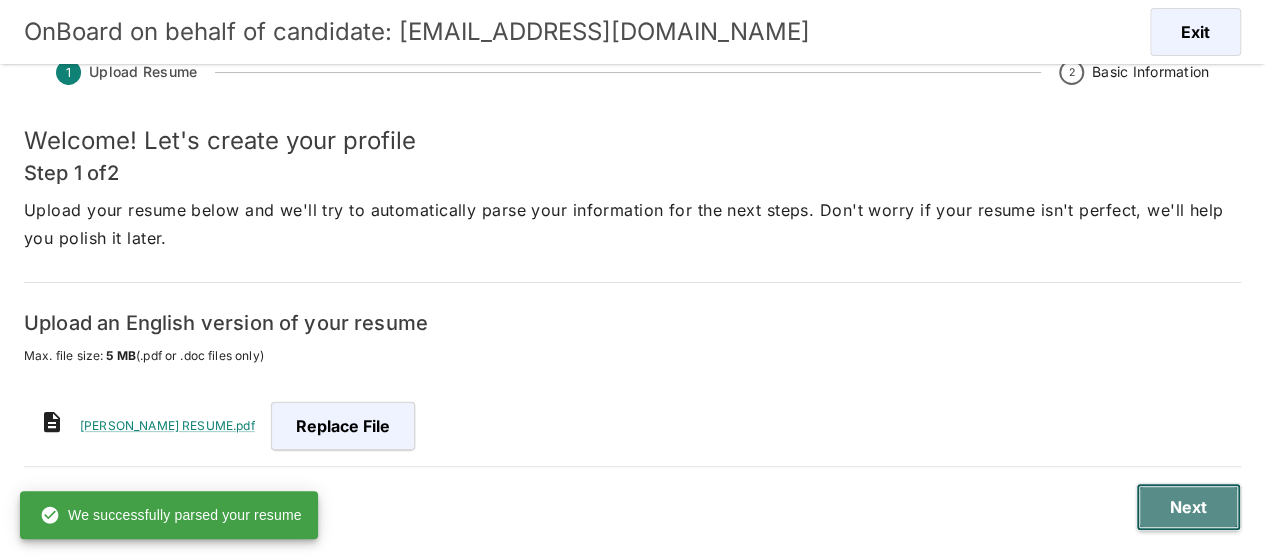 click on "Next" at bounding box center [1188, 507] 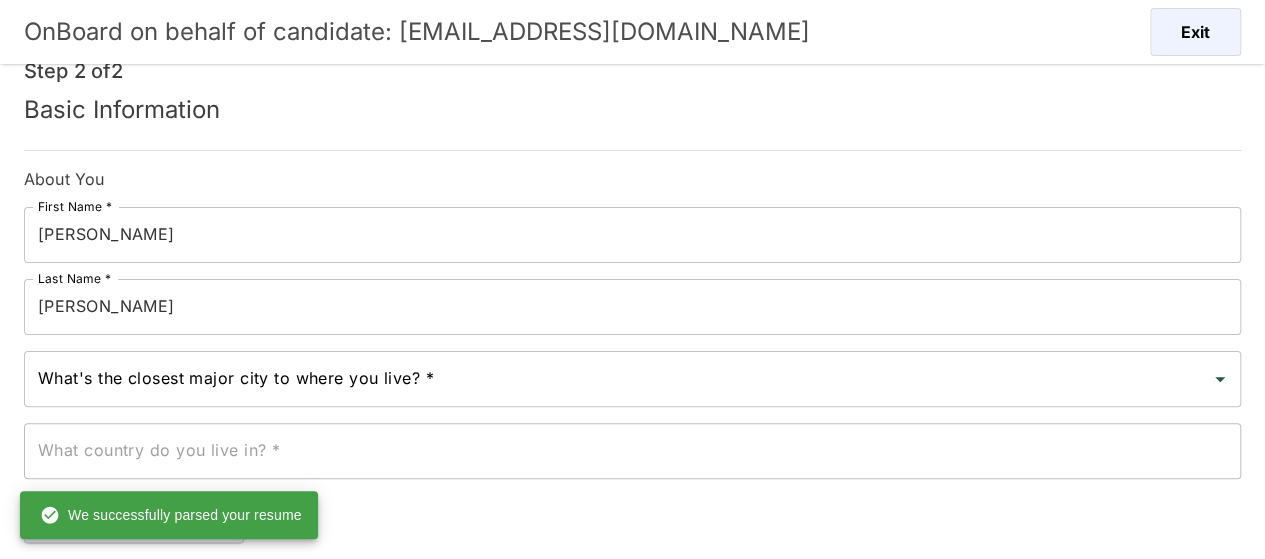 scroll, scrollTop: 148, scrollLeft: 0, axis: vertical 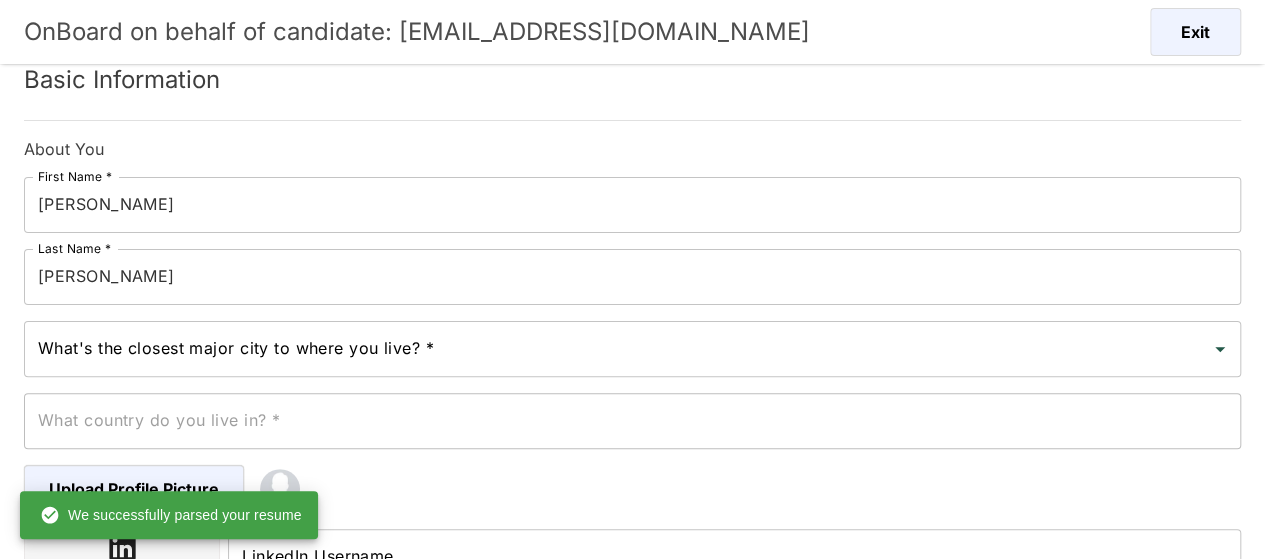 click on "What's the closest major city to where you live? *" at bounding box center (617, 349) 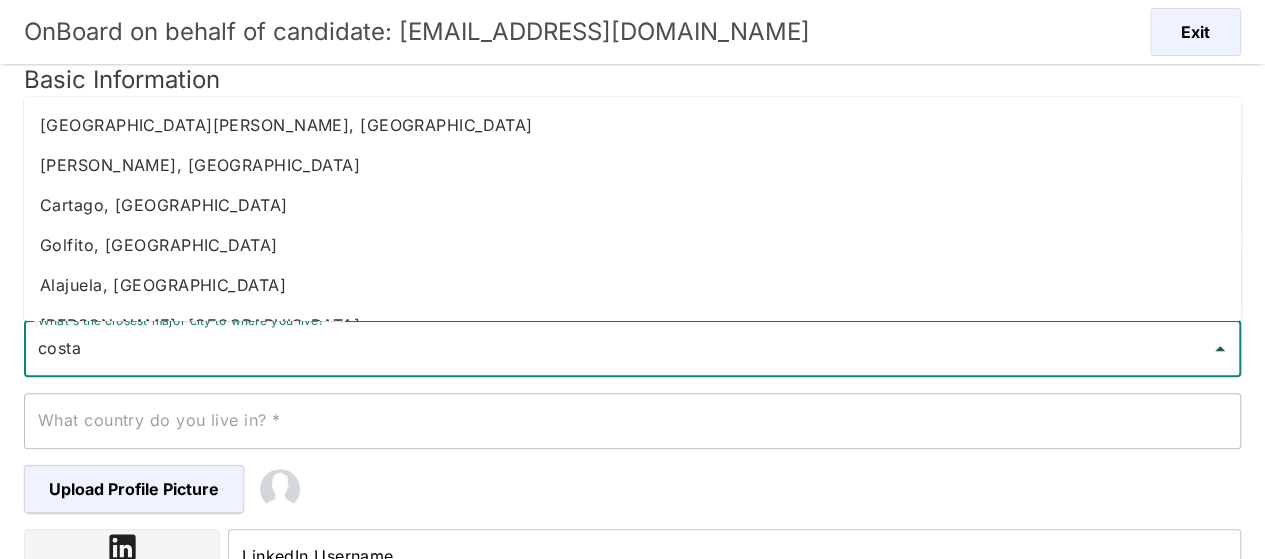 click on "Heredia, Costa Rica" at bounding box center [632, 165] 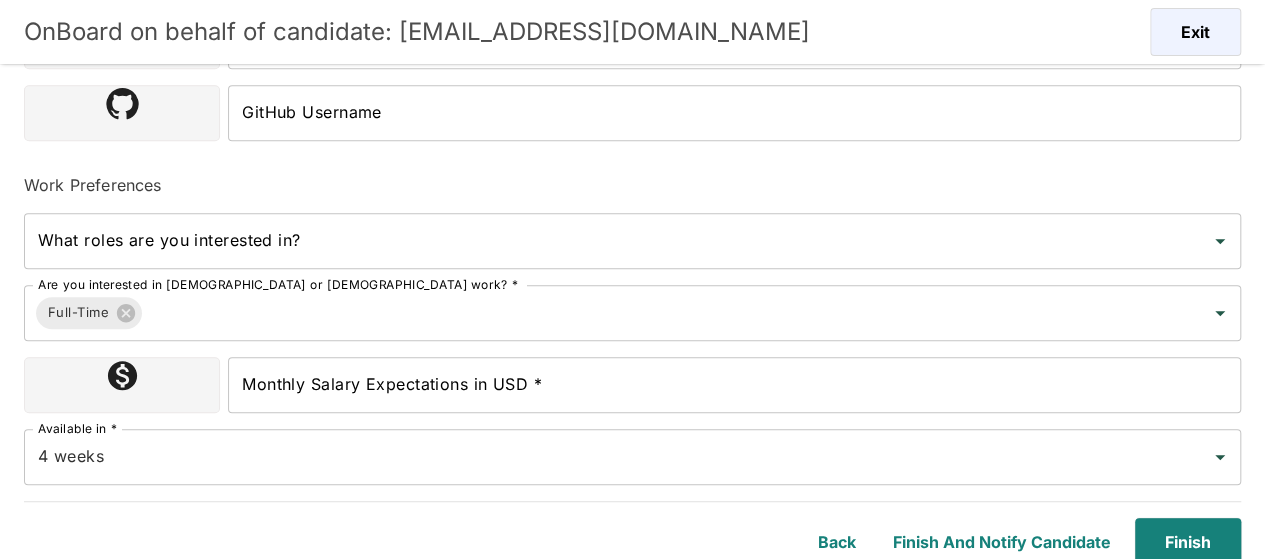 scroll, scrollTop: 670, scrollLeft: 0, axis: vertical 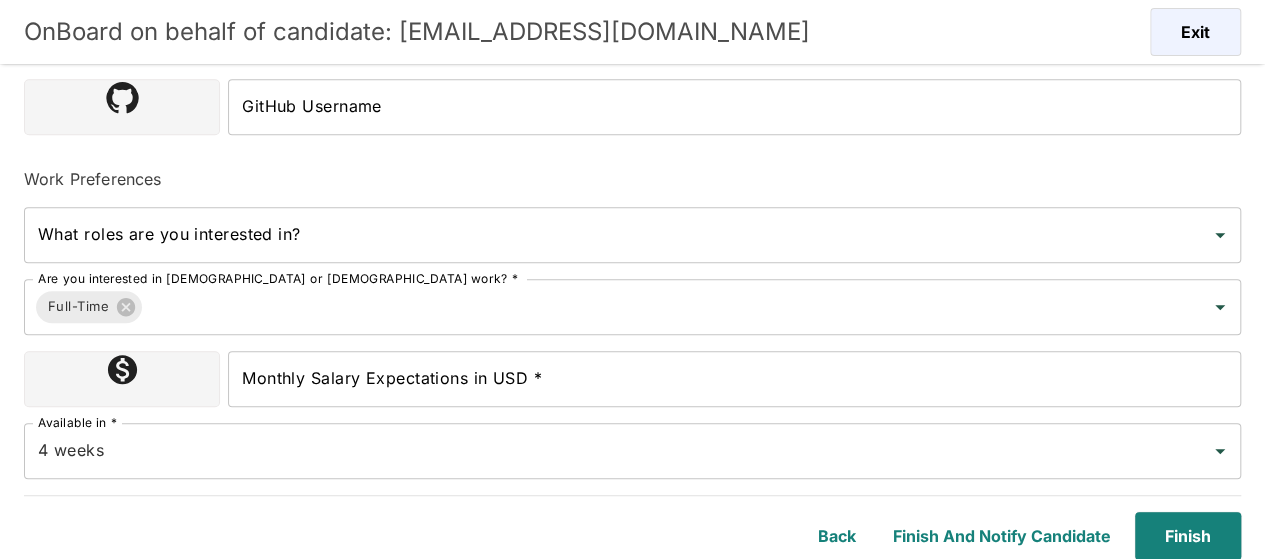 type on "Heredia, Costa Rica" 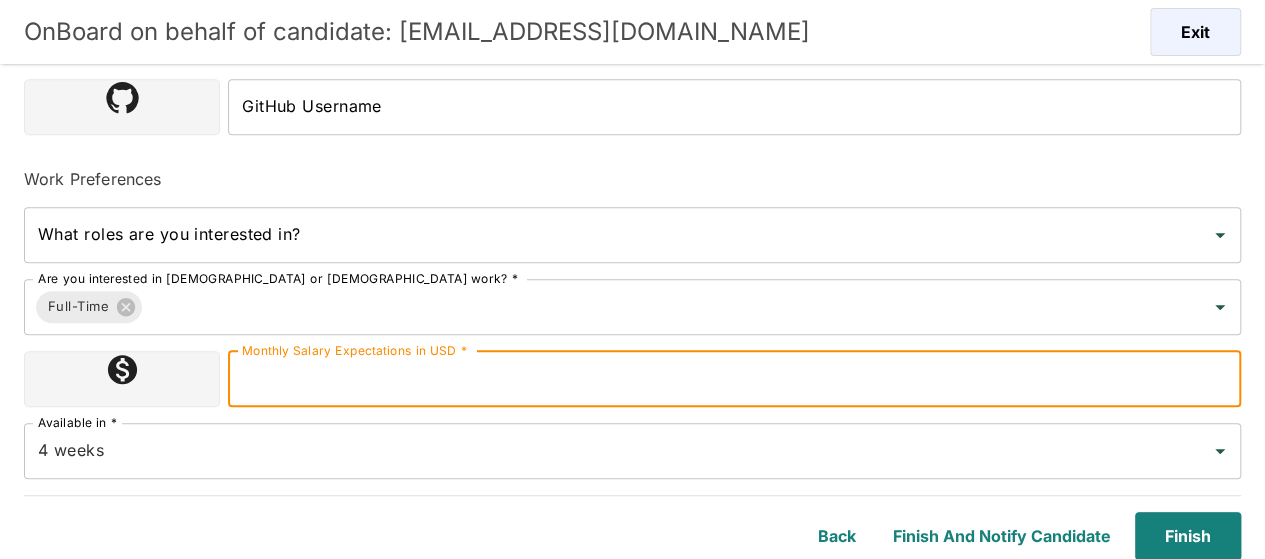 type on "2300000" 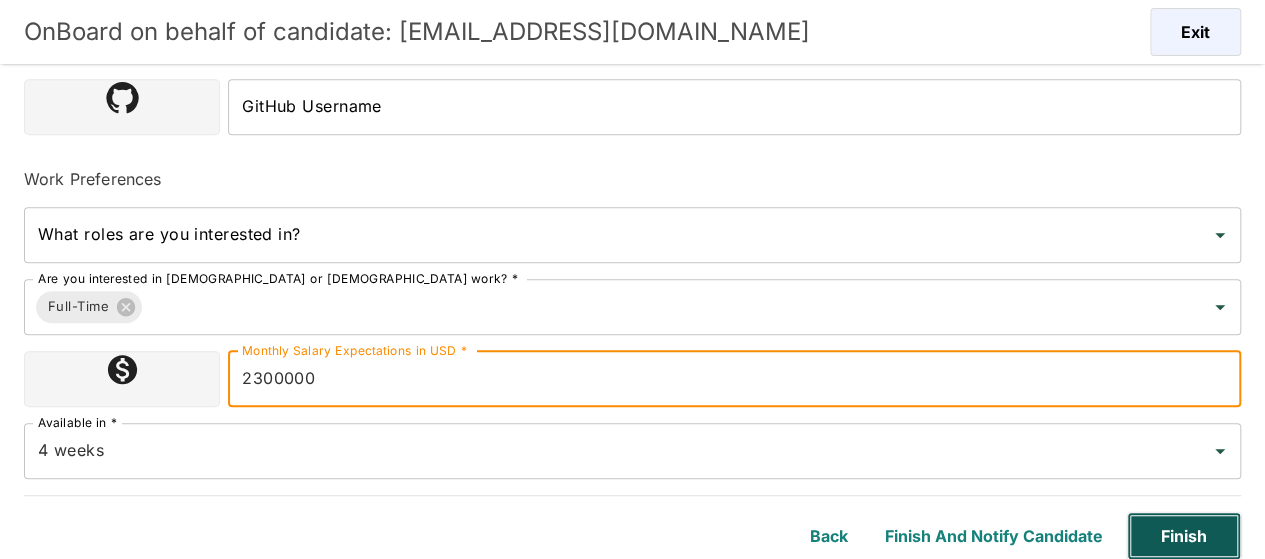 click on "Finish" at bounding box center [1184, 536] 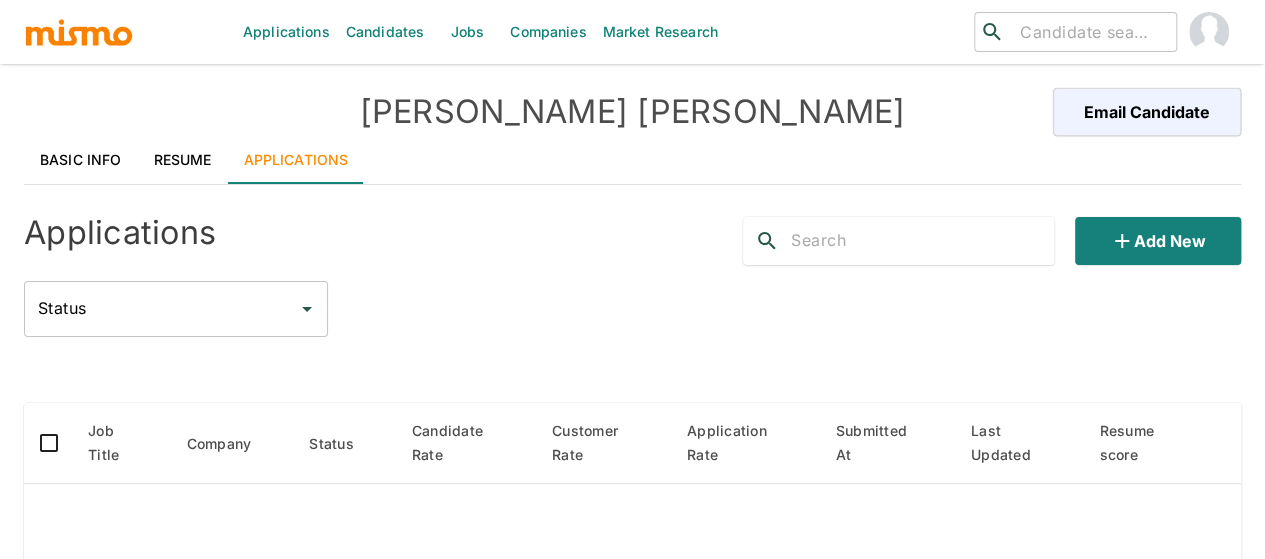 scroll, scrollTop: 0, scrollLeft: 0, axis: both 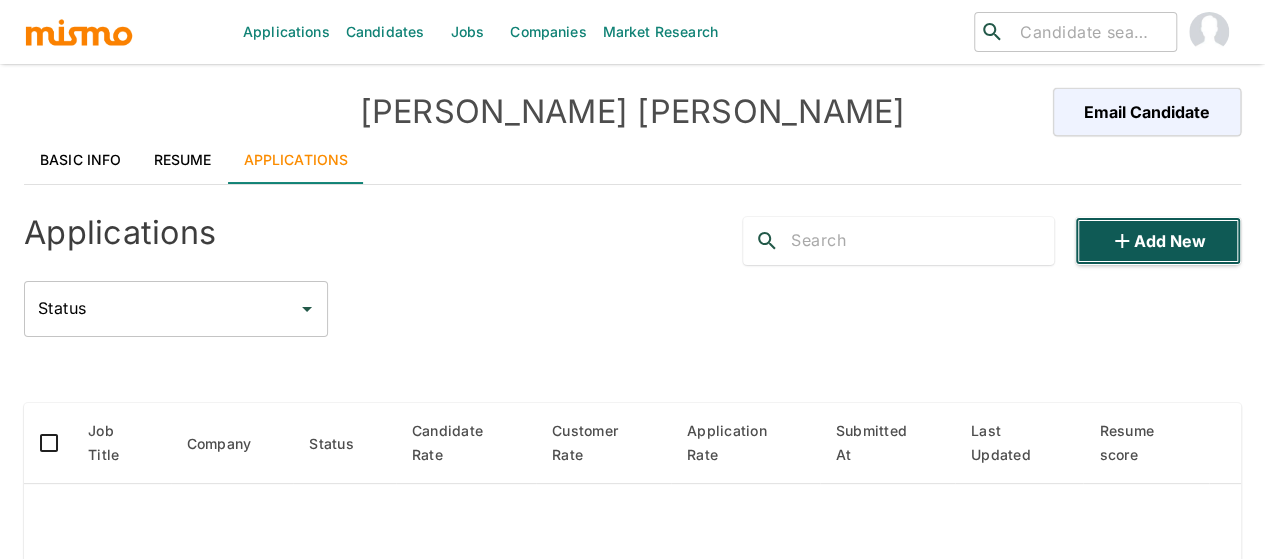 click 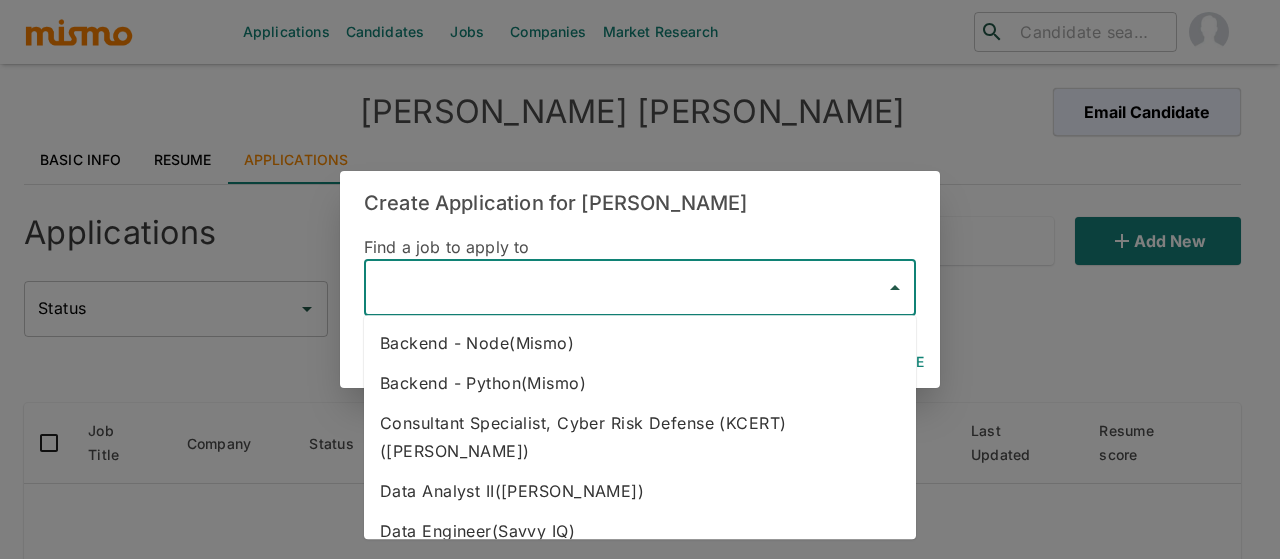 click at bounding box center [625, 288] 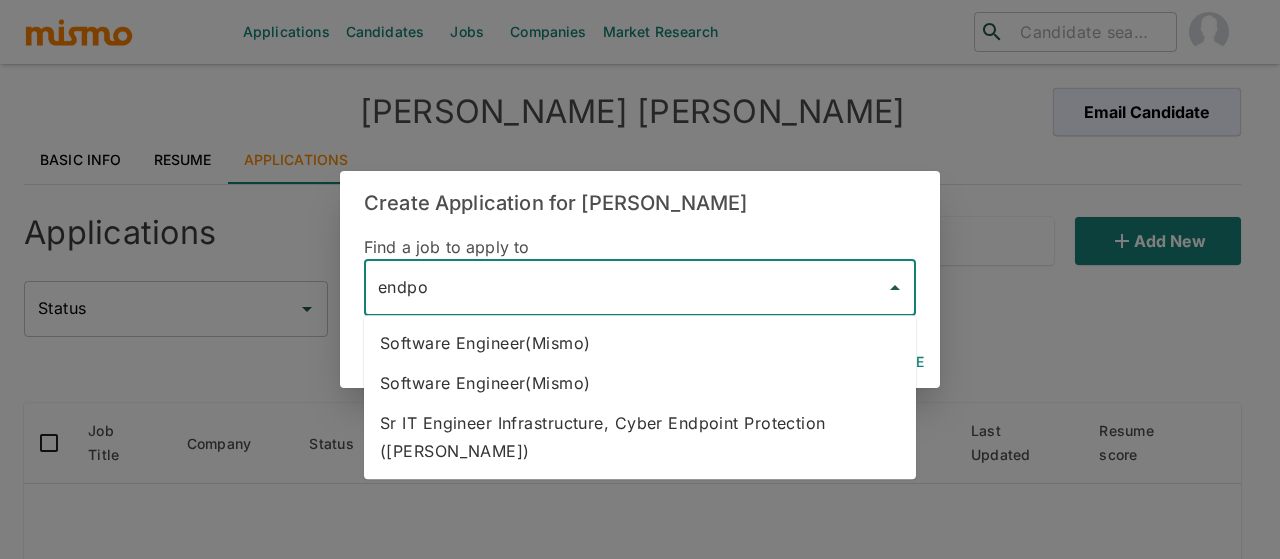 click on "Sr IT Engineer Infrastructure, Cyber Endpoint Protection (Kaiser)" at bounding box center (640, 437) 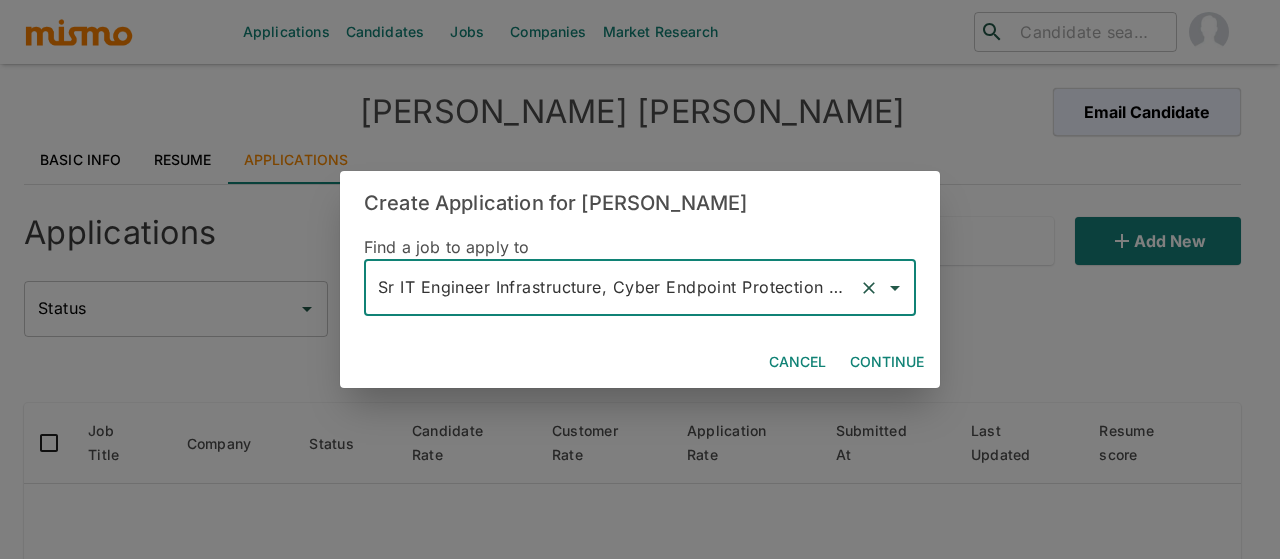 type on "Sr IT Engineer Infrastructure, Cyber Endpoint Protection (Kaiser)" 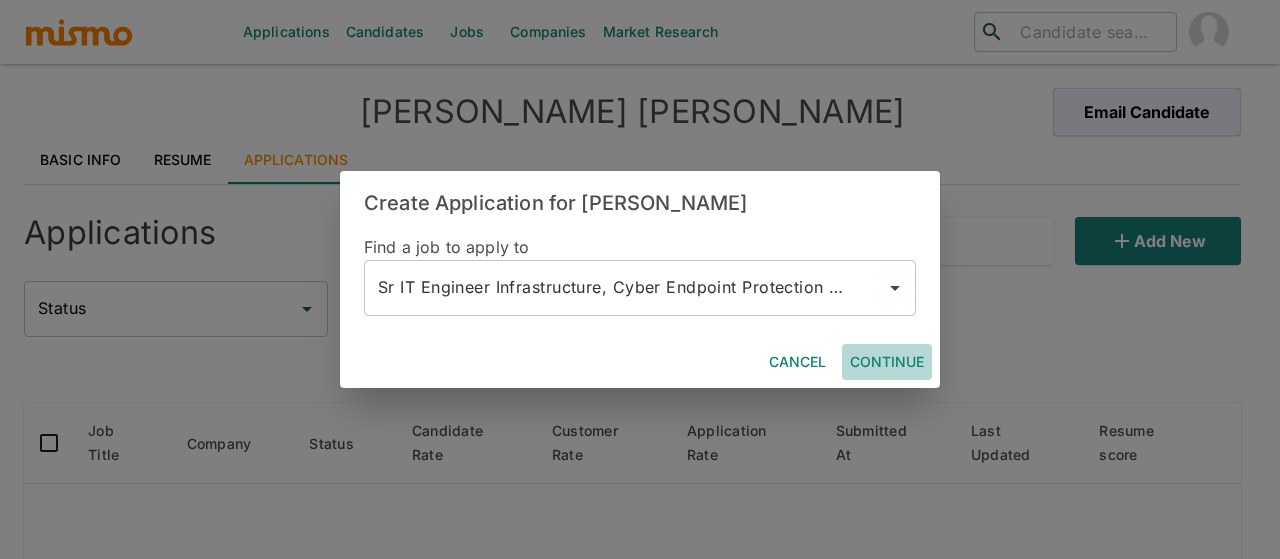 drag, startPoint x: 872, startPoint y: 351, endPoint x: 812, endPoint y: 351, distance: 60 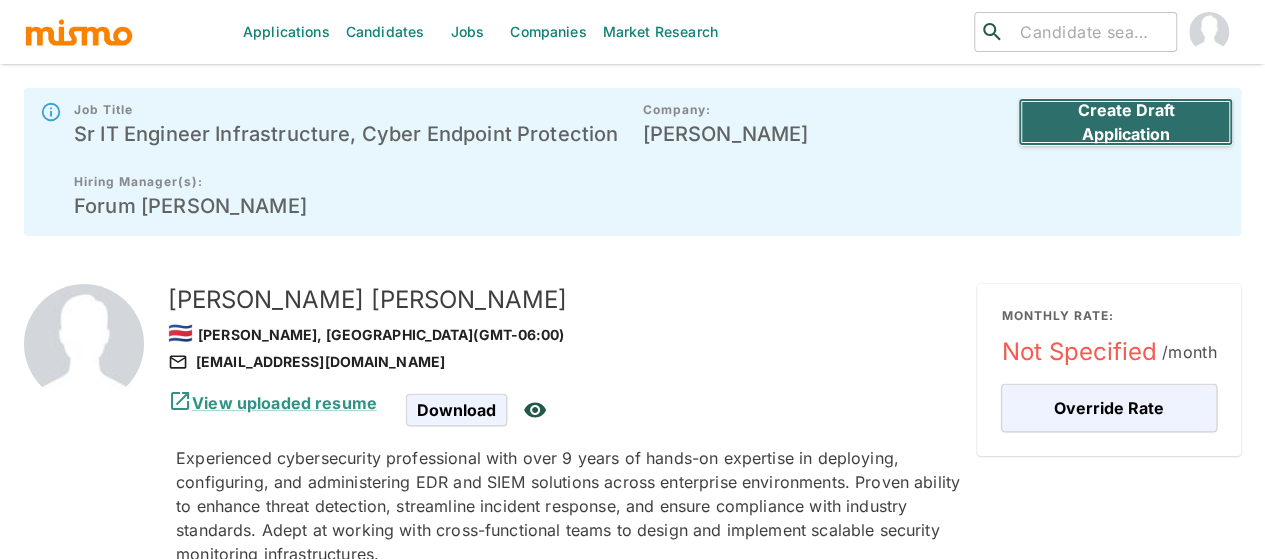 click on "Create Draft Application" at bounding box center (1125, 122) 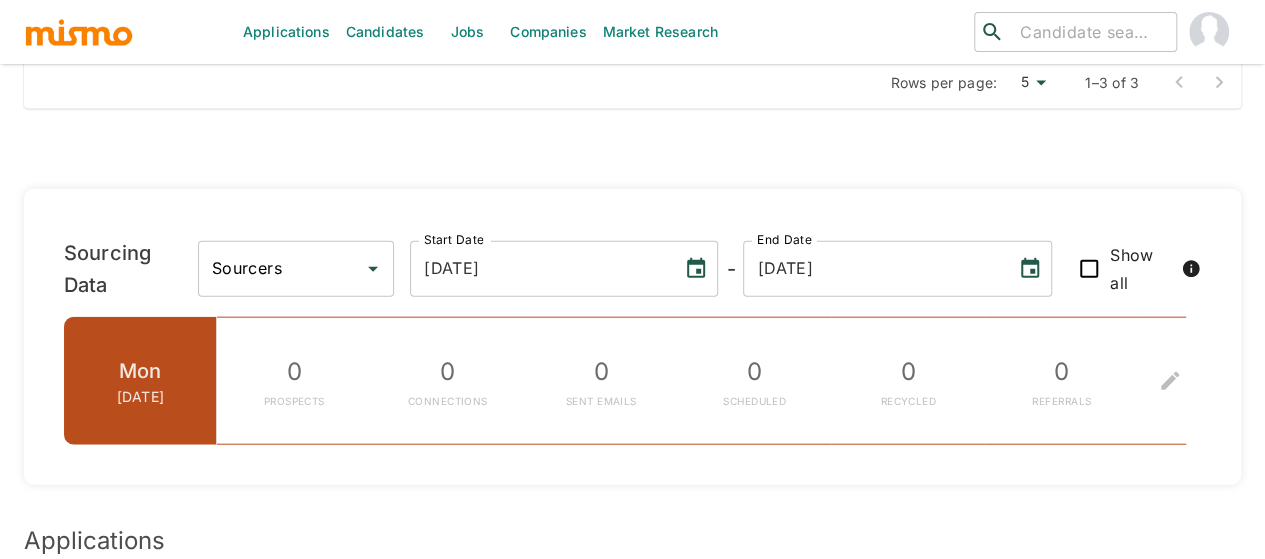 scroll, scrollTop: 2520, scrollLeft: 0, axis: vertical 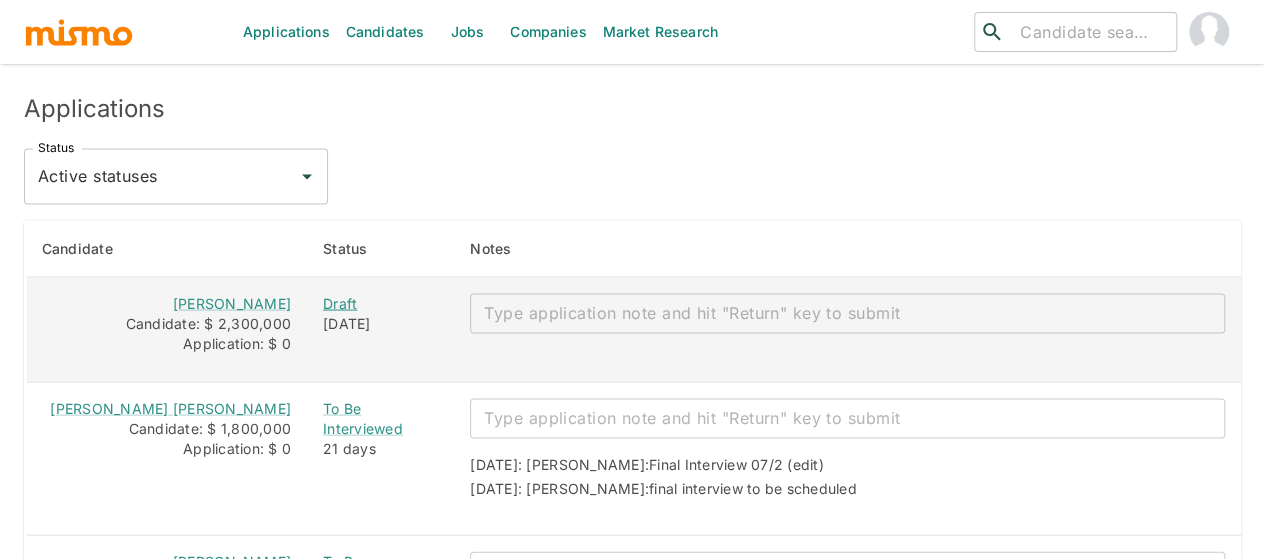 click on "Draft" at bounding box center [380, 303] 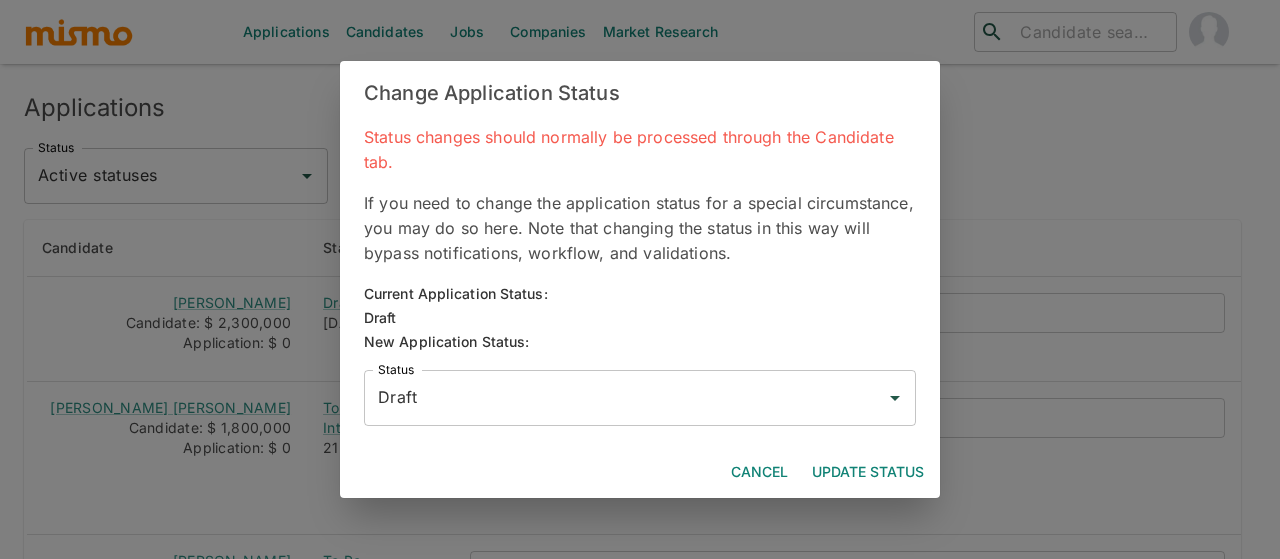 click on "Draft" at bounding box center (625, 398) 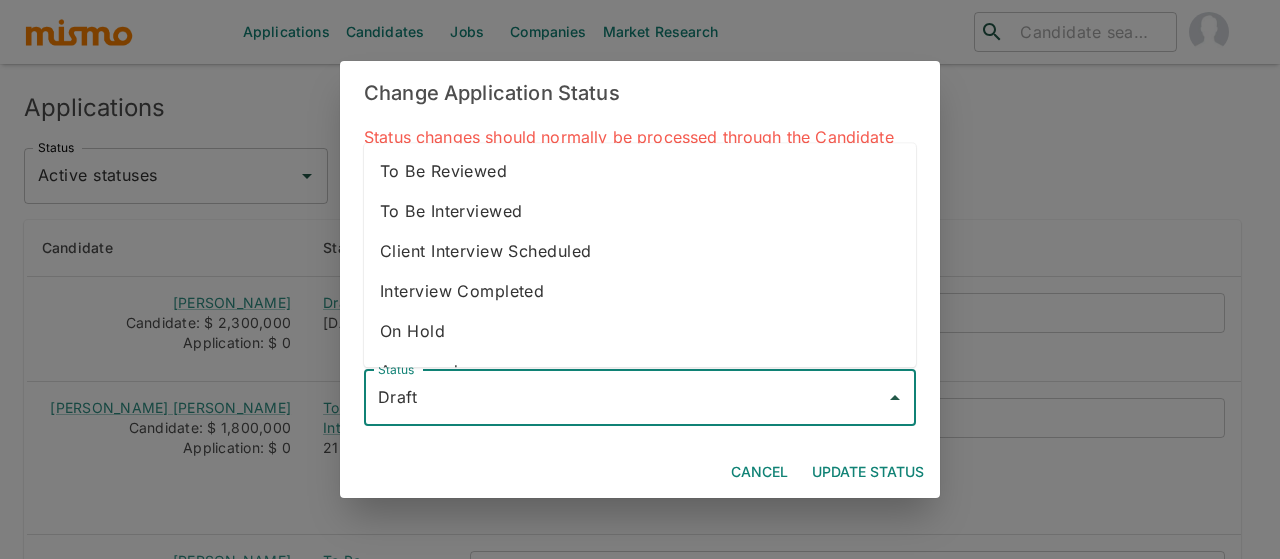 click on "To Be Reviewed" at bounding box center (640, 172) 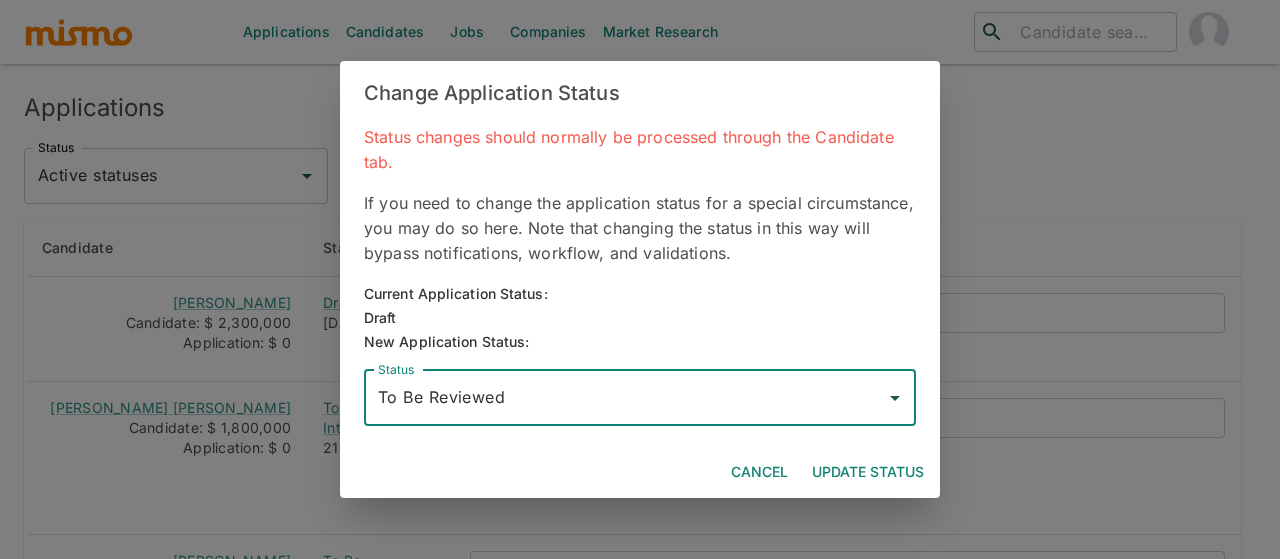 drag, startPoint x: 857, startPoint y: 463, endPoint x: 836, endPoint y: 469, distance: 21.84033 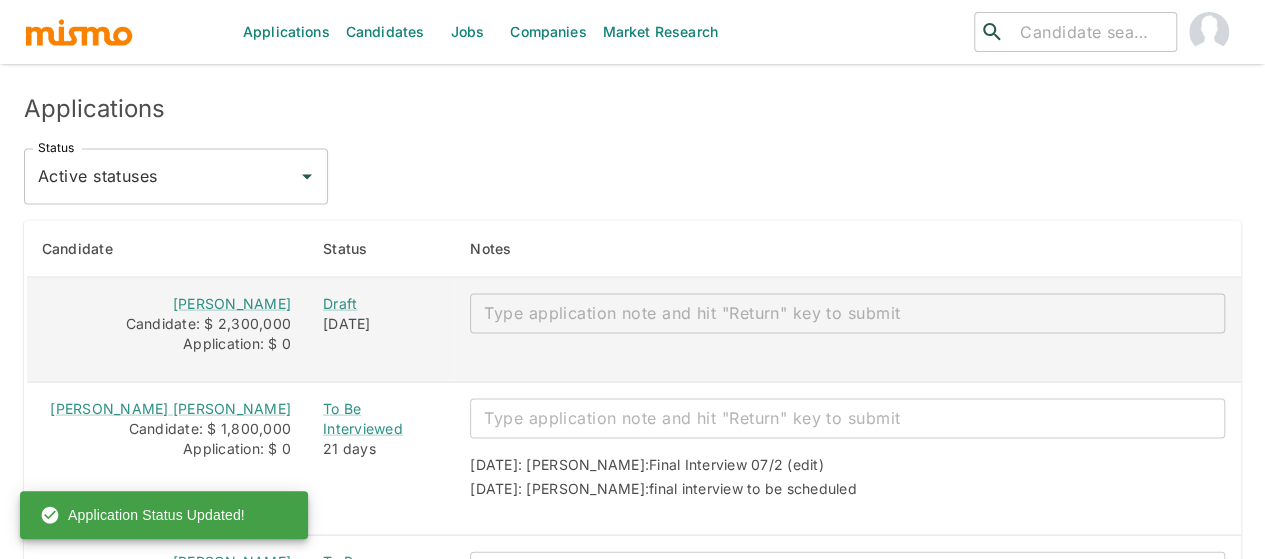 click at bounding box center (847, 312) 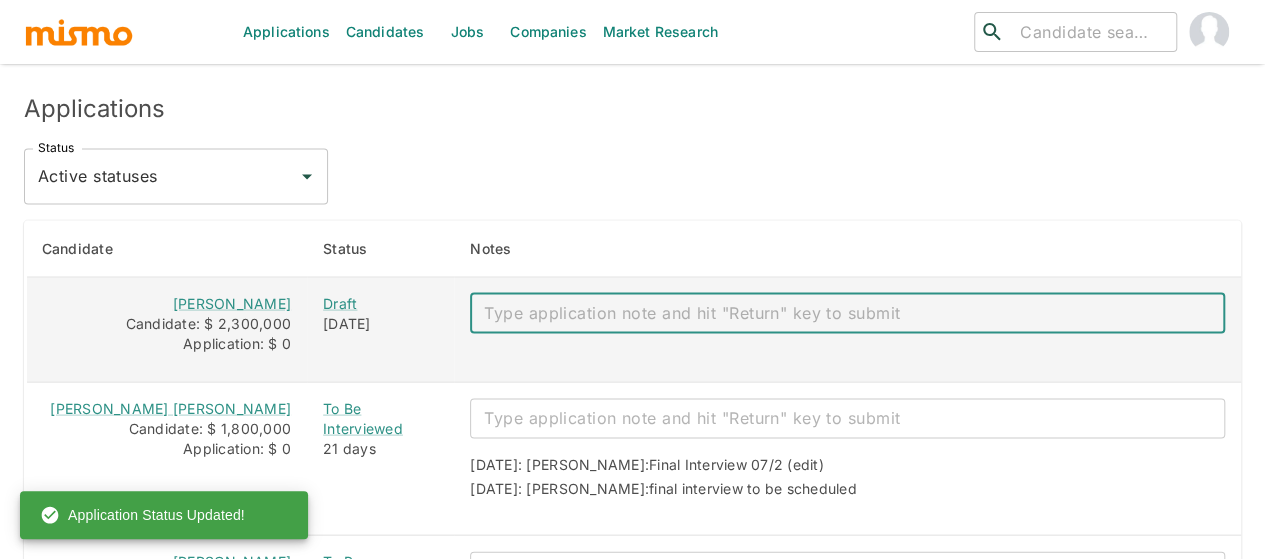 paste on "Mail: Roanbl27@hotmail.com
Salary: 2,3
Bachelor: no
Notice: 4 weeks
ID: 116130013
Phone: 72597308
English: b2+
Roberto has 9 years of experience in the IT industry, with strong expertise in cybersecurity and endpoint protection. He has extensive hands-on experience with solutions such as SentinelOne and CrowdStrike, antivirus management, and security policy configuration. He holds a B2+ level of English proficiency." 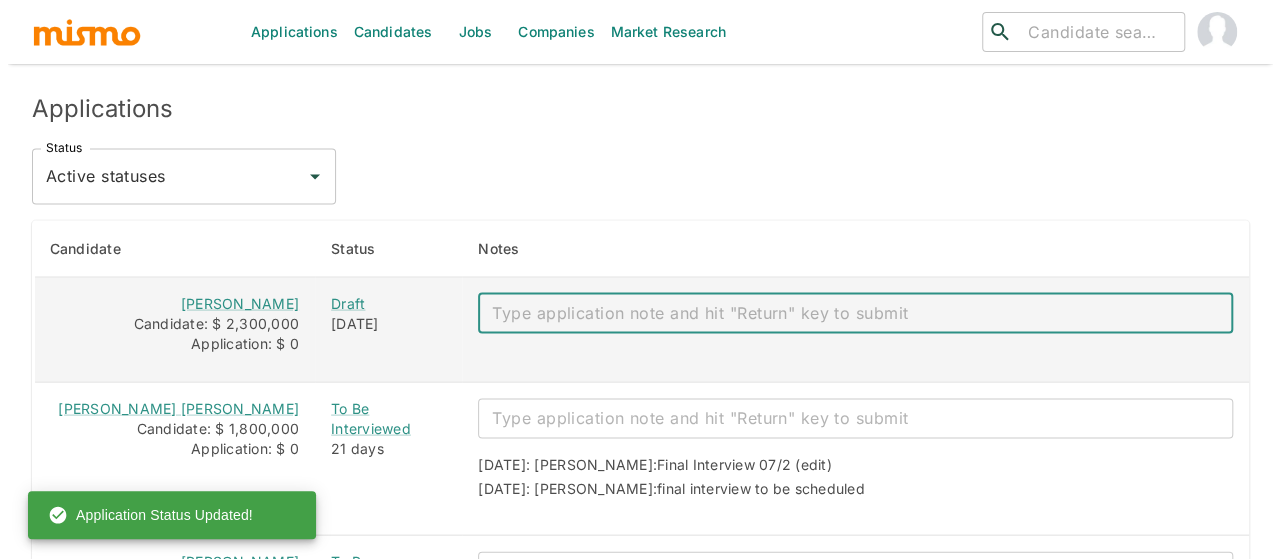 scroll, scrollTop: 0, scrollLeft: 0, axis: both 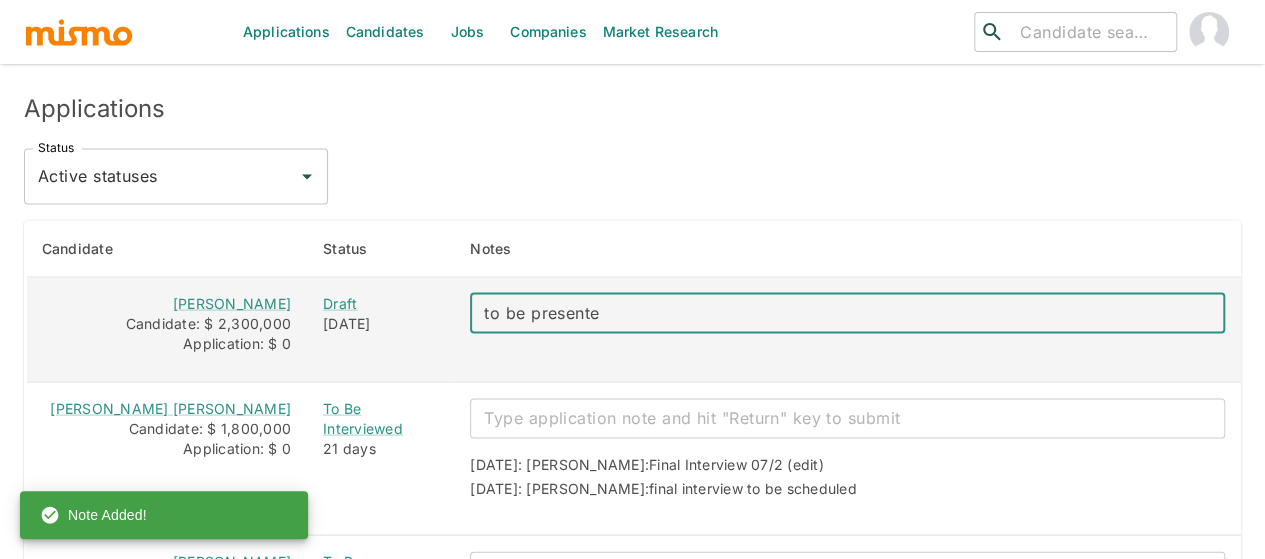 type on "to be presented" 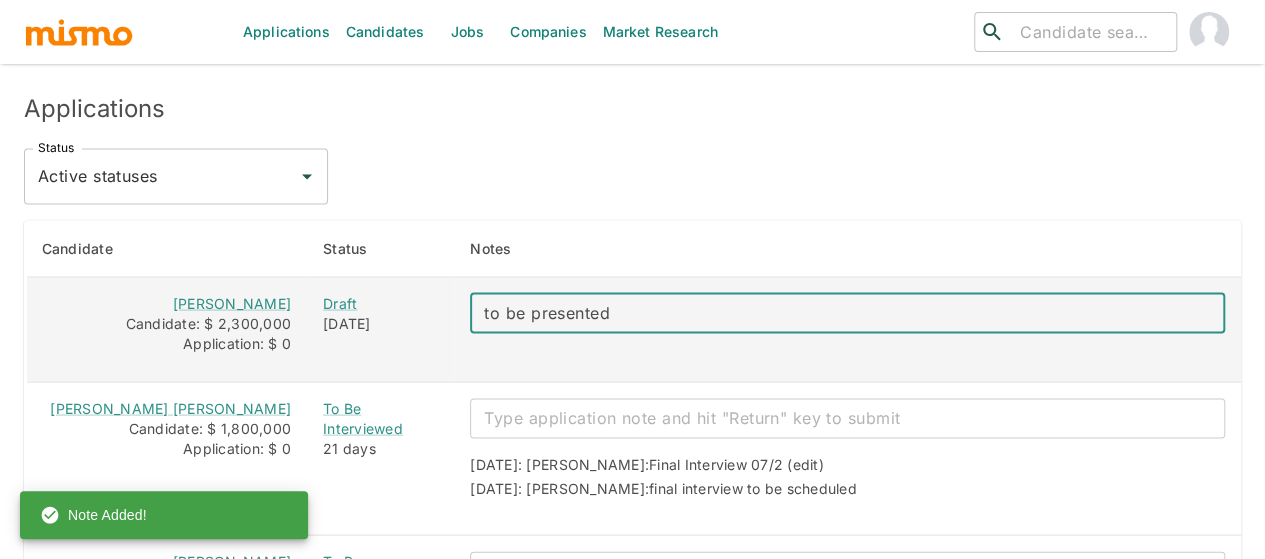 type 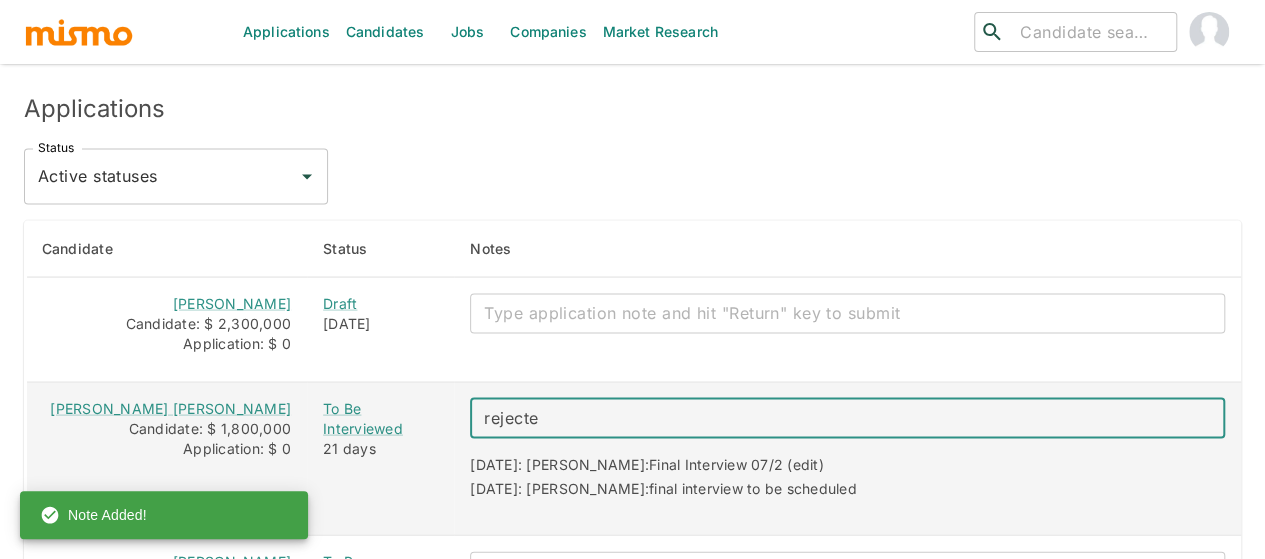 type on "rejected" 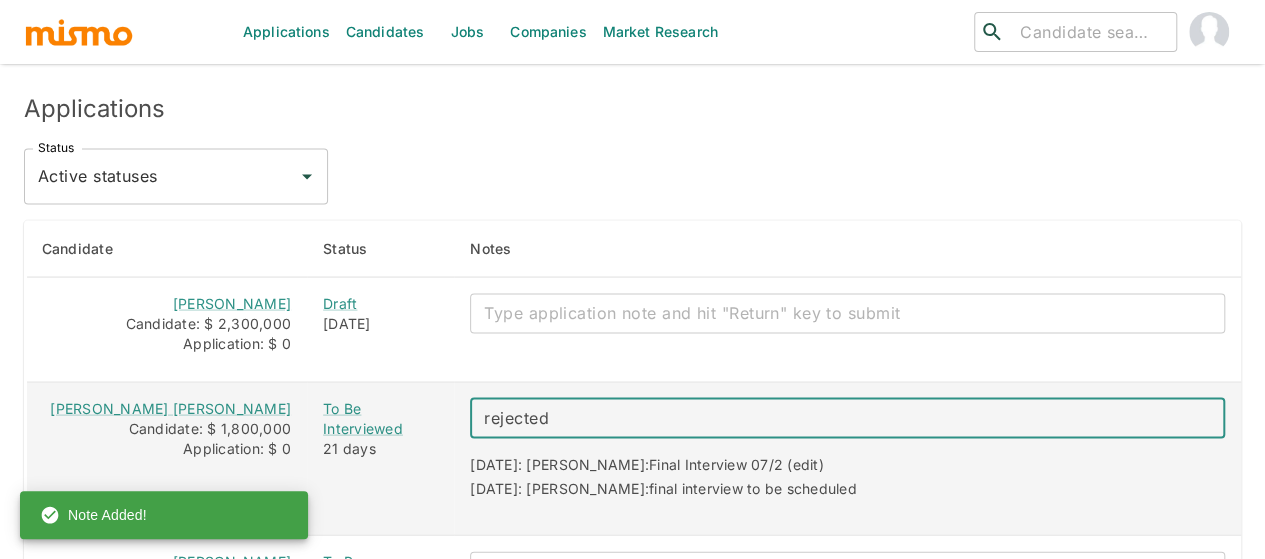 type 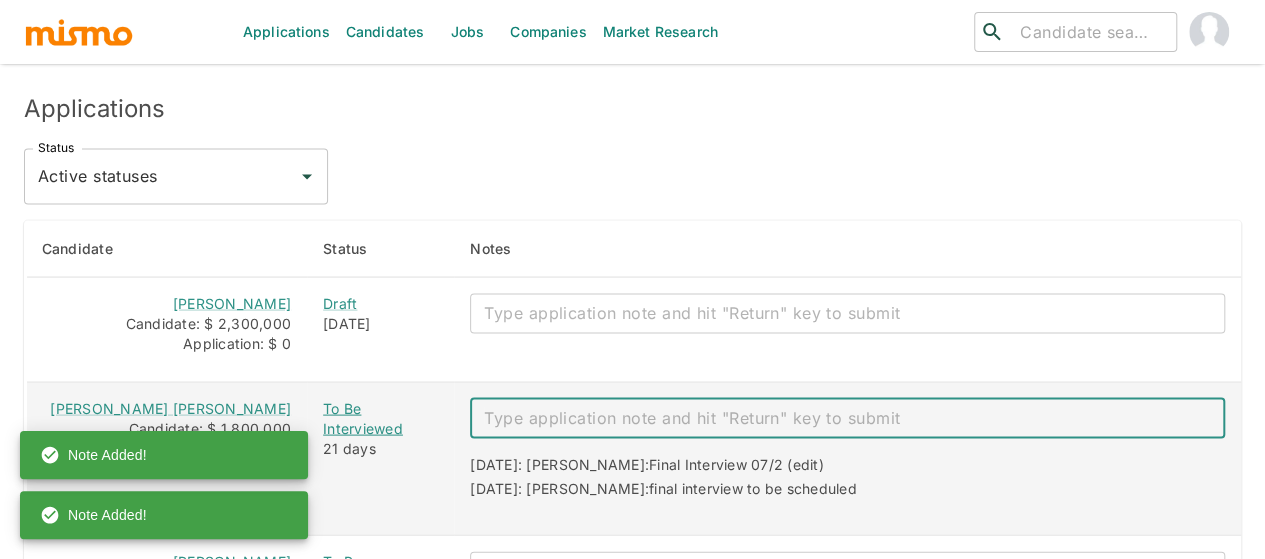 click on "To Be Interviewed" at bounding box center [380, 418] 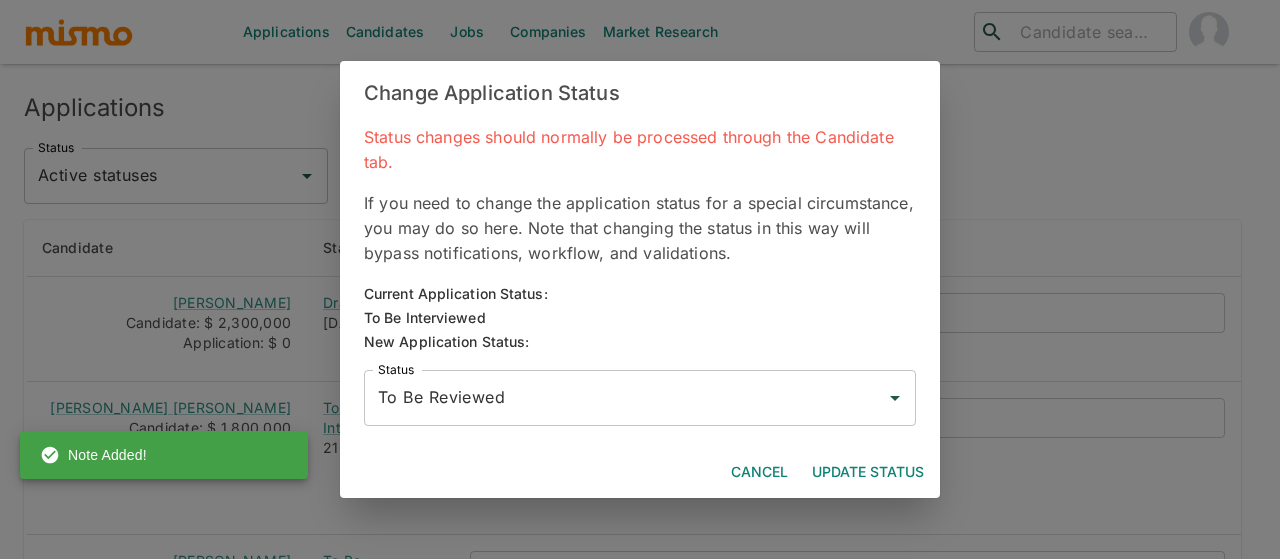 click on "To Be Reviewed Status" at bounding box center (640, 398) 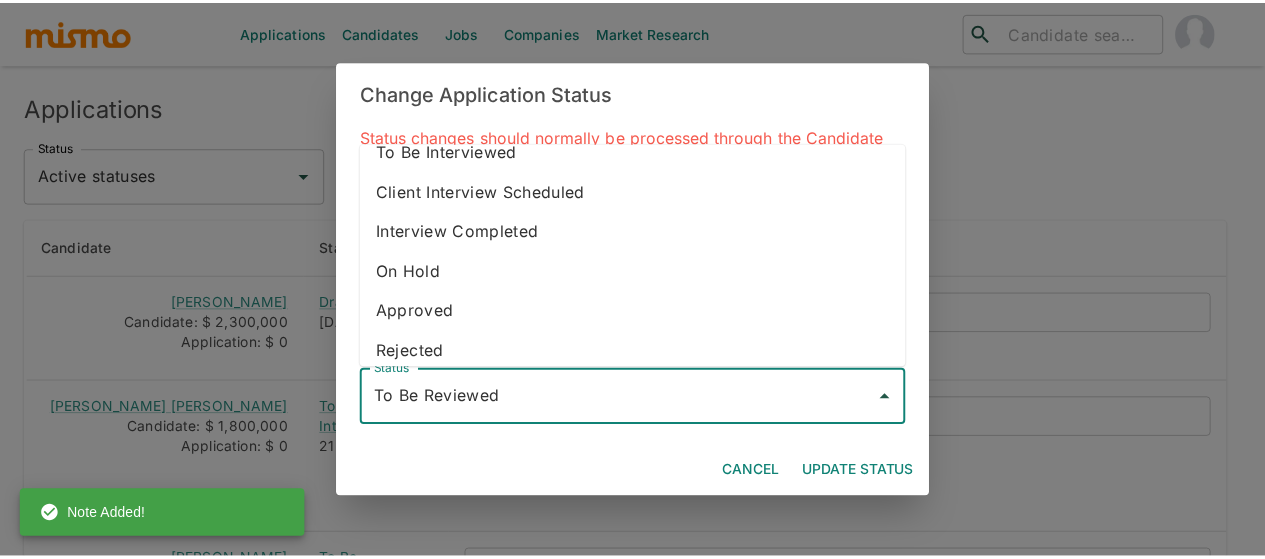 scroll, scrollTop: 112, scrollLeft: 0, axis: vertical 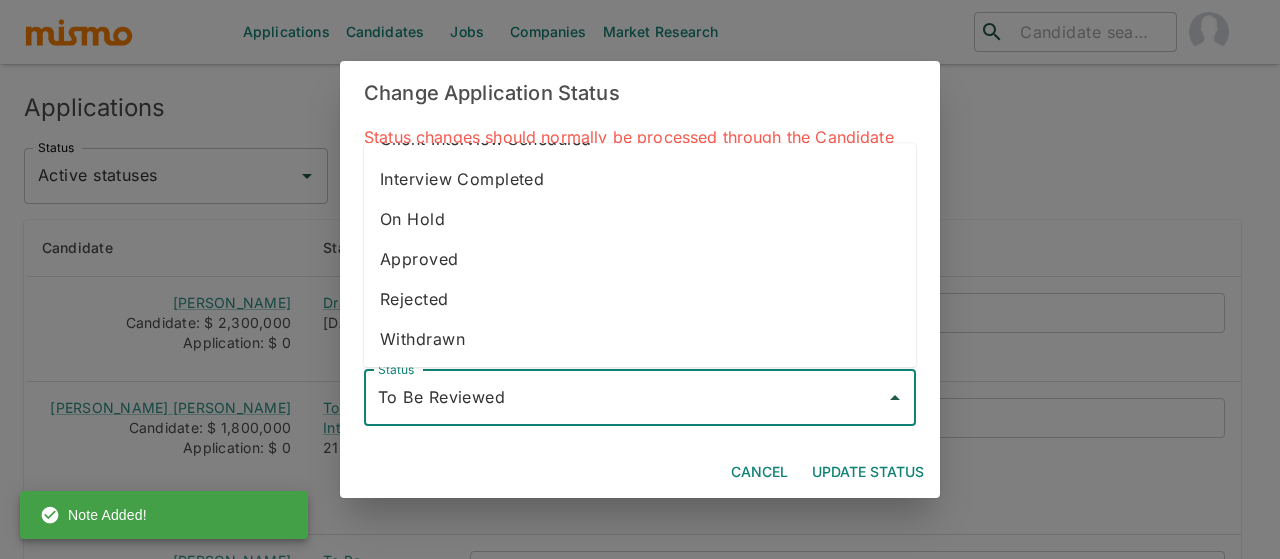 click on "Rejected" at bounding box center (640, 300) 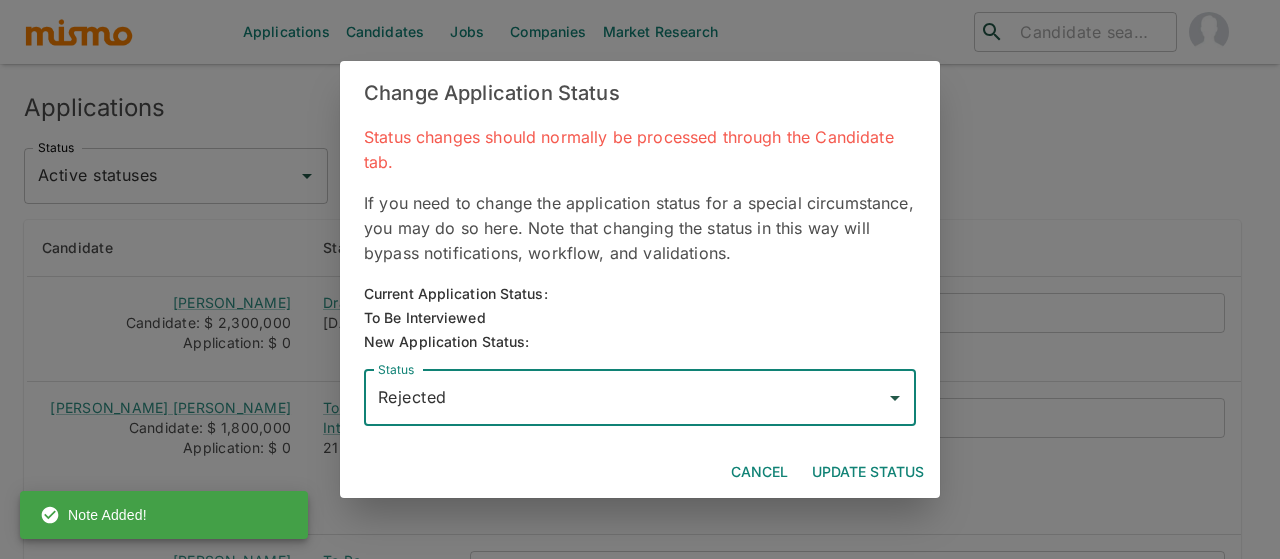 click on "Update Status" at bounding box center [868, 472] 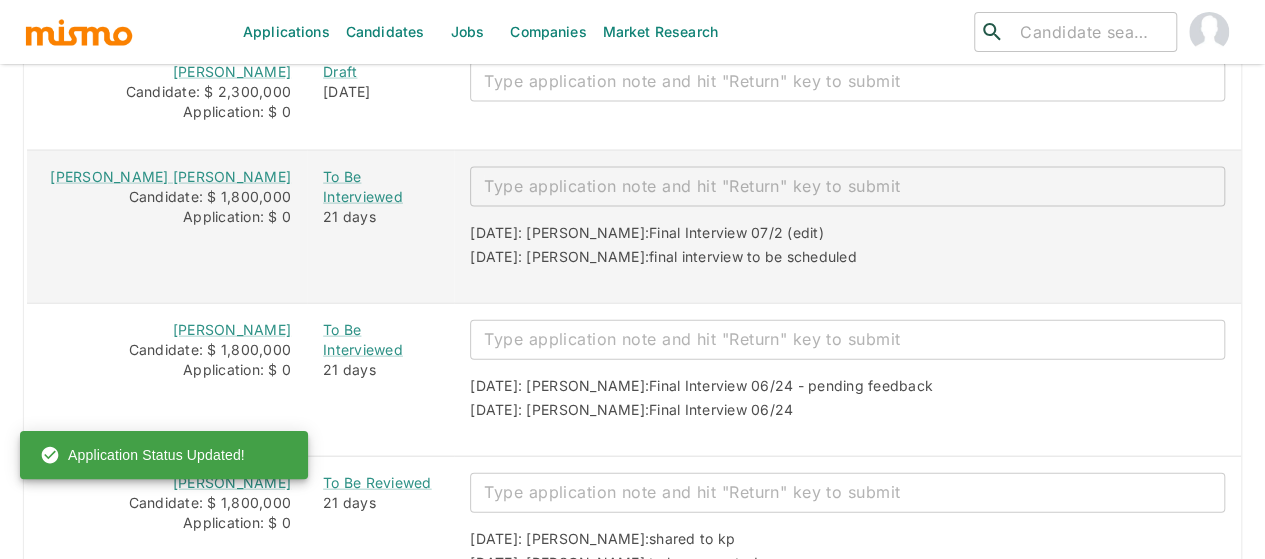 scroll, scrollTop: 2163, scrollLeft: 0, axis: vertical 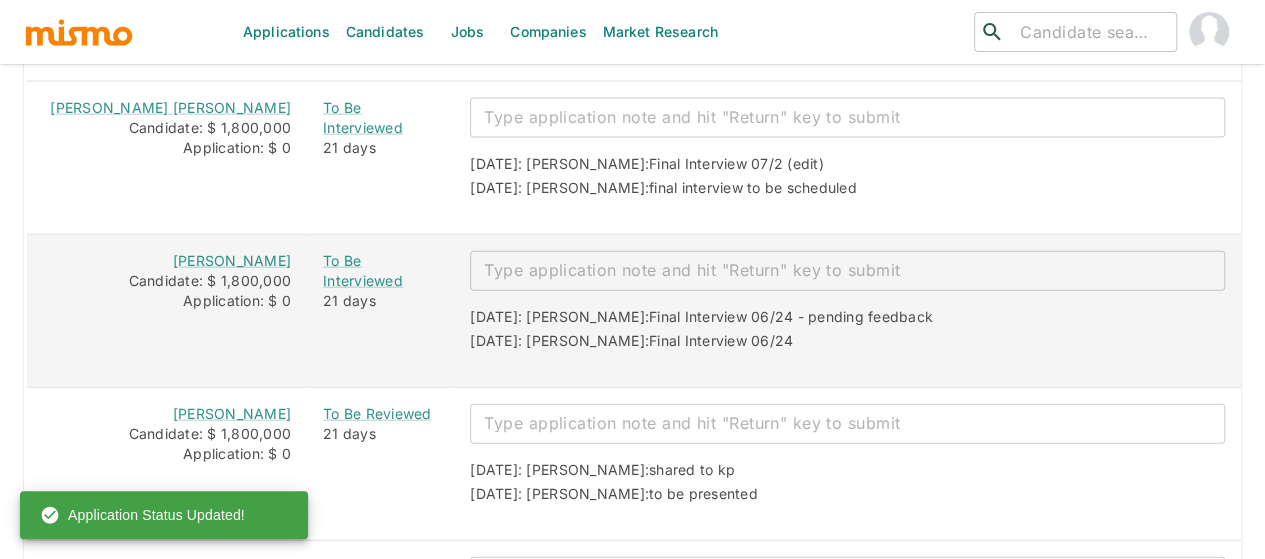 click at bounding box center (847, 270) 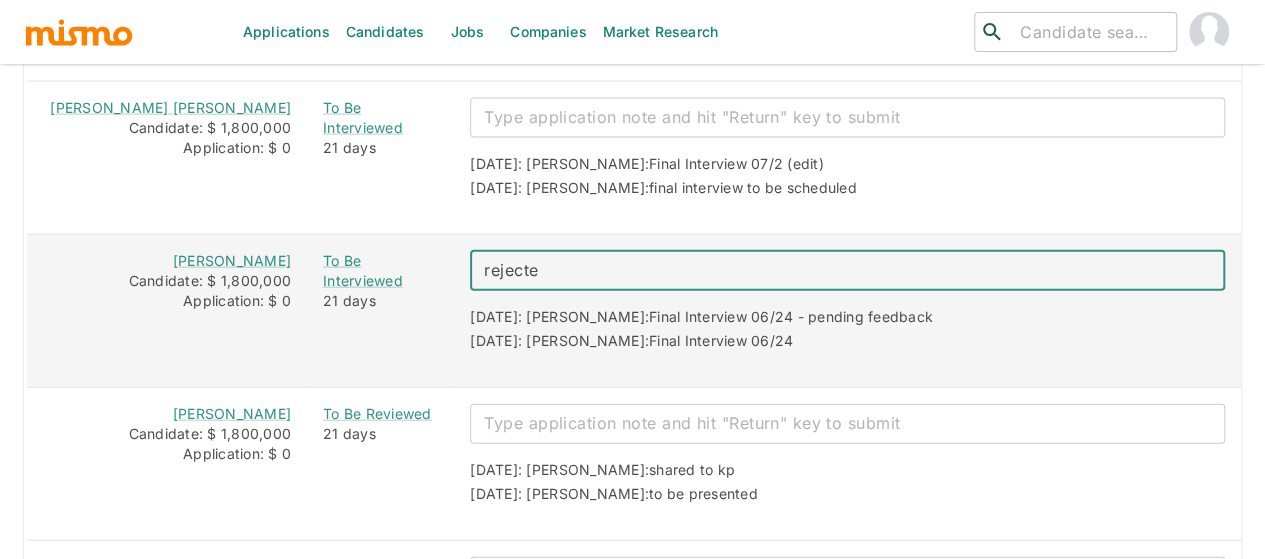 type on "rejected" 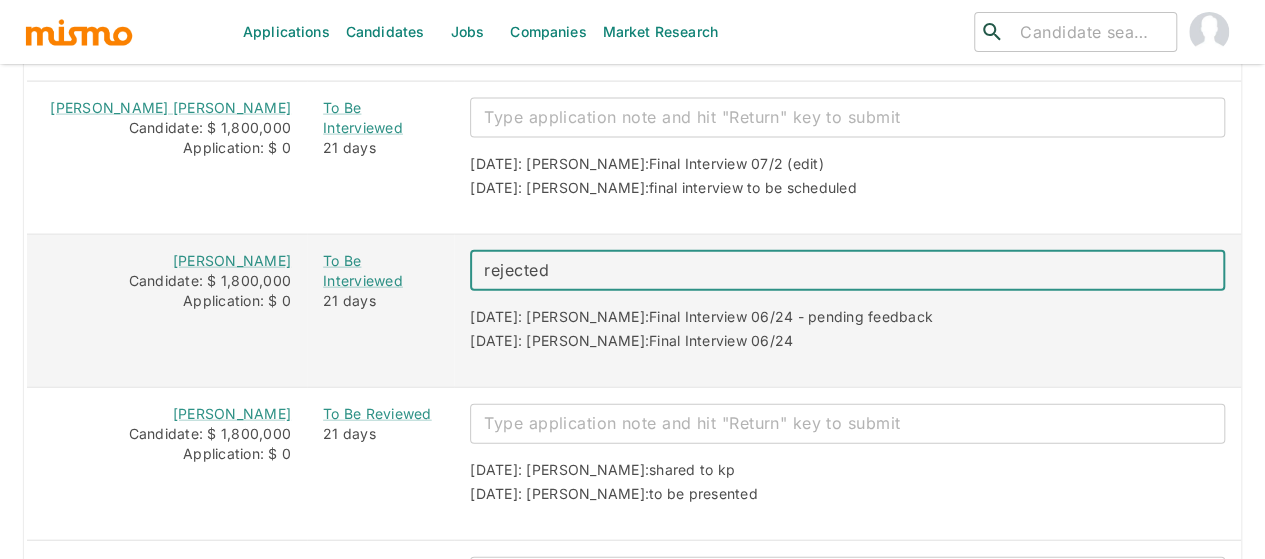 type 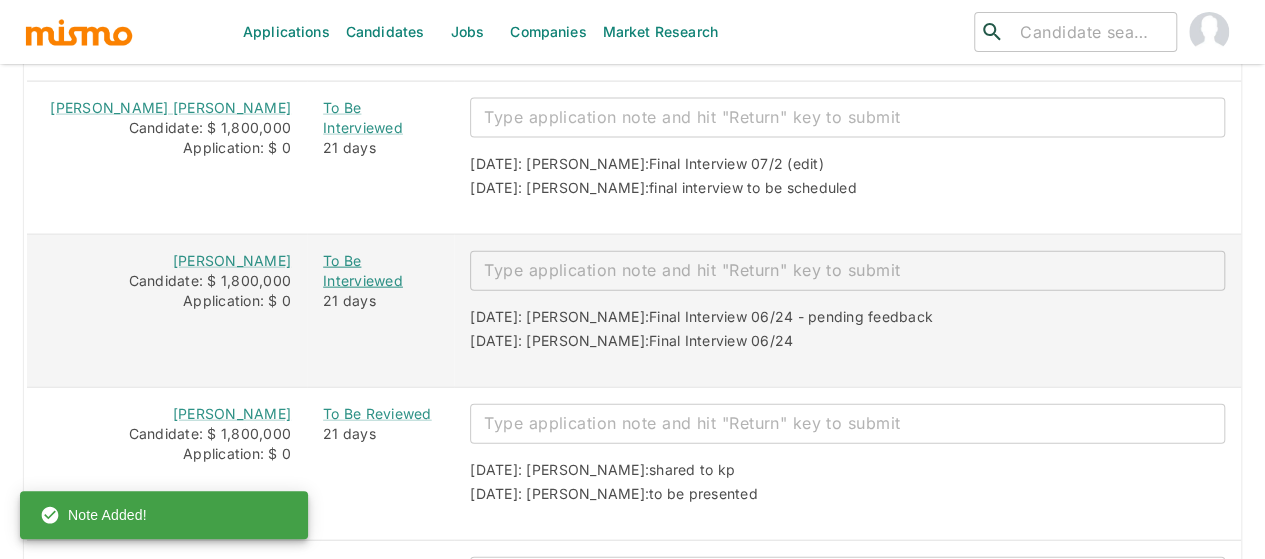click on "To Be Interviewed" at bounding box center (380, 271) 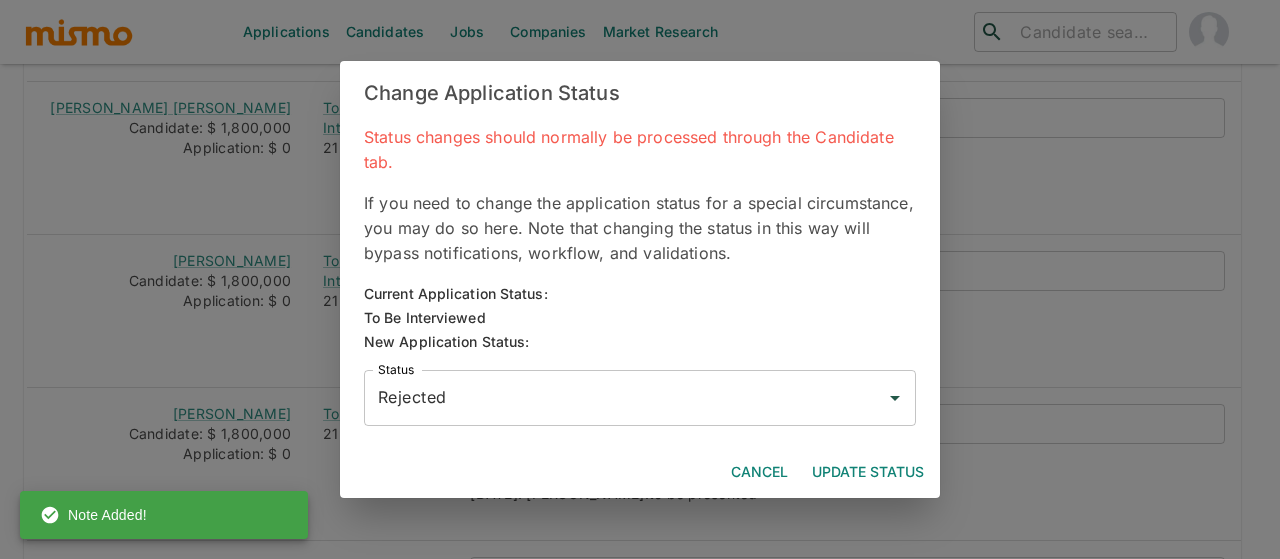 click on "Update Status" at bounding box center (868, 472) 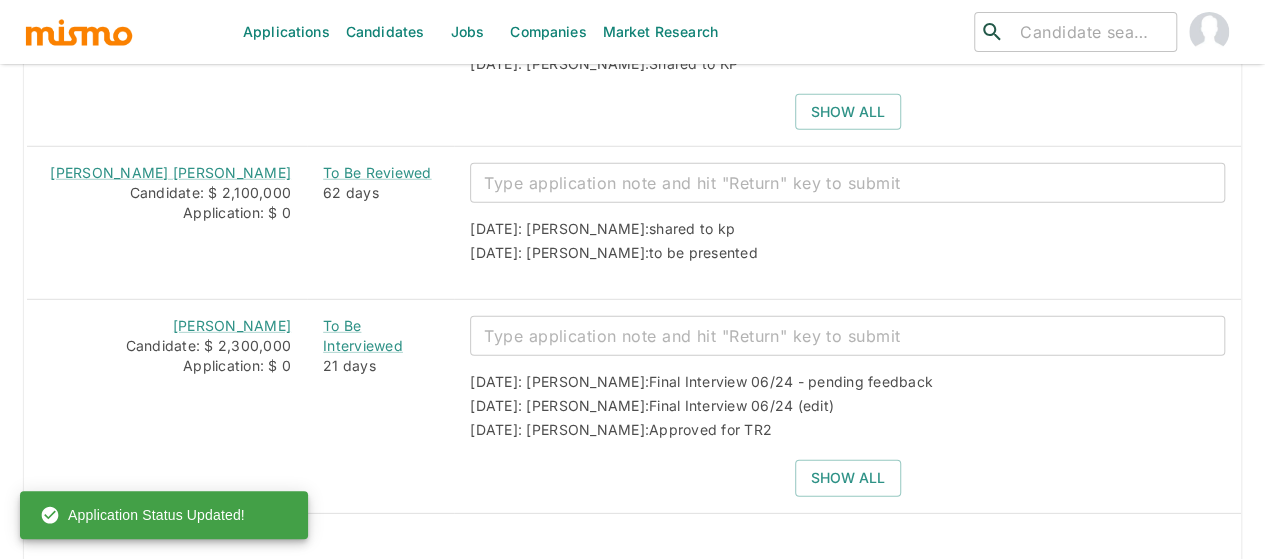 scroll, scrollTop: 2663, scrollLeft: 0, axis: vertical 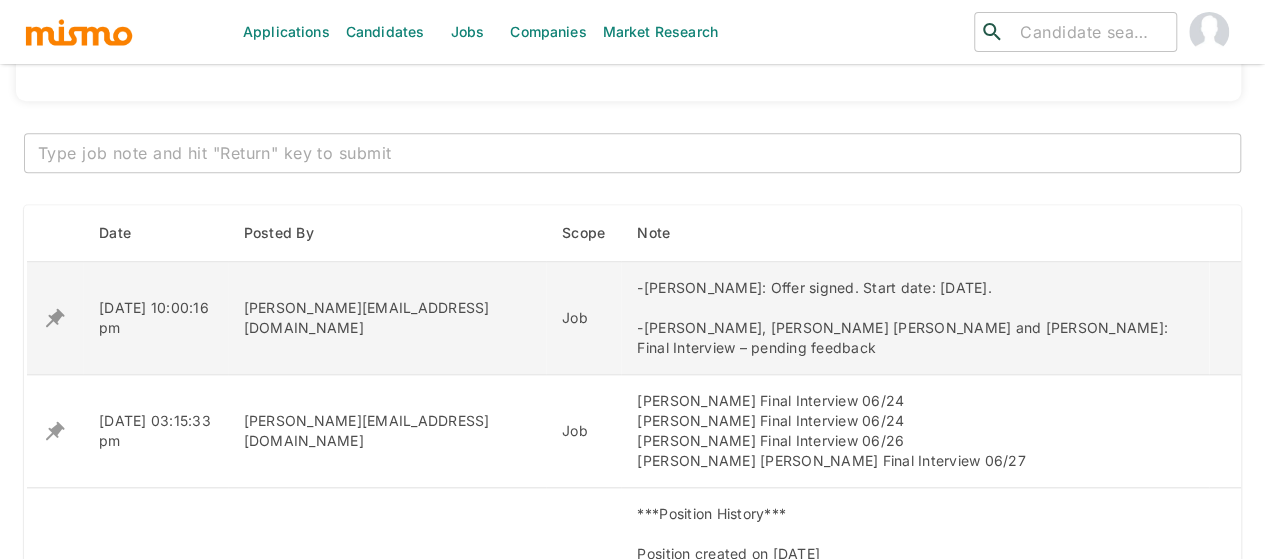 drag, startPoint x: 931, startPoint y: 292, endPoint x: 686, endPoint y: 287, distance: 245.05101 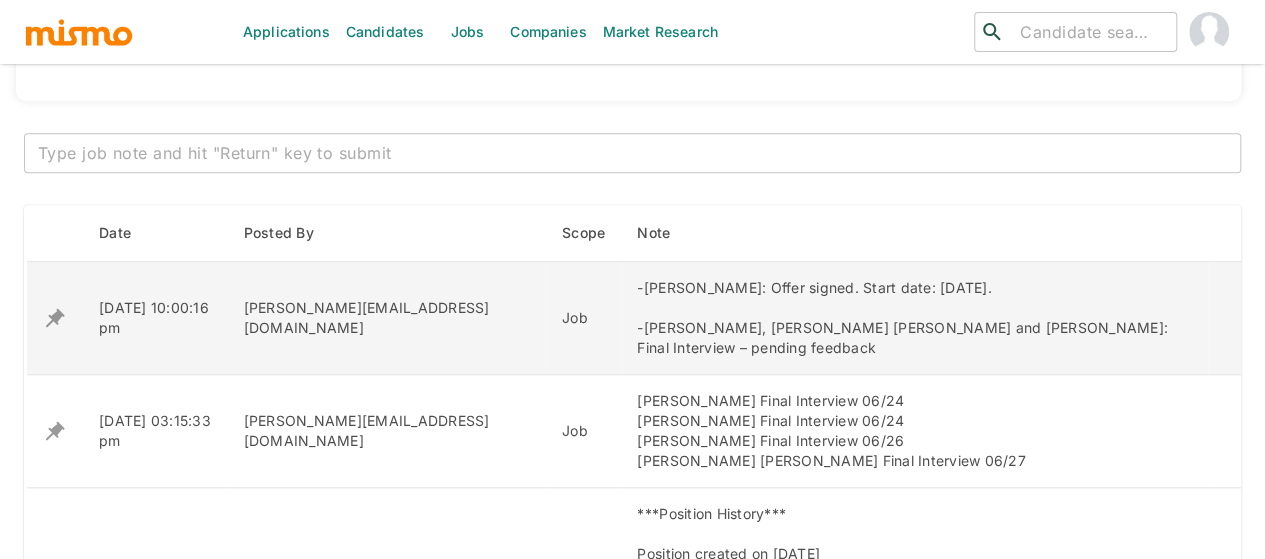click on "-[PERSON_NAME]: Offer signed. Start date: [DATE]. -[PERSON_NAME], [PERSON_NAME] [PERSON_NAME] and [PERSON_NAME]: Final Interview – pending feedback" at bounding box center [915, 318] 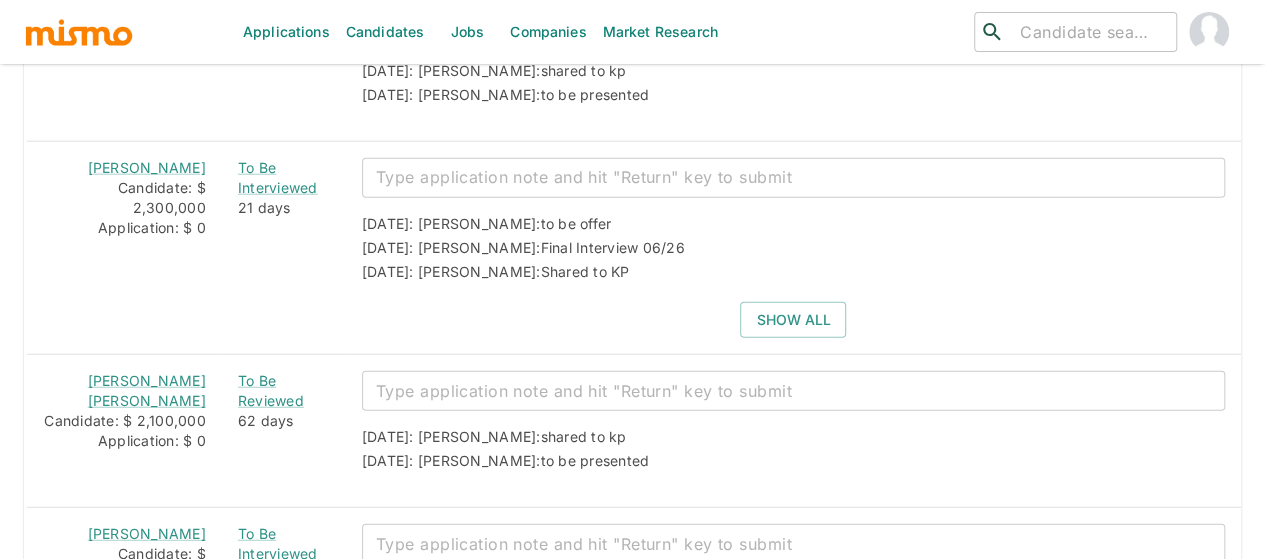 scroll, scrollTop: 2449, scrollLeft: 0, axis: vertical 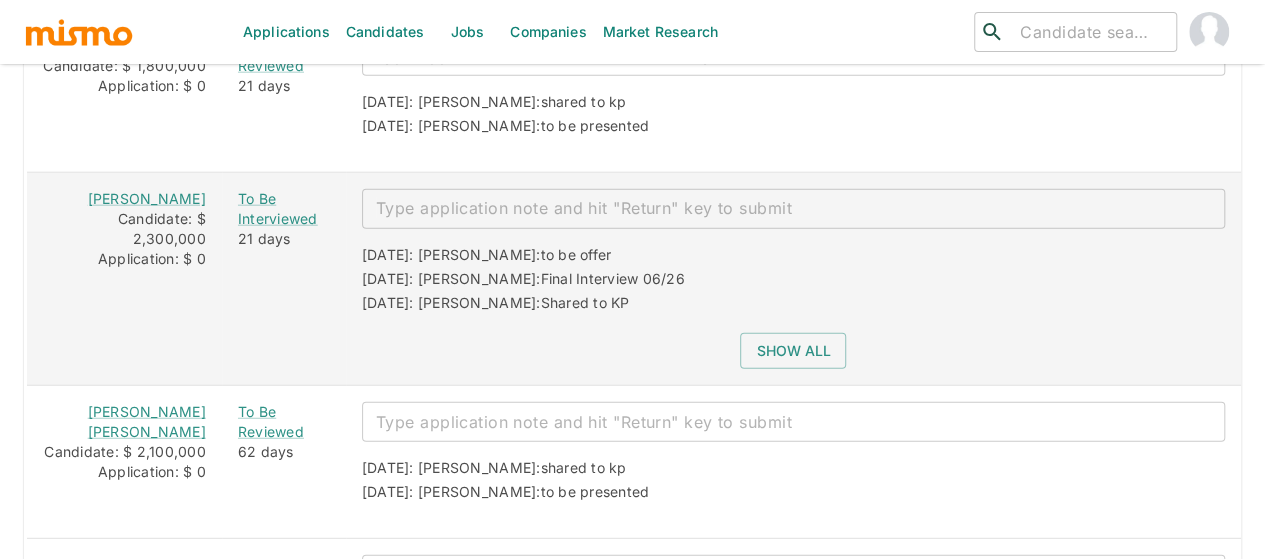 click at bounding box center [793, 208] 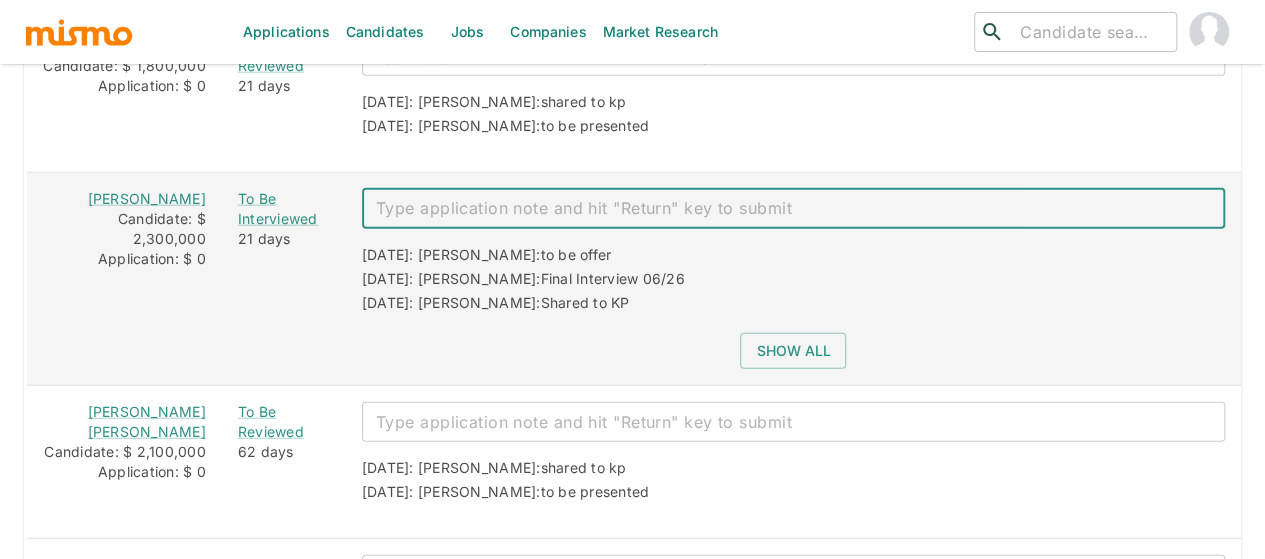 paste on "Offer signed. Start date: [DATE]." 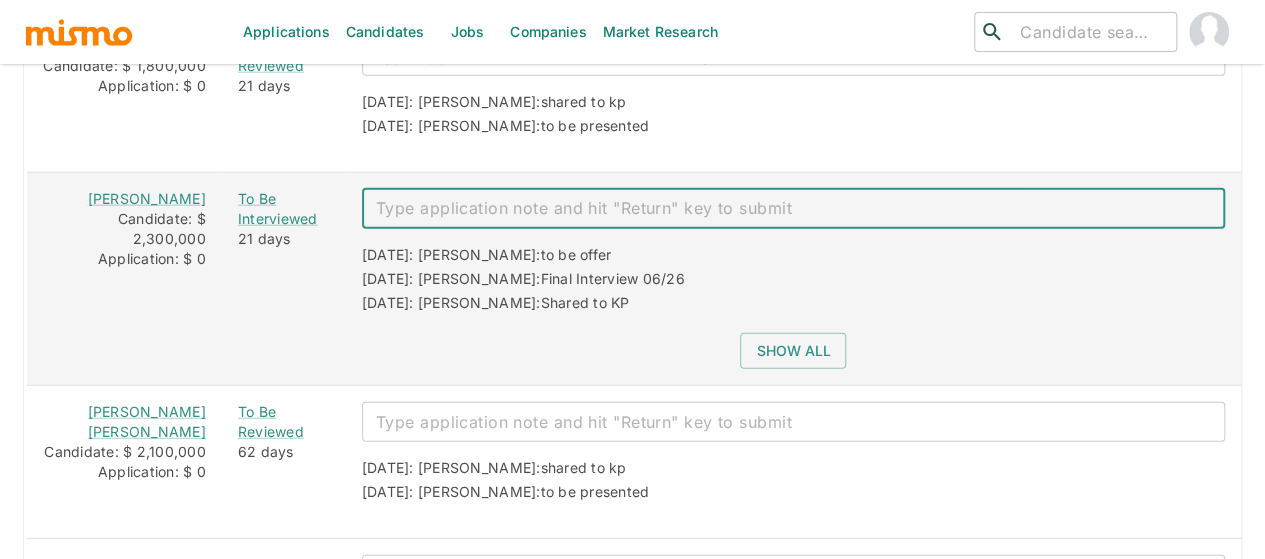 type on "Offer signed. Start date: [DATE]." 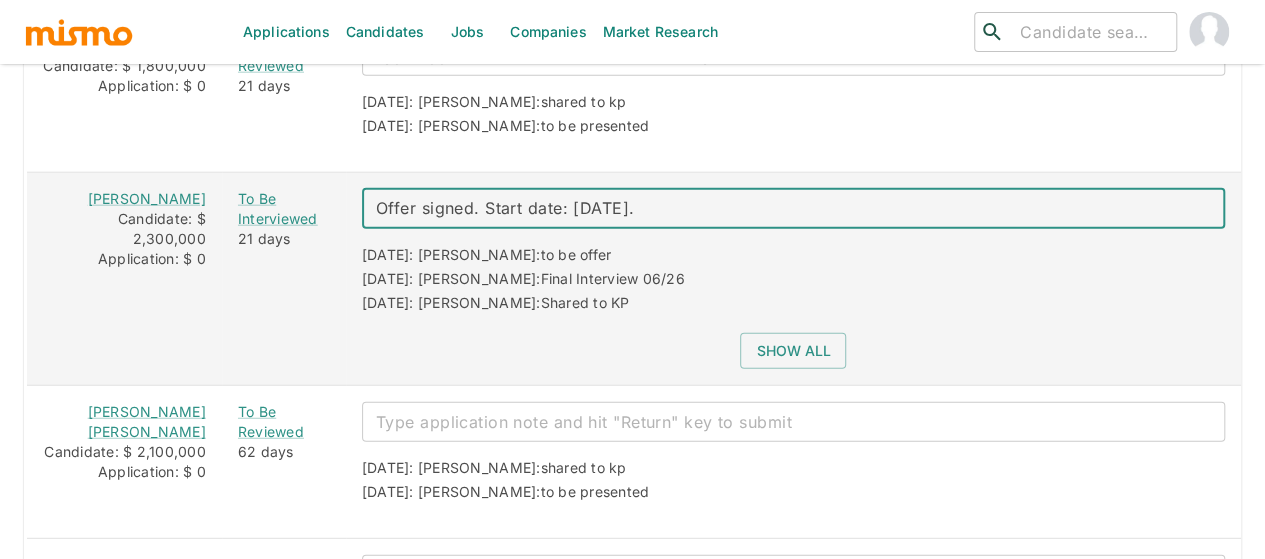 type 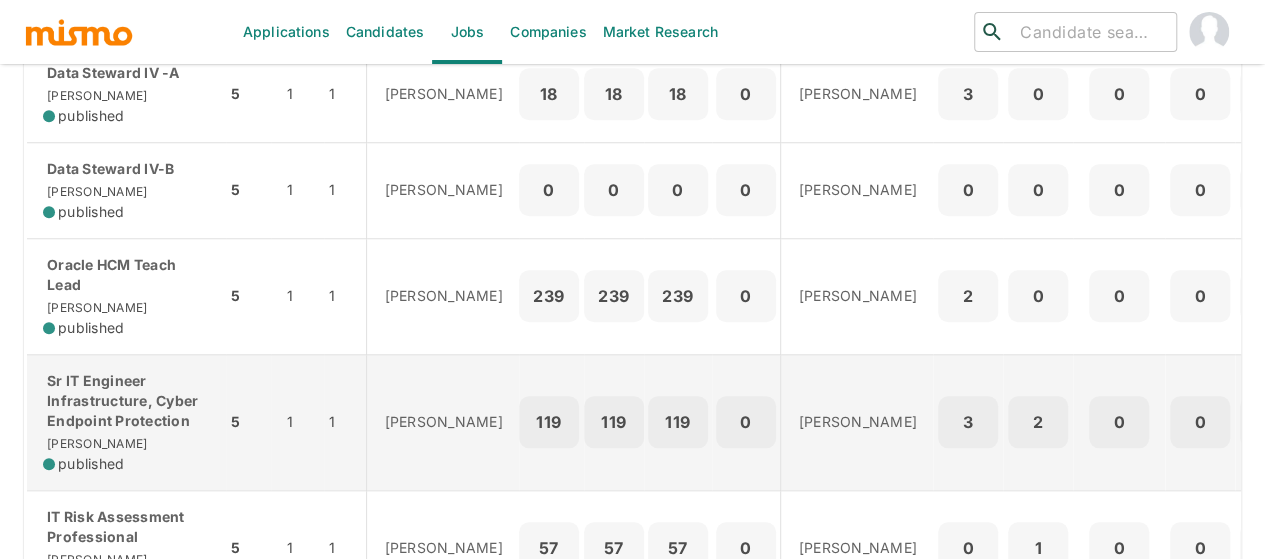 click on "Sr IT Engineer Infrastructure, Cyber Endpoint Protection" at bounding box center (126, 401) 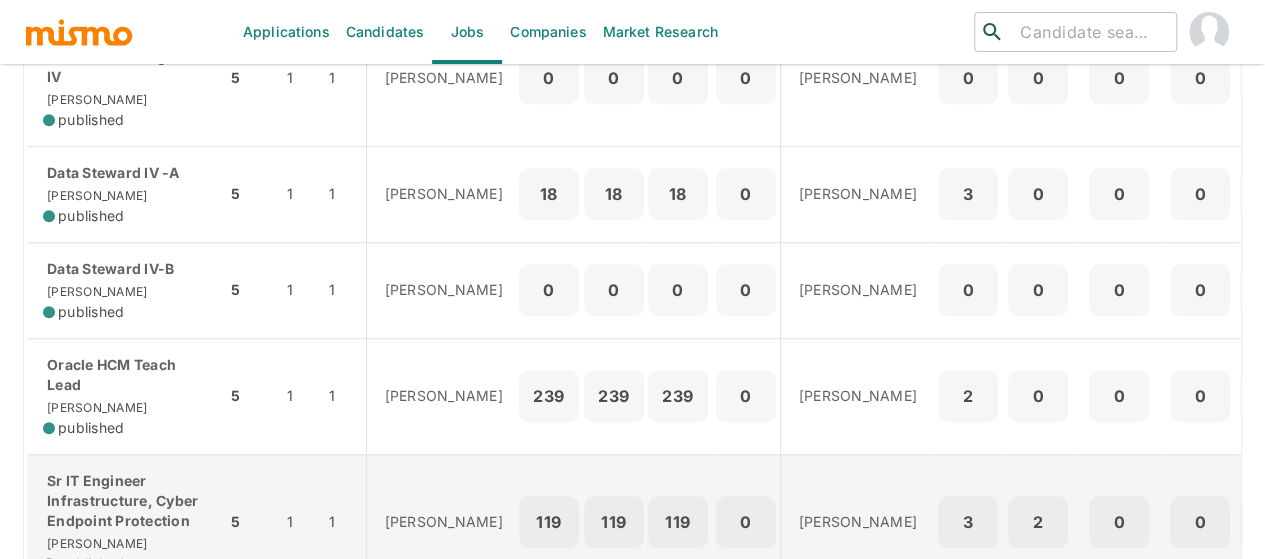 scroll, scrollTop: 800, scrollLeft: 0, axis: vertical 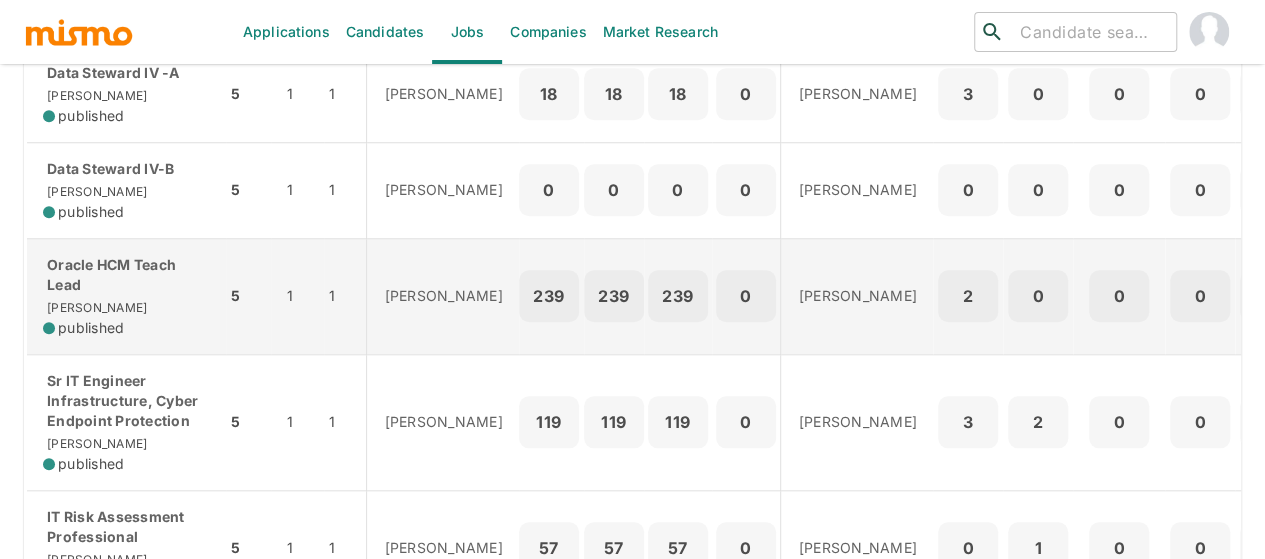 click on "Oracle HCM Teach Lead Kaiser published" at bounding box center [126, 296] 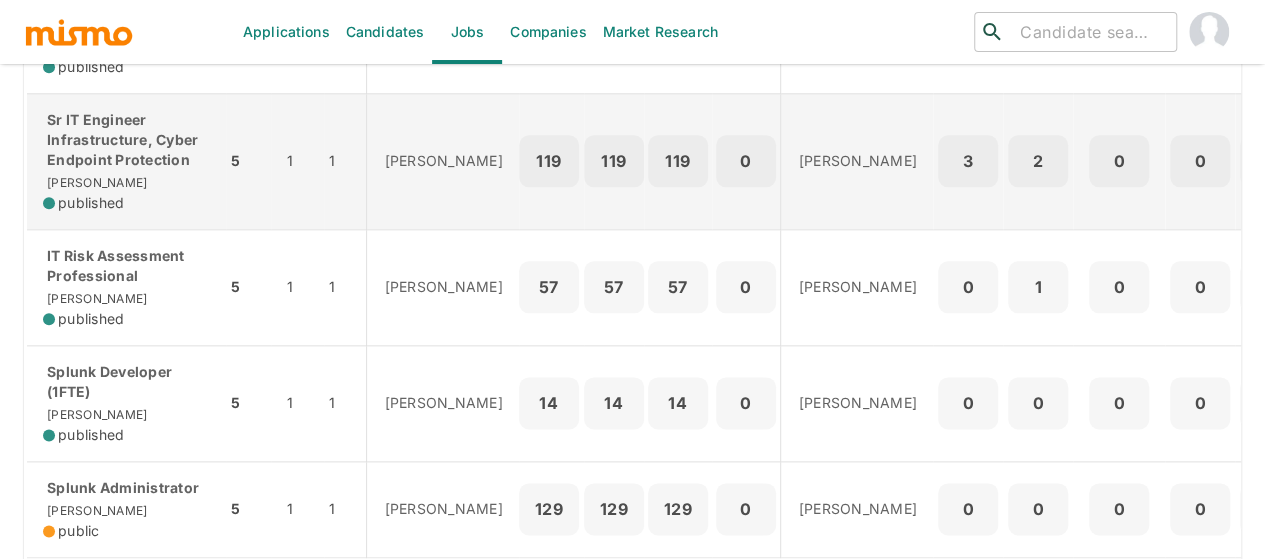 scroll, scrollTop: 1035, scrollLeft: 0, axis: vertical 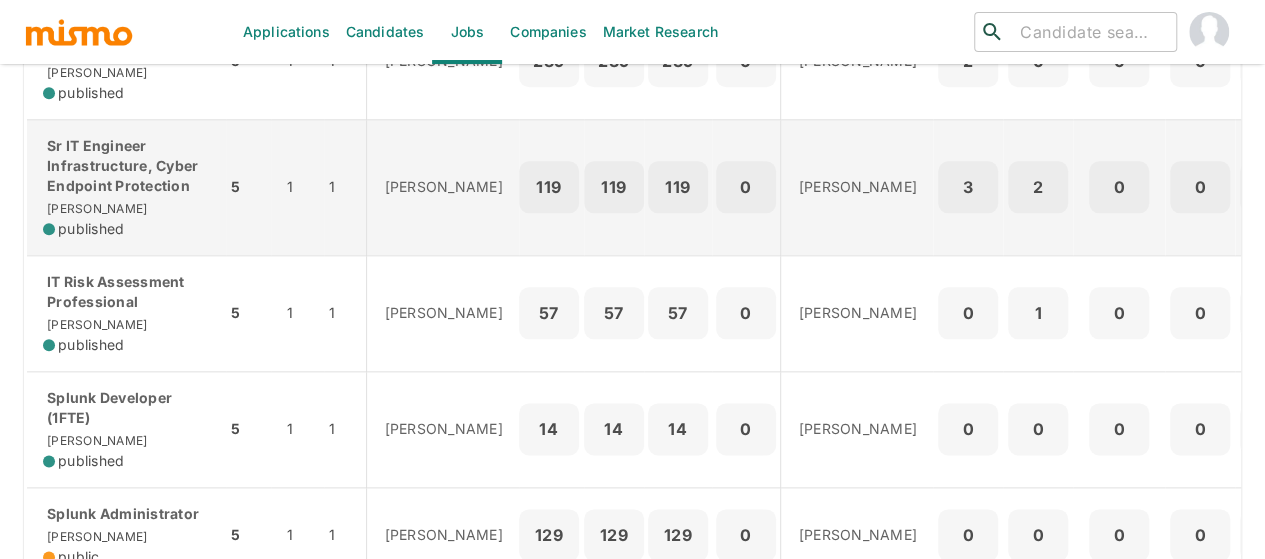 click on "Sr IT Engineer Infrastructure, Cyber Endpoint Protection" at bounding box center [126, 166] 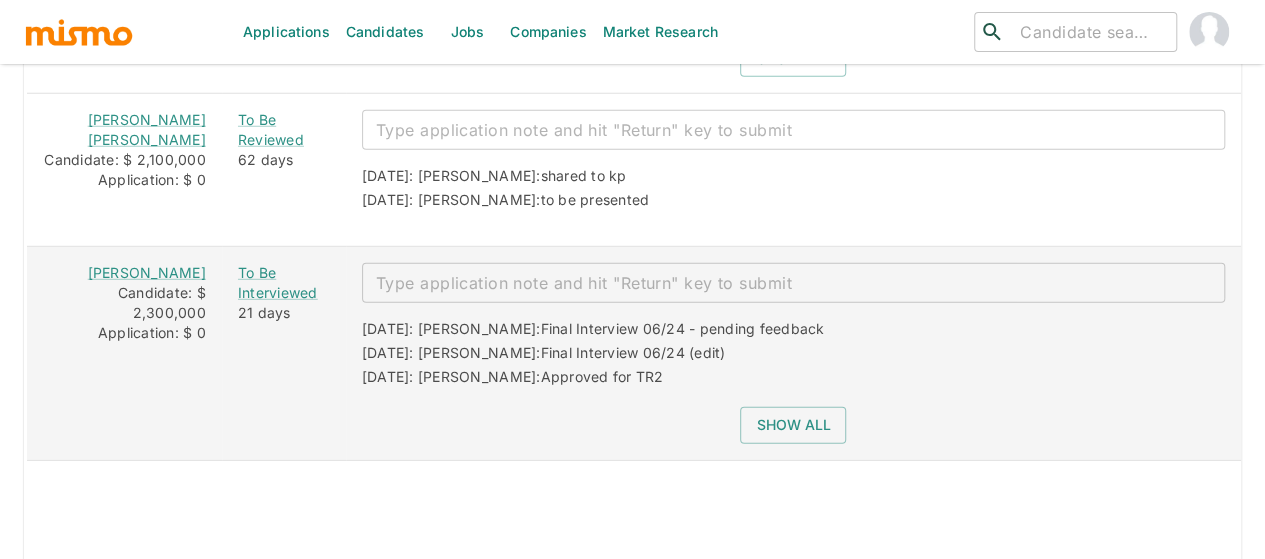 scroll, scrollTop: 2700, scrollLeft: 0, axis: vertical 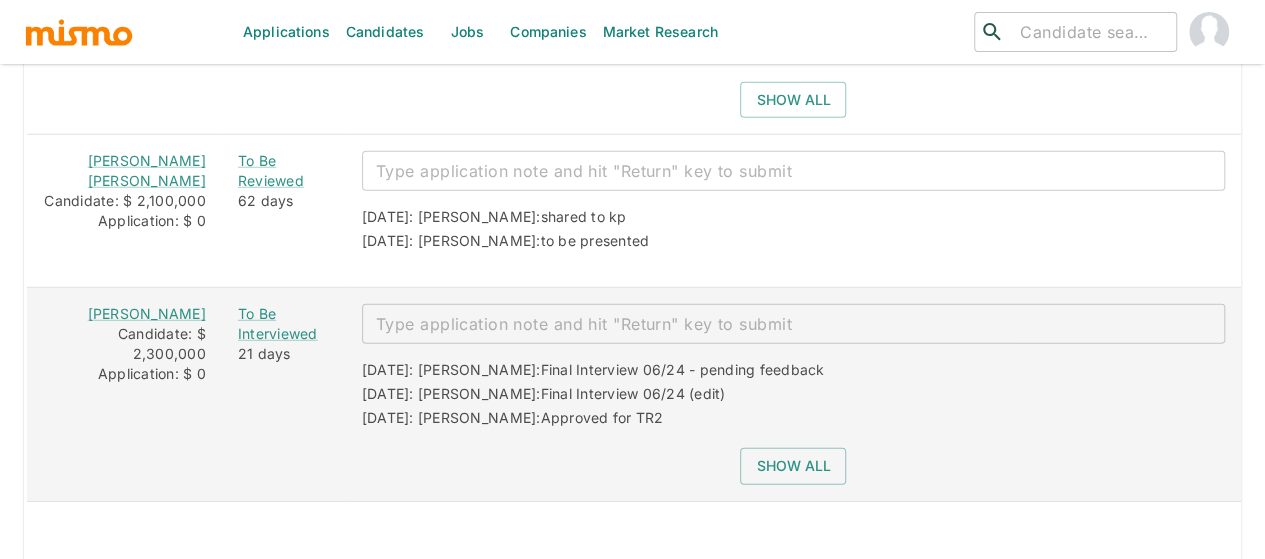 click at bounding box center (793, 324) 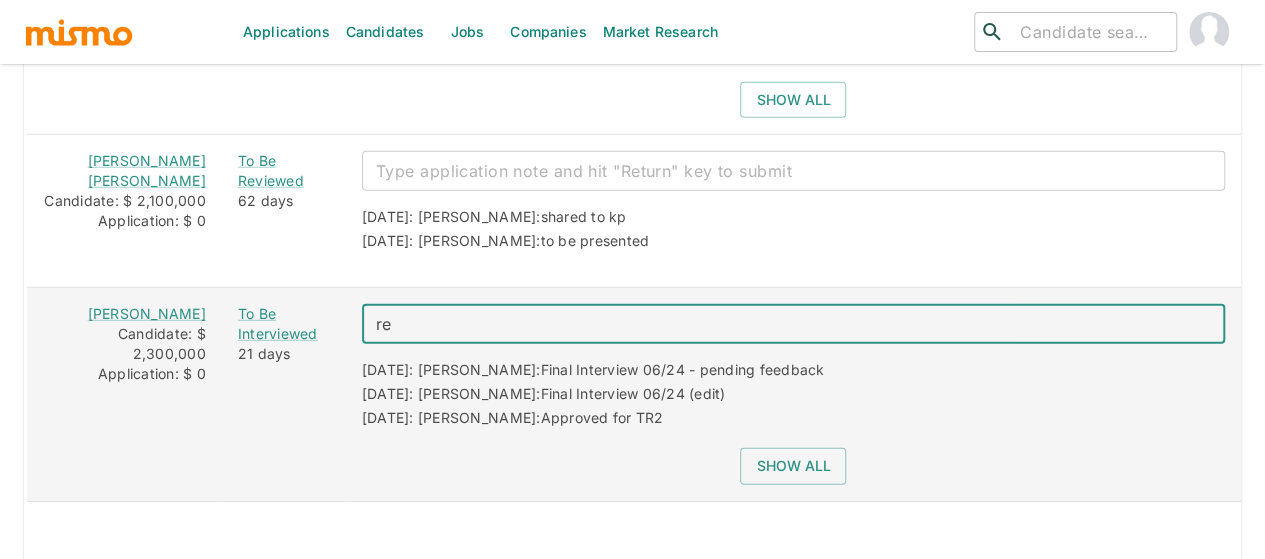 type on "r" 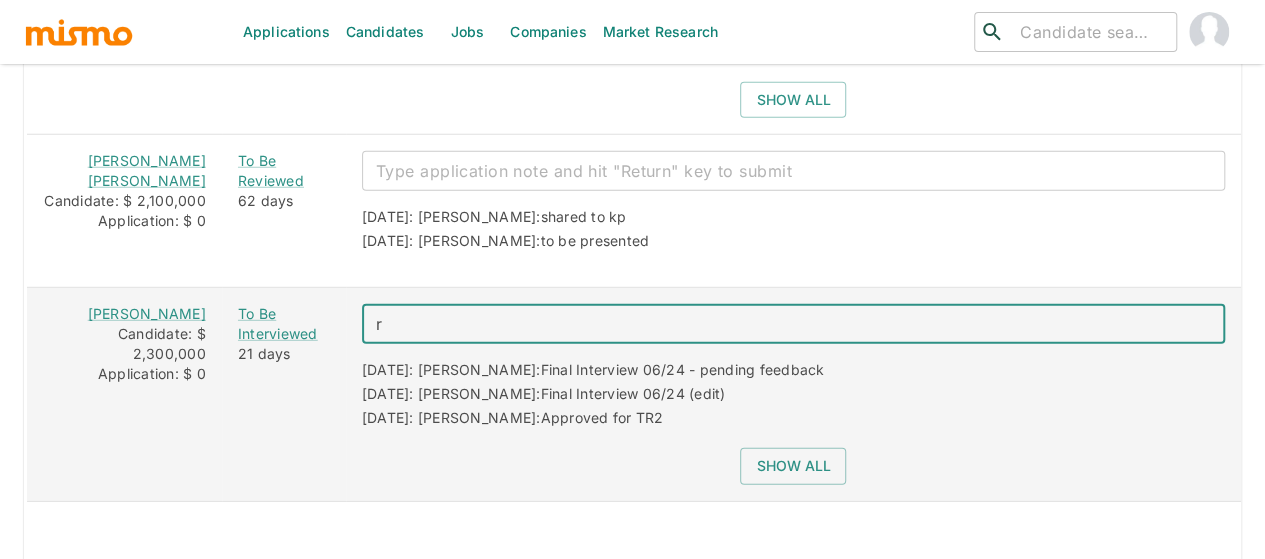 type 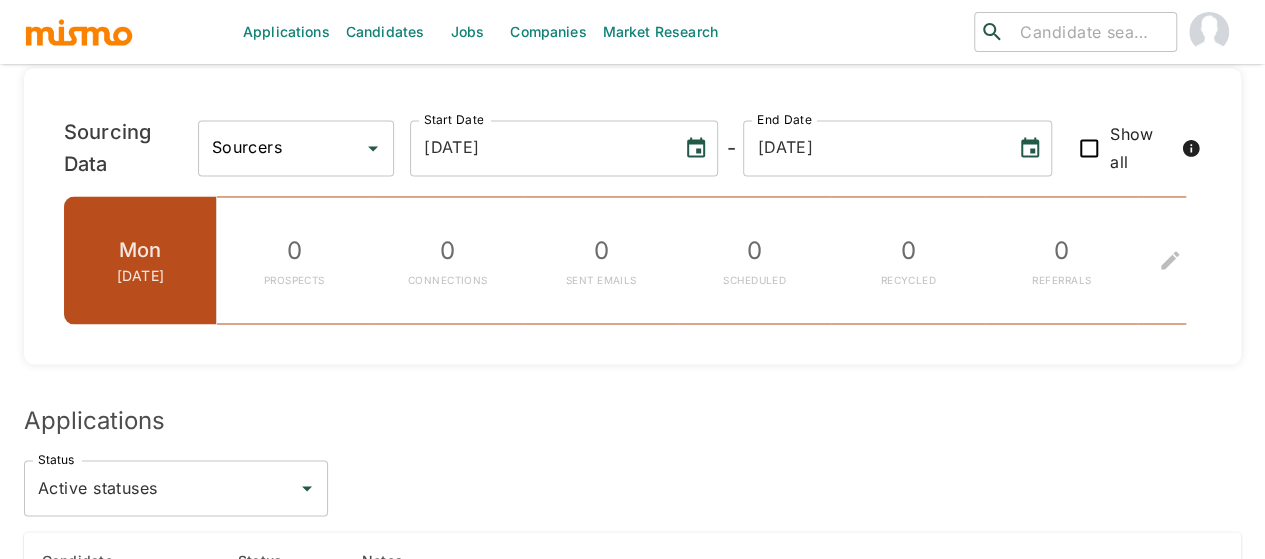 scroll, scrollTop: 1500, scrollLeft: 0, axis: vertical 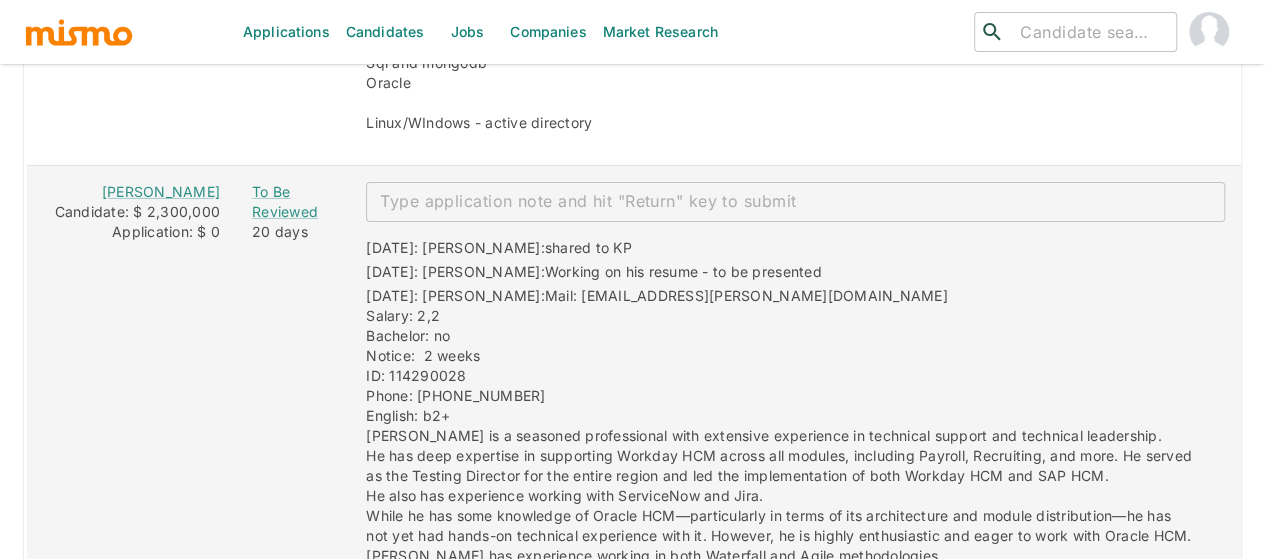 click at bounding box center [795, 201] 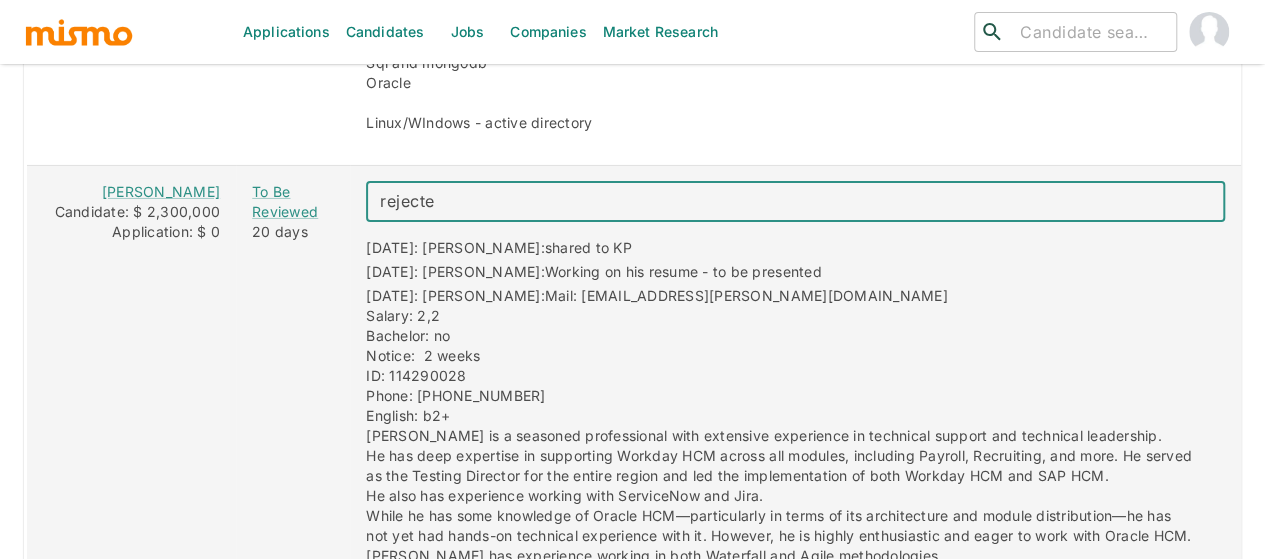 type on "rejected" 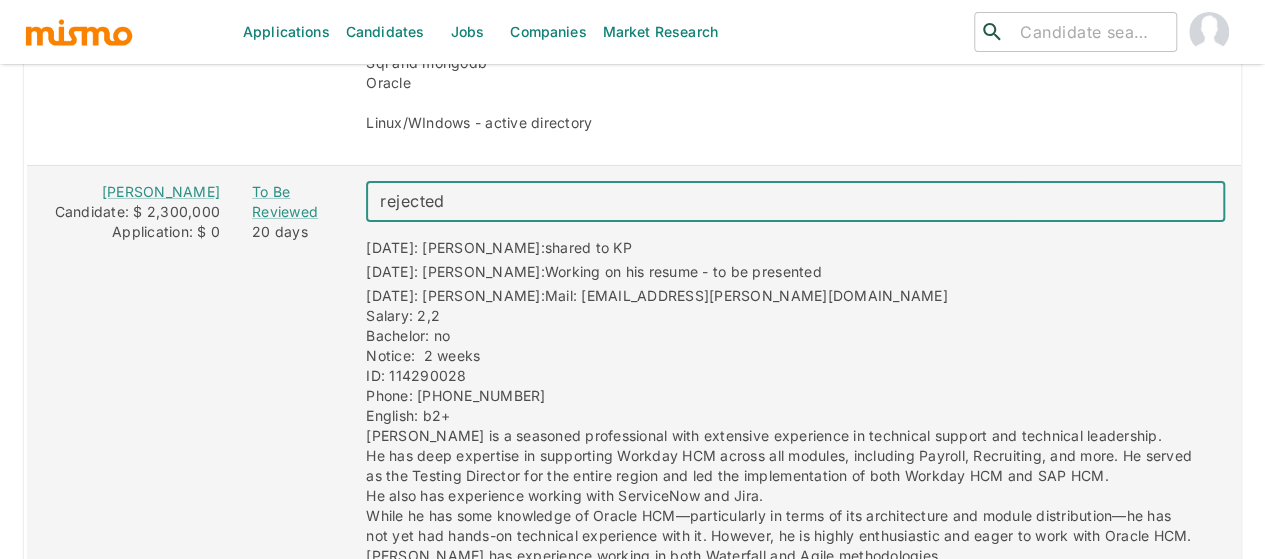 type 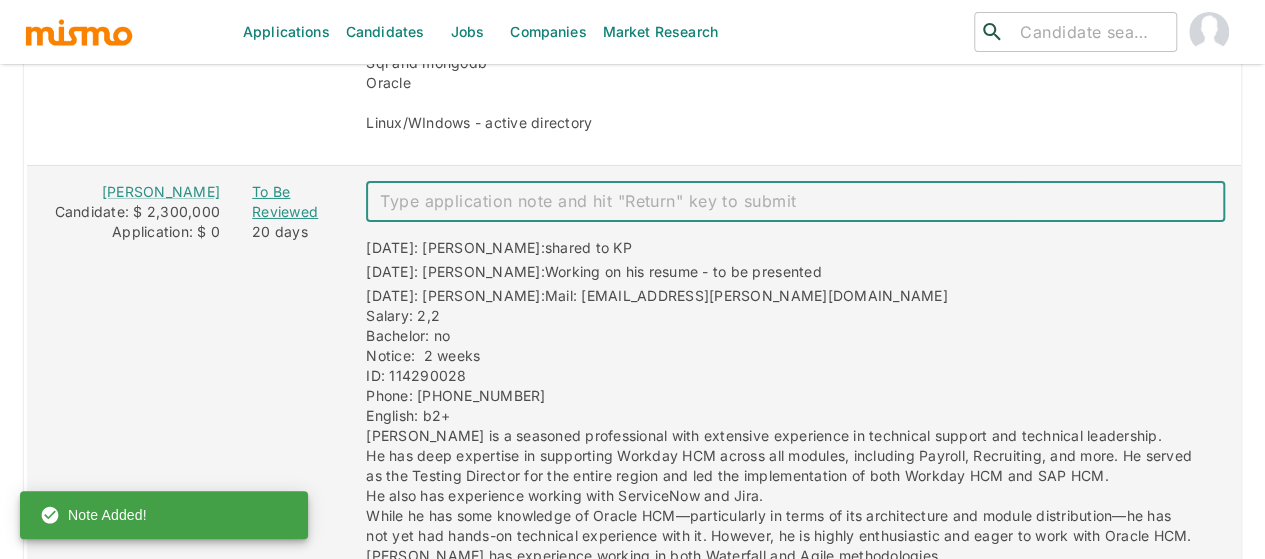 click on "To Be Reviewed" at bounding box center [293, 202] 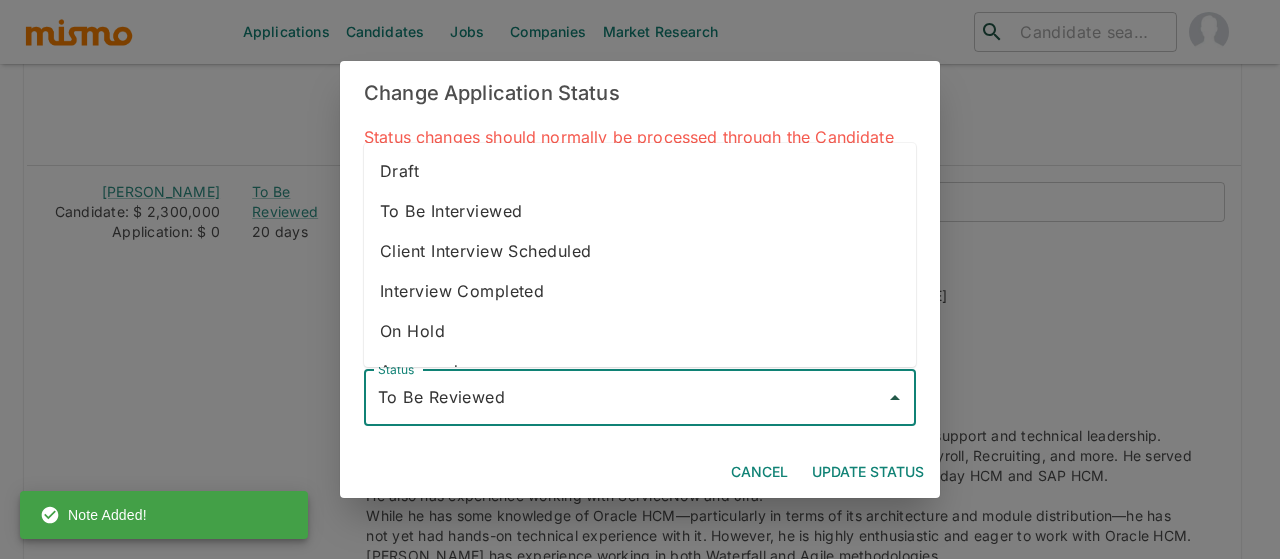 click on "To Be Reviewed" at bounding box center (625, 398) 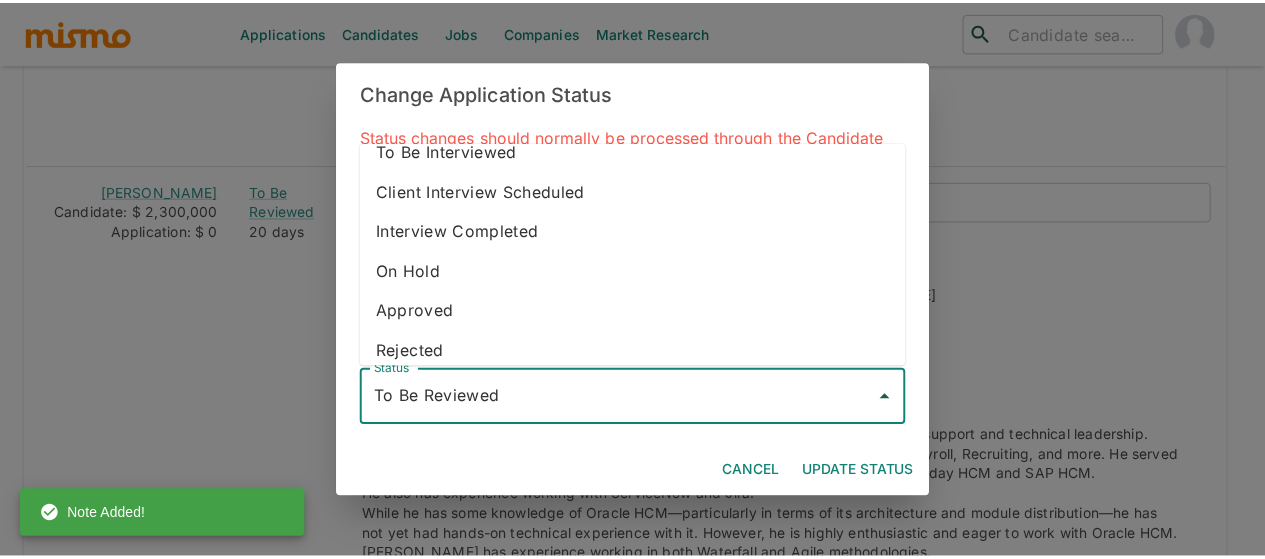 scroll, scrollTop: 112, scrollLeft: 0, axis: vertical 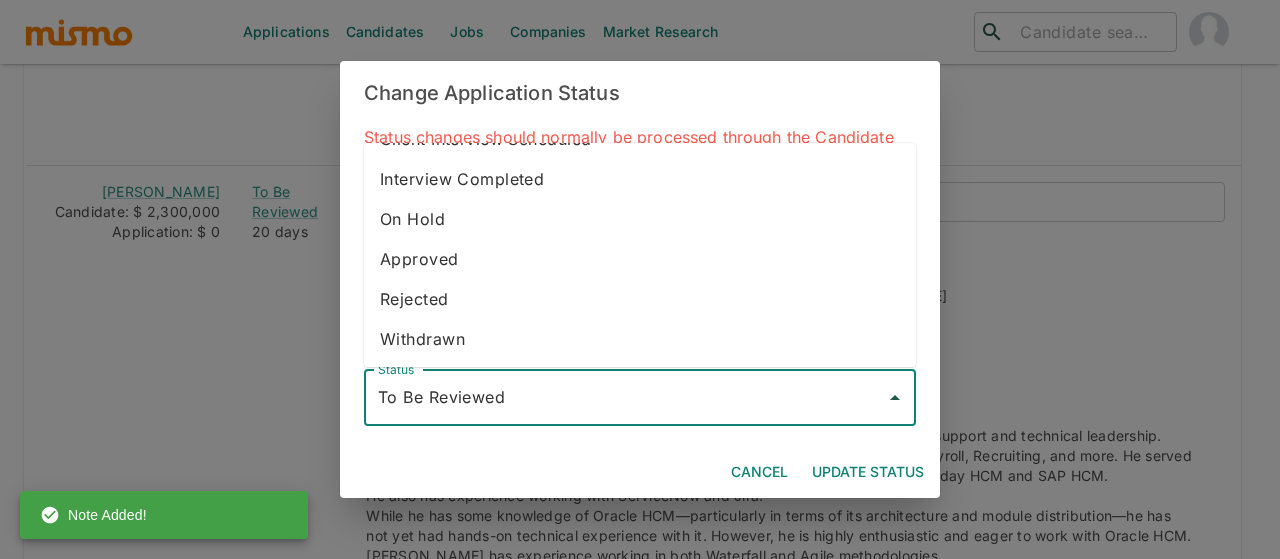click on "Rejected" at bounding box center [640, 299] 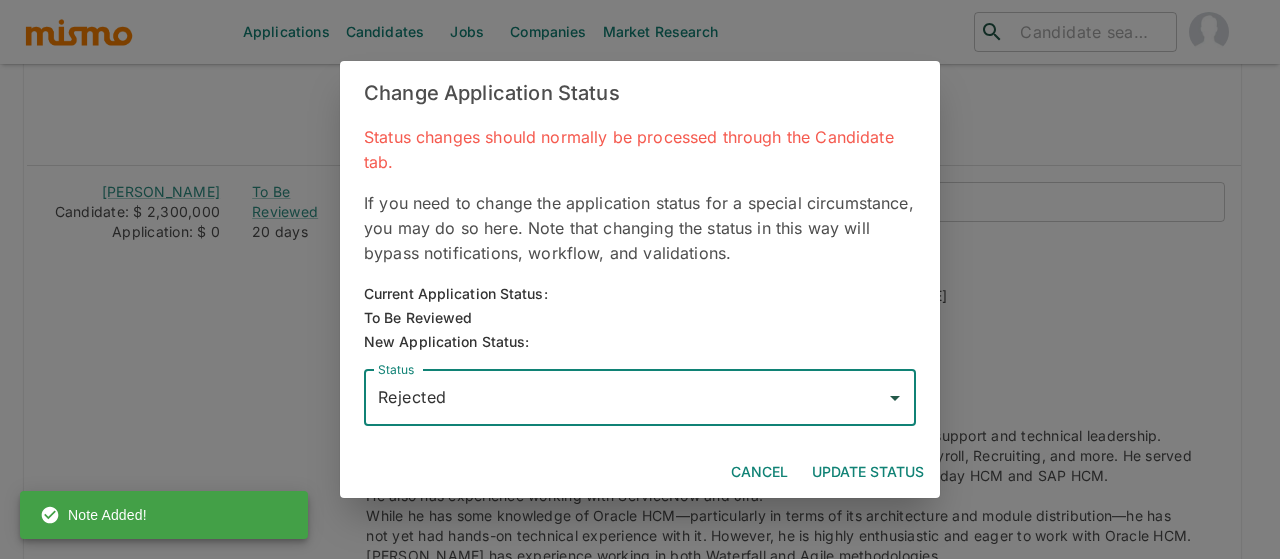 click on "Update Status" at bounding box center [868, 472] 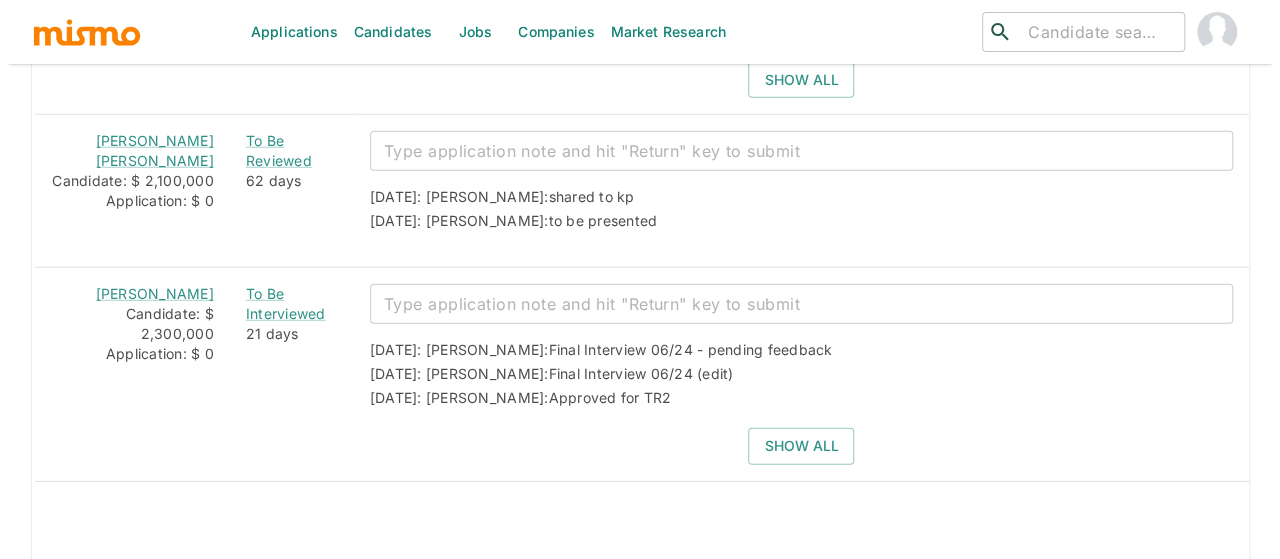 scroll, scrollTop: 2720, scrollLeft: 0, axis: vertical 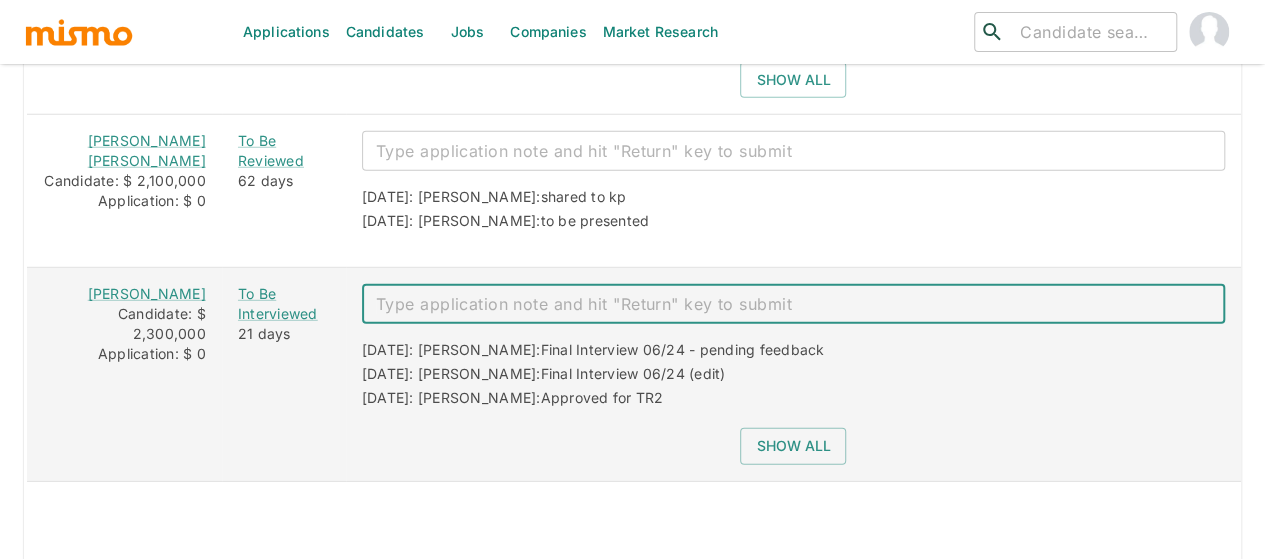click at bounding box center [793, 304] 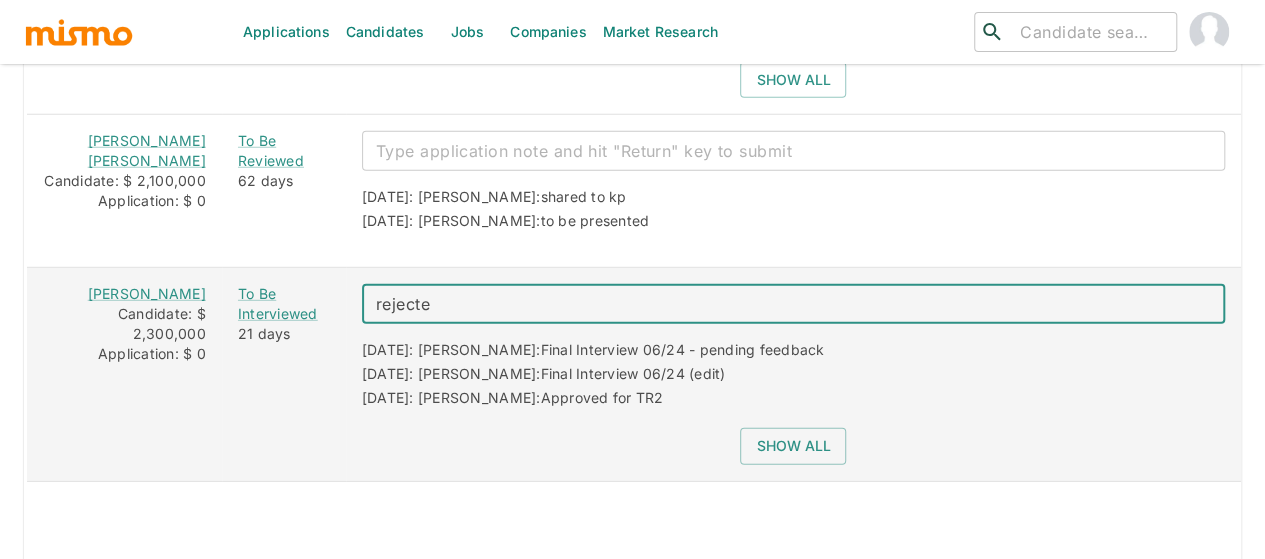 type on "rejected" 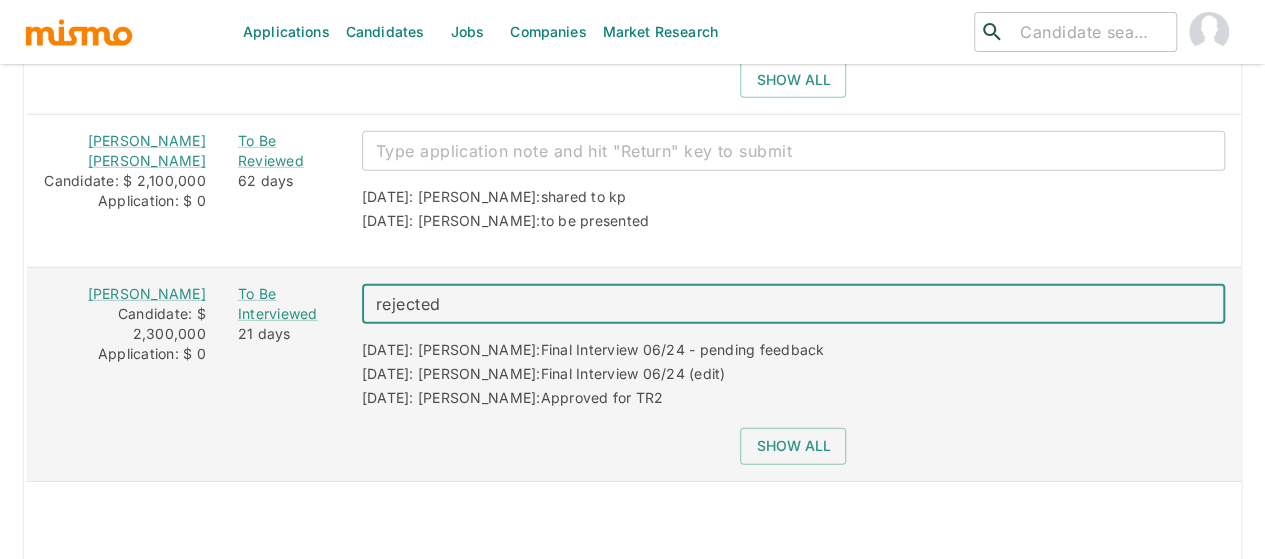 type 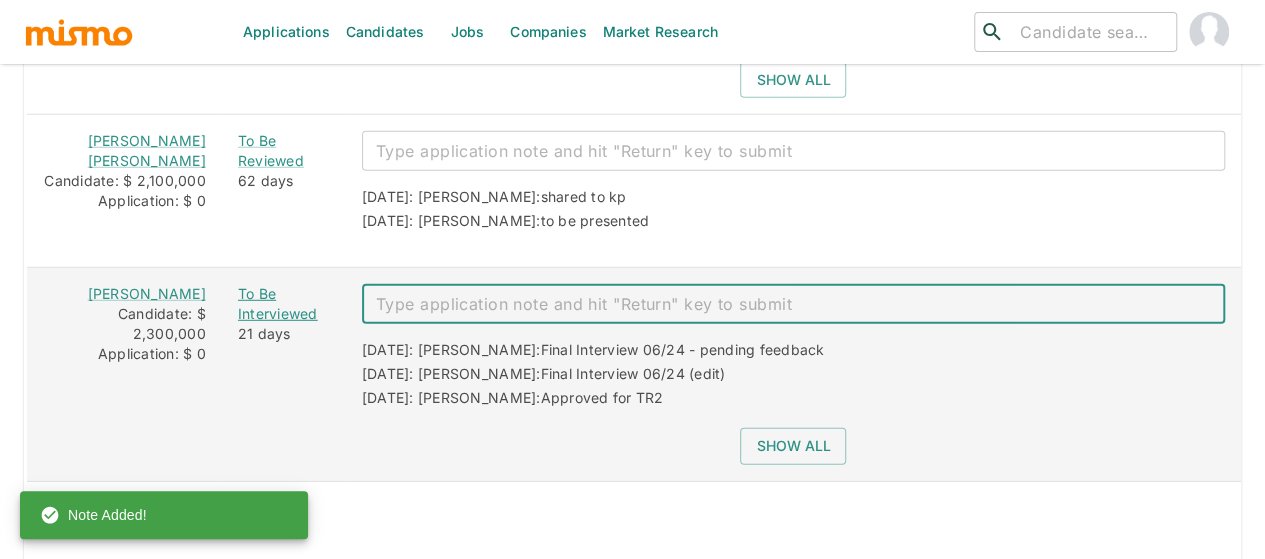 click on "To Be Interviewed" at bounding box center (284, 304) 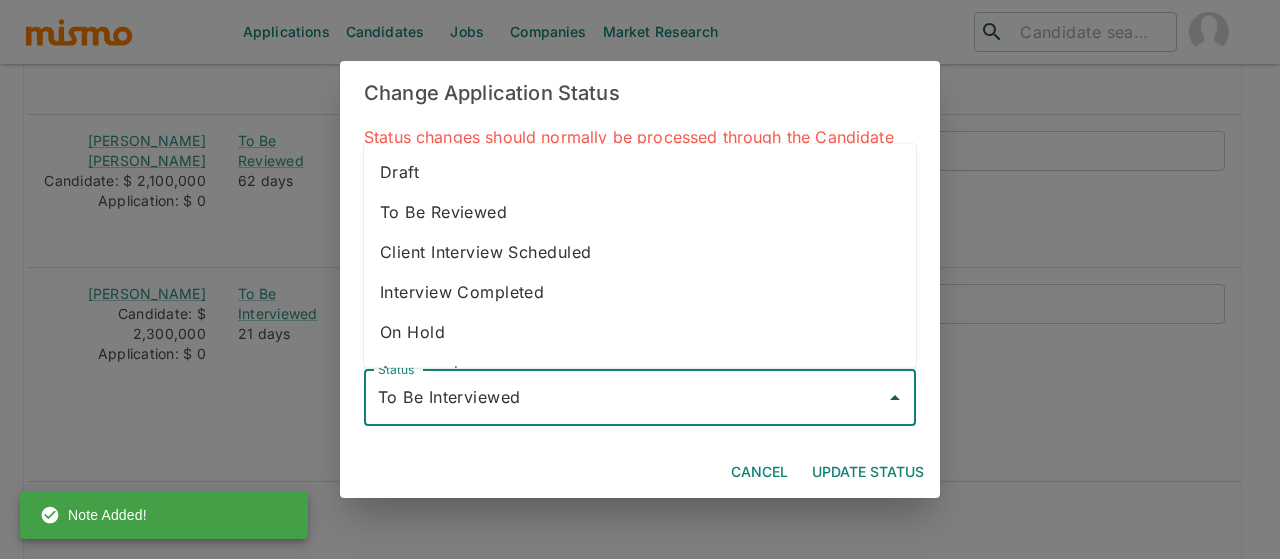 click on "To Be Interviewed" at bounding box center [625, 398] 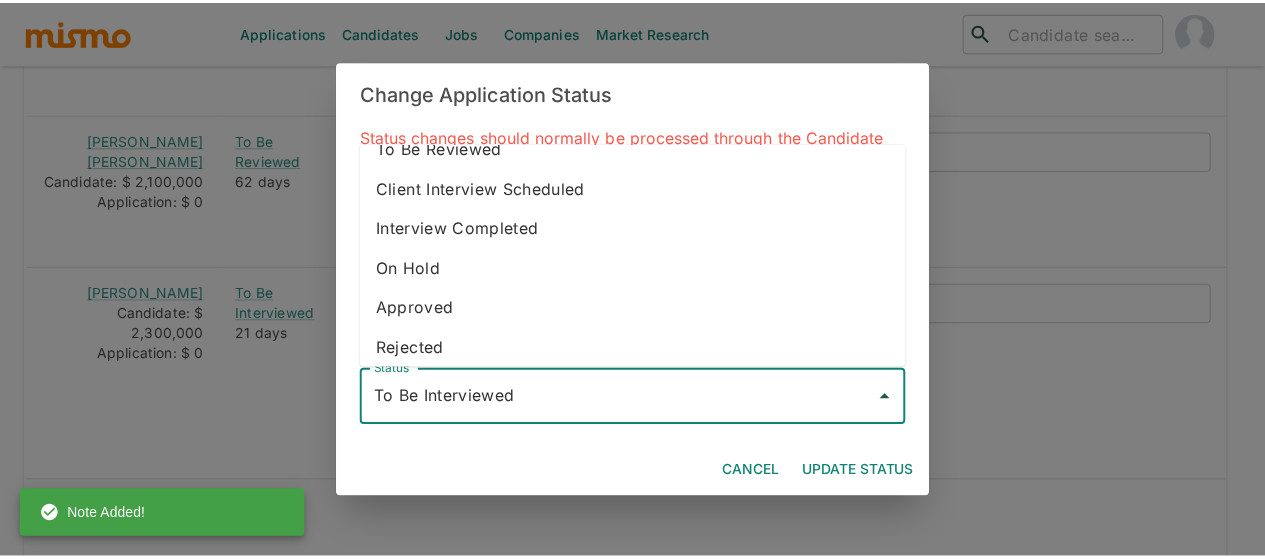 scroll, scrollTop: 112, scrollLeft: 0, axis: vertical 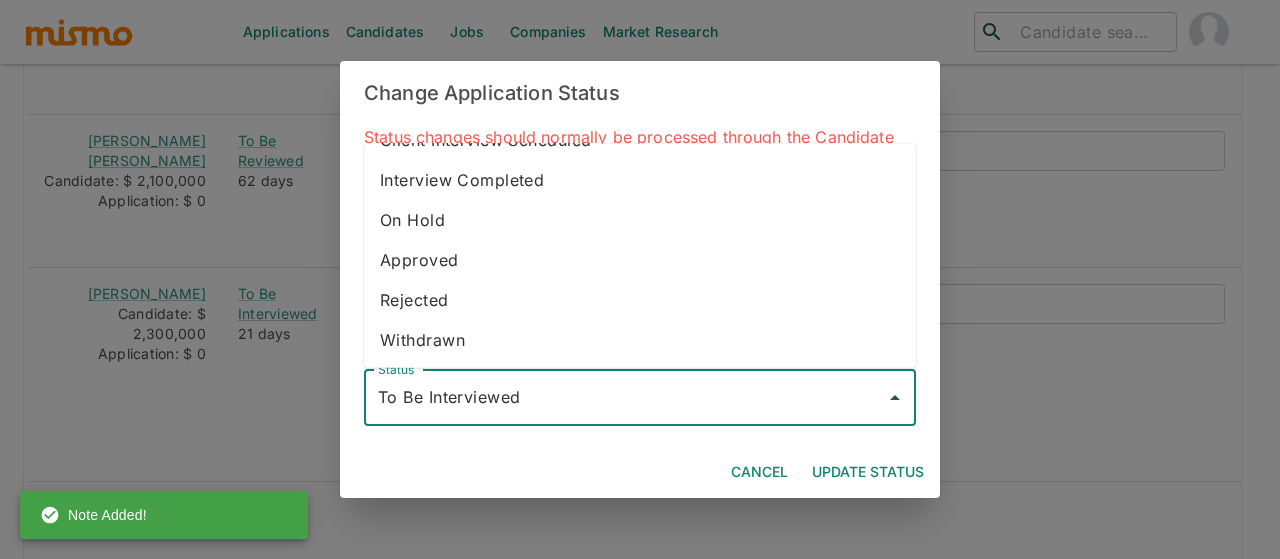 click on "Rejected" at bounding box center (640, 300) 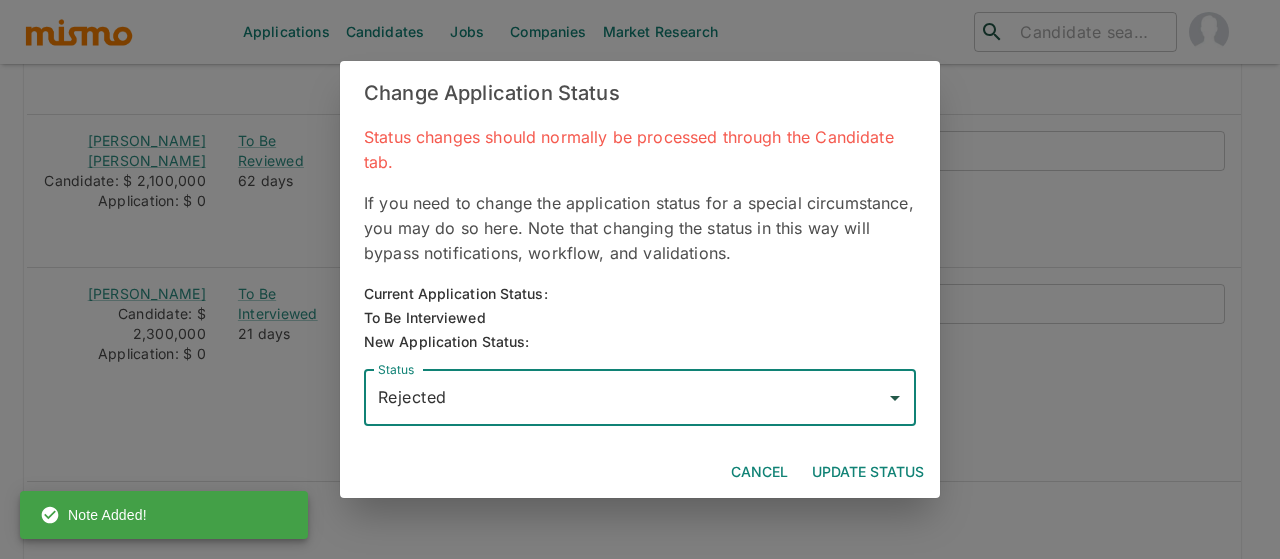 click on "Update Status" at bounding box center [868, 472] 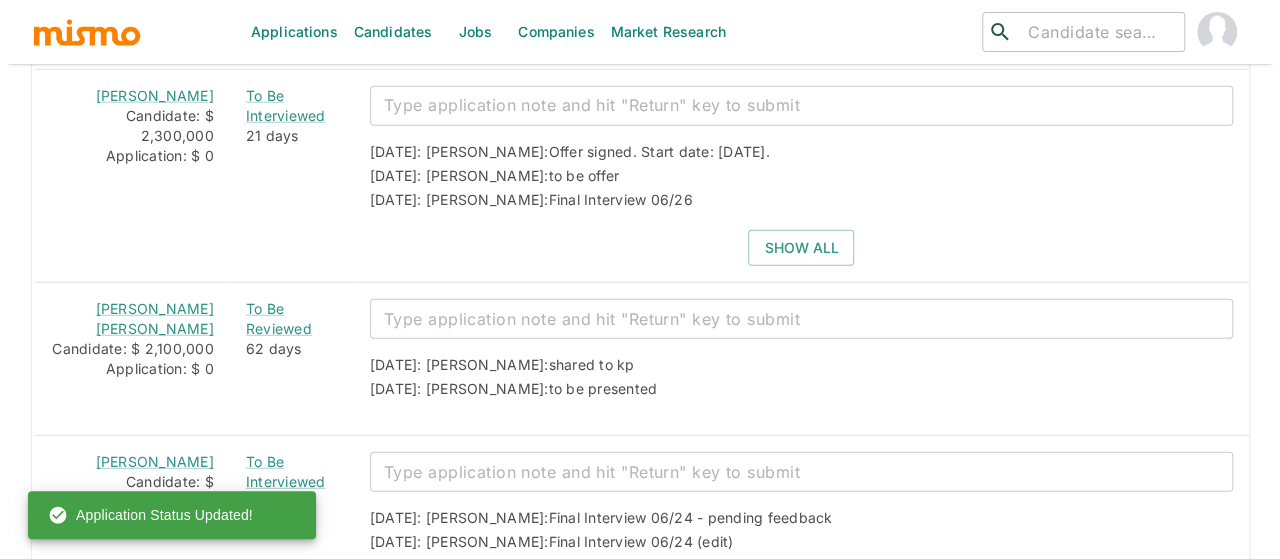scroll, scrollTop: 2520, scrollLeft: 0, axis: vertical 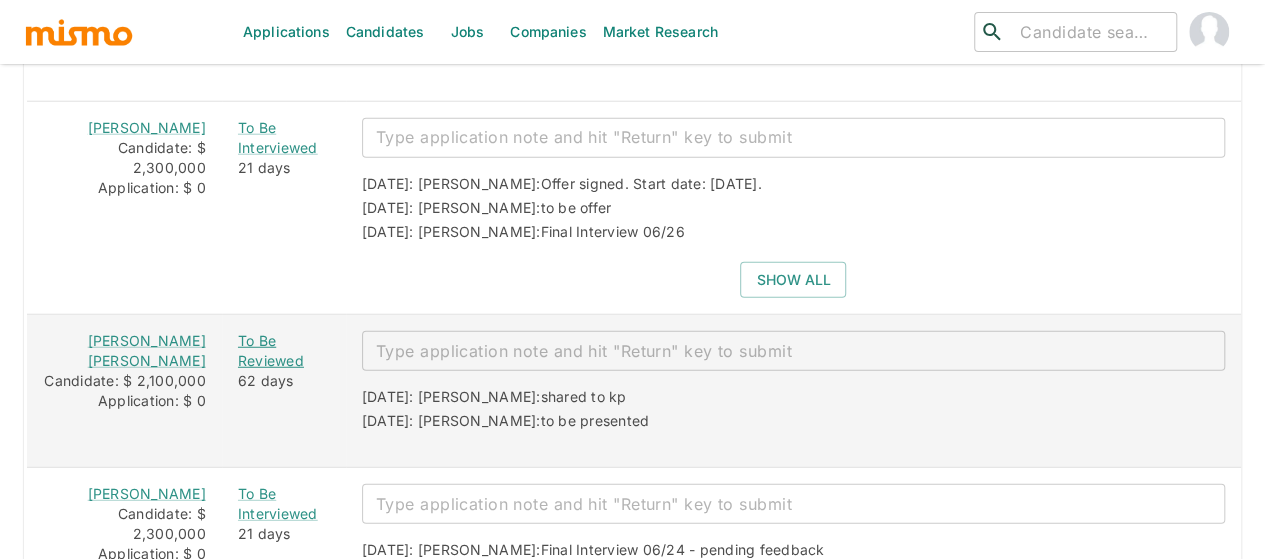 click on "To Be Reviewed" at bounding box center [284, 351] 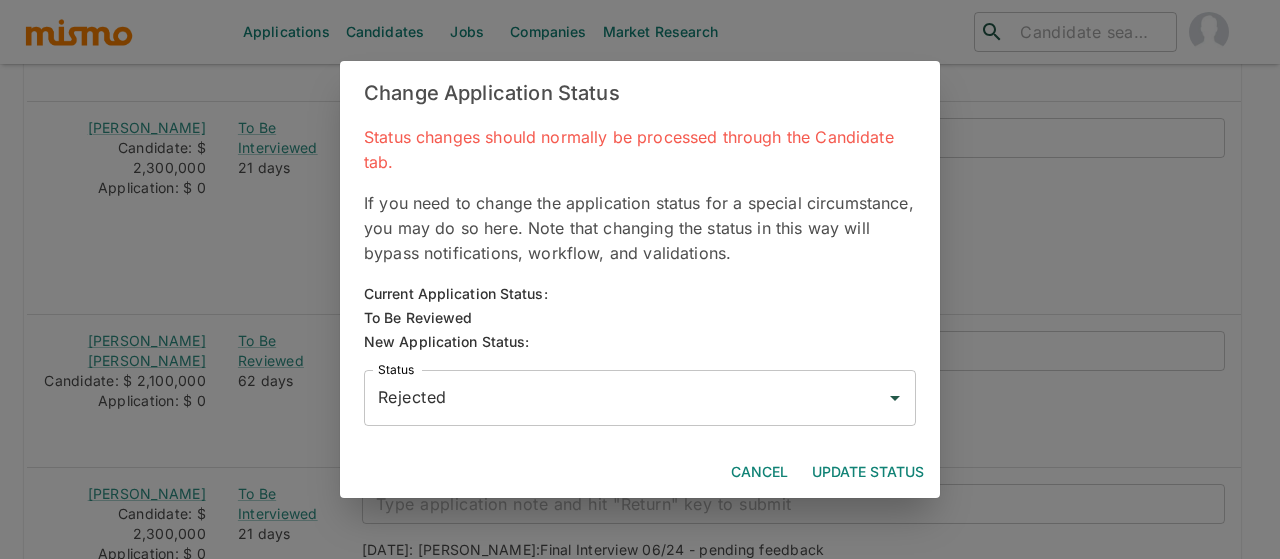 click on "Rejected" at bounding box center (625, 398) 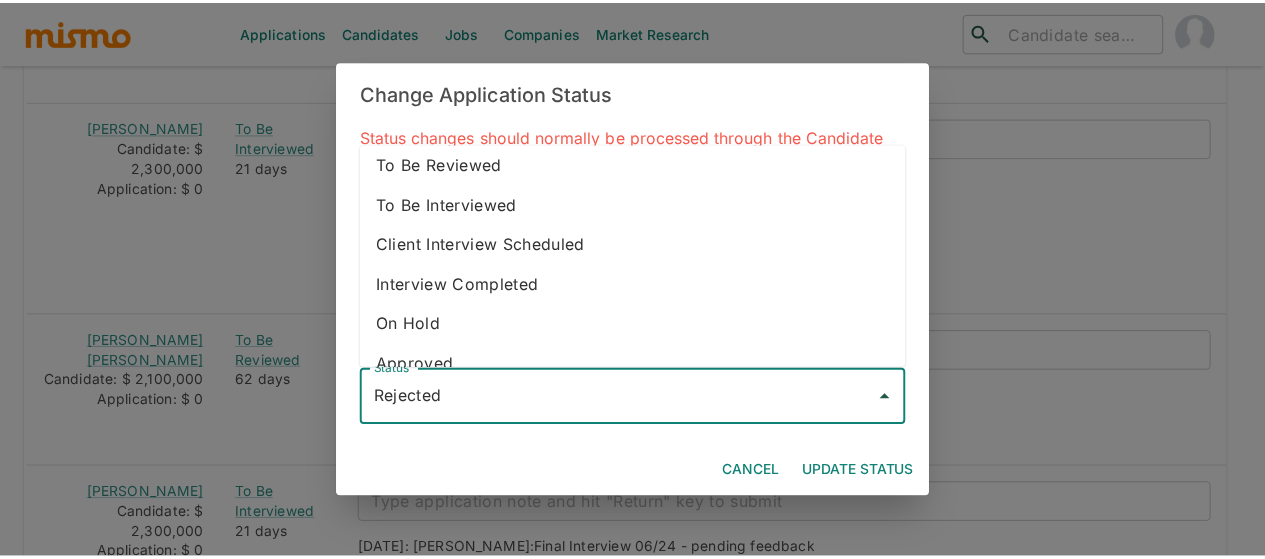 scroll, scrollTop: 112, scrollLeft: 0, axis: vertical 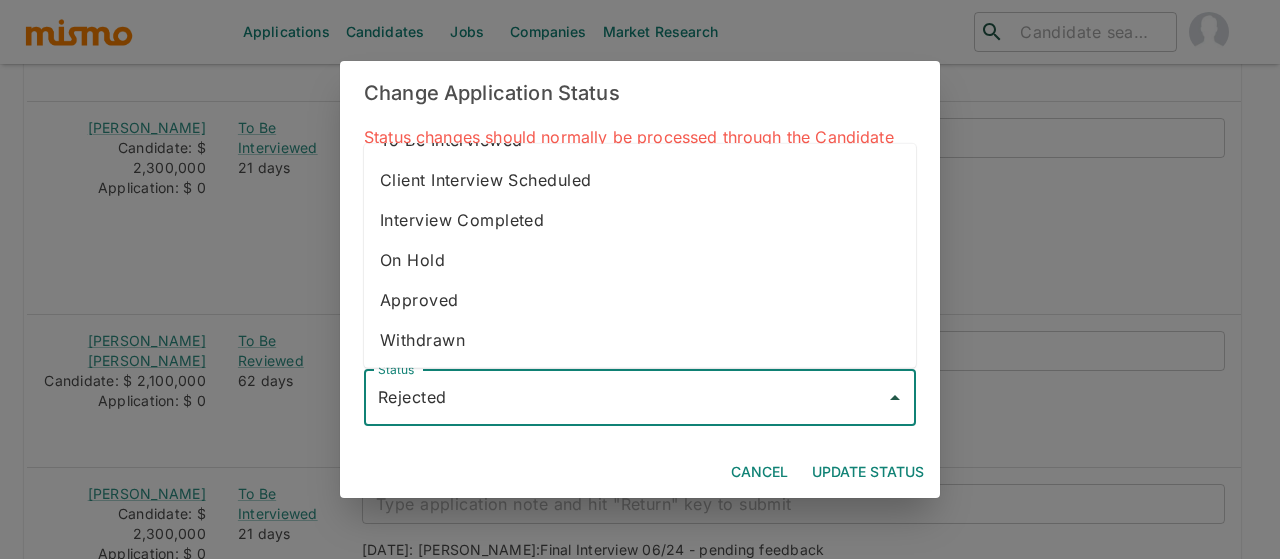 click on "Withdrawn" at bounding box center (640, 340) 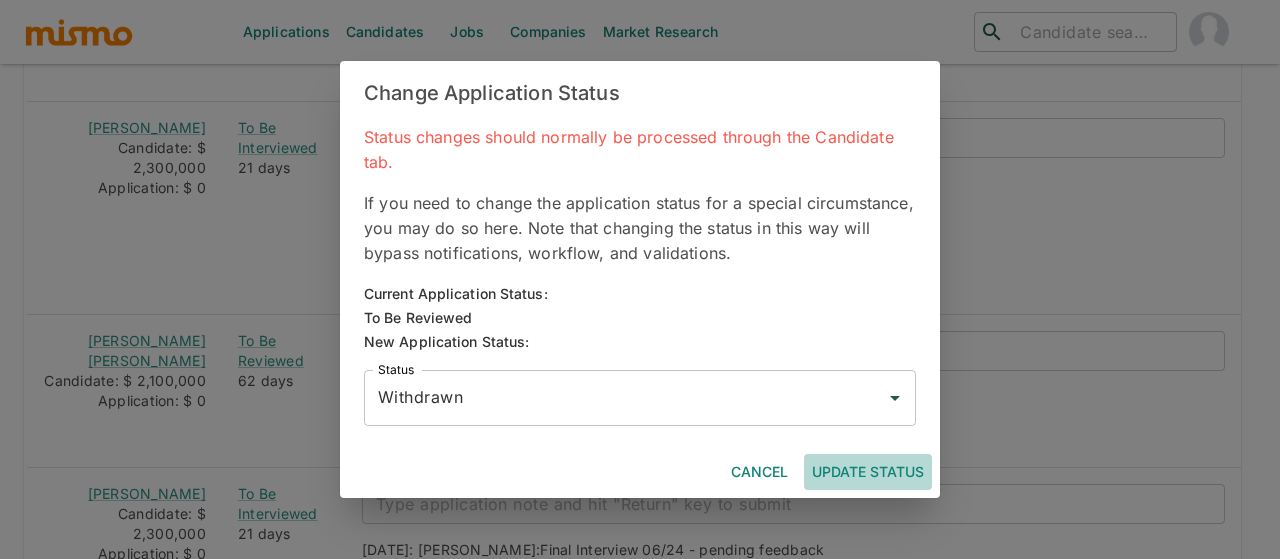 click on "Update Status" at bounding box center (868, 472) 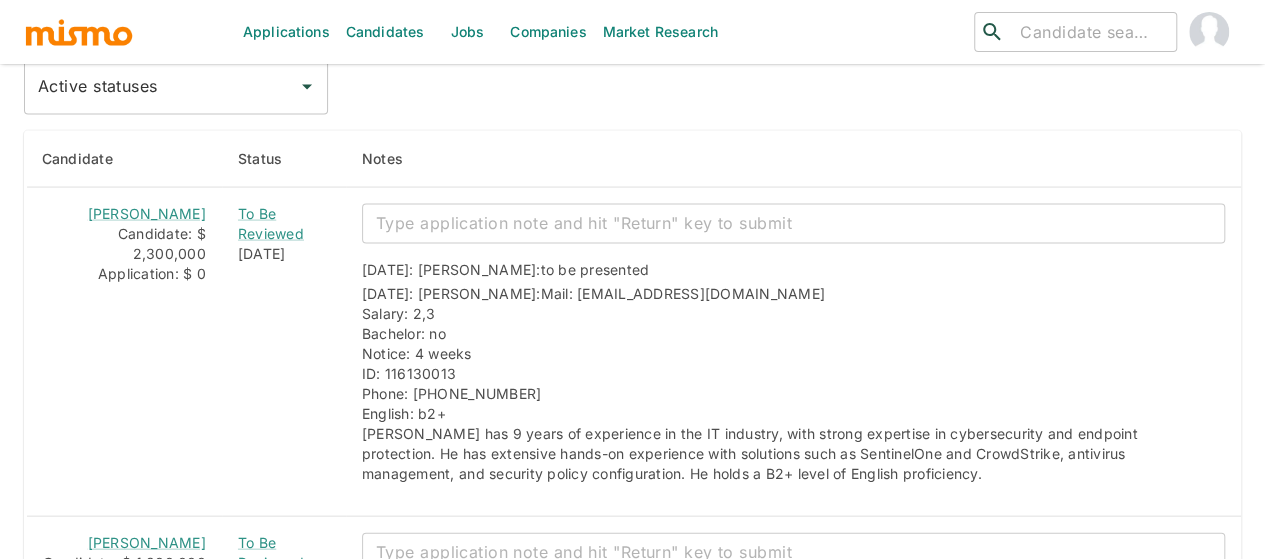 scroll, scrollTop: 1920, scrollLeft: 0, axis: vertical 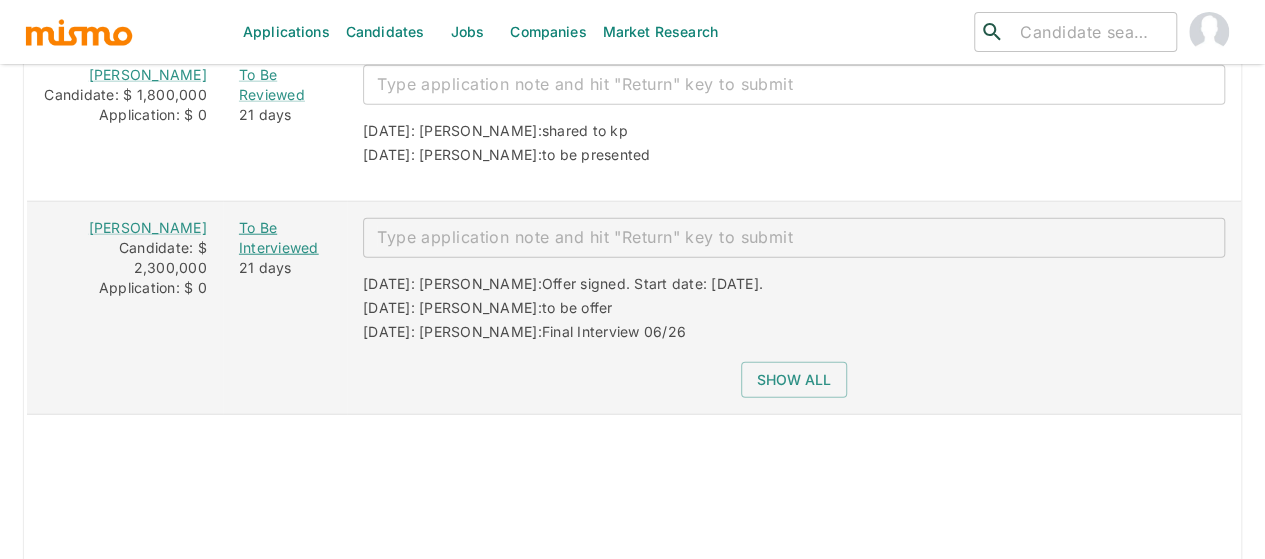 click on "To Be Interviewed" at bounding box center [285, 238] 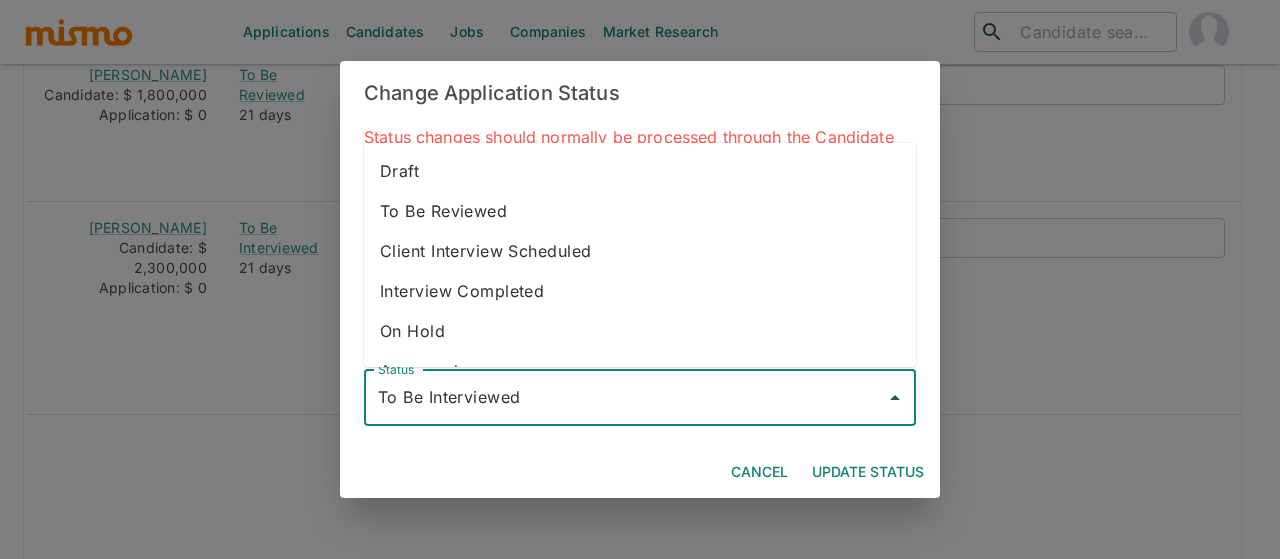 click on "To Be Interviewed" at bounding box center [625, 398] 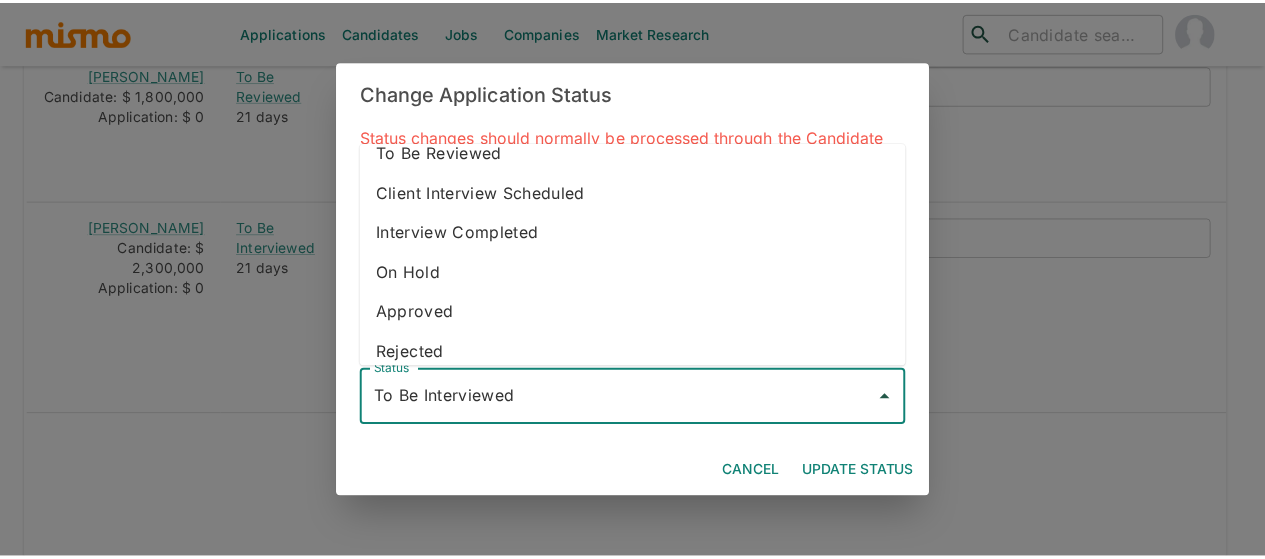 scroll, scrollTop: 112, scrollLeft: 0, axis: vertical 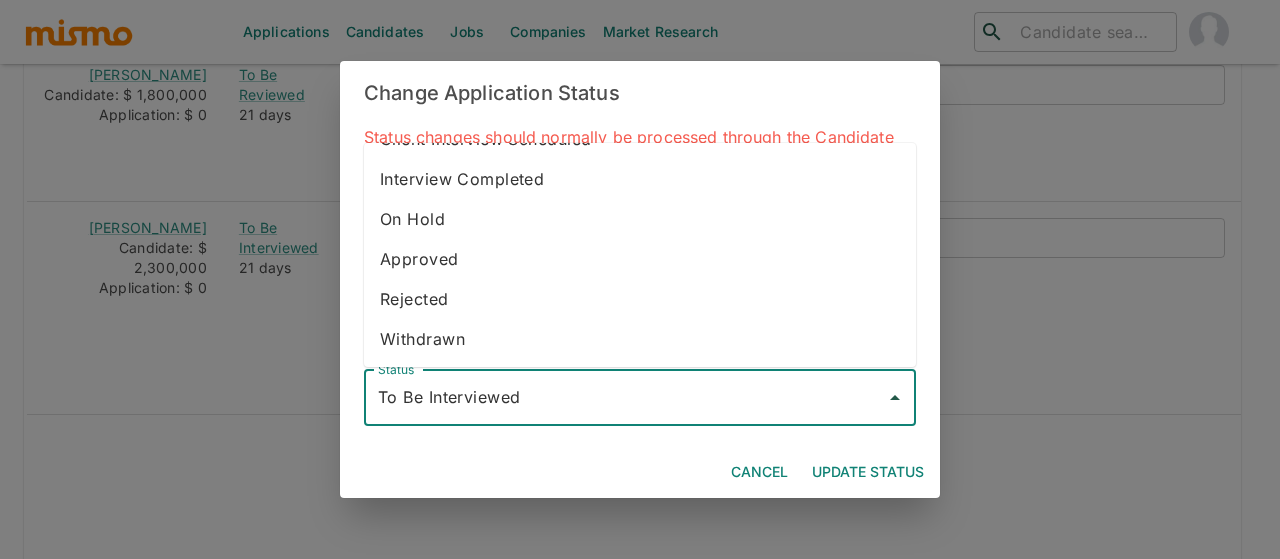 click on "Approved" at bounding box center (640, 259) 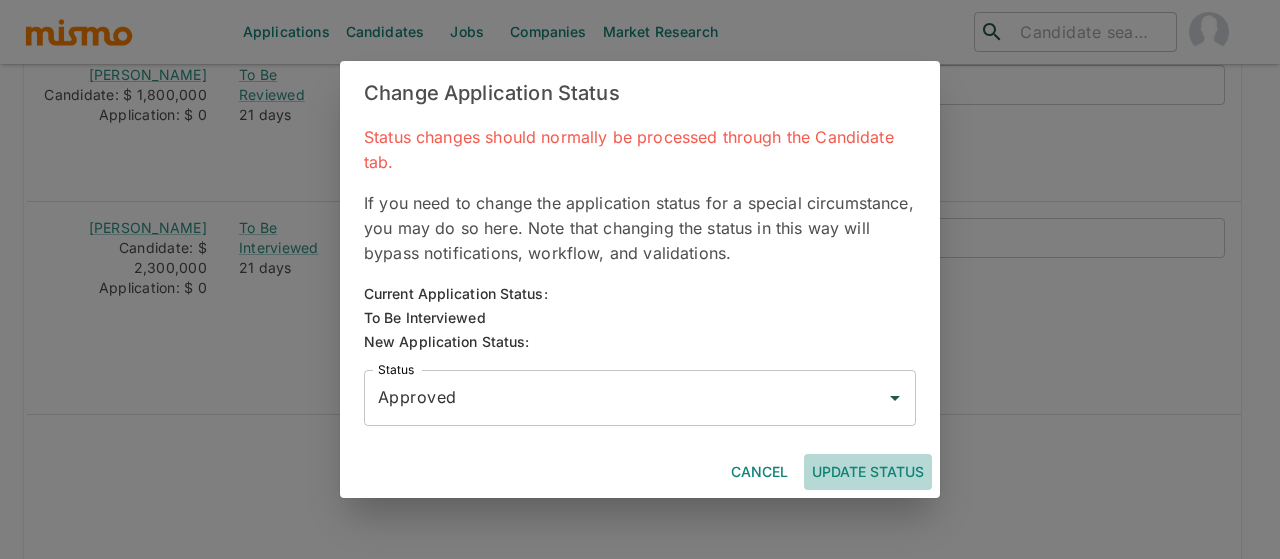 click on "Update Status" at bounding box center (868, 472) 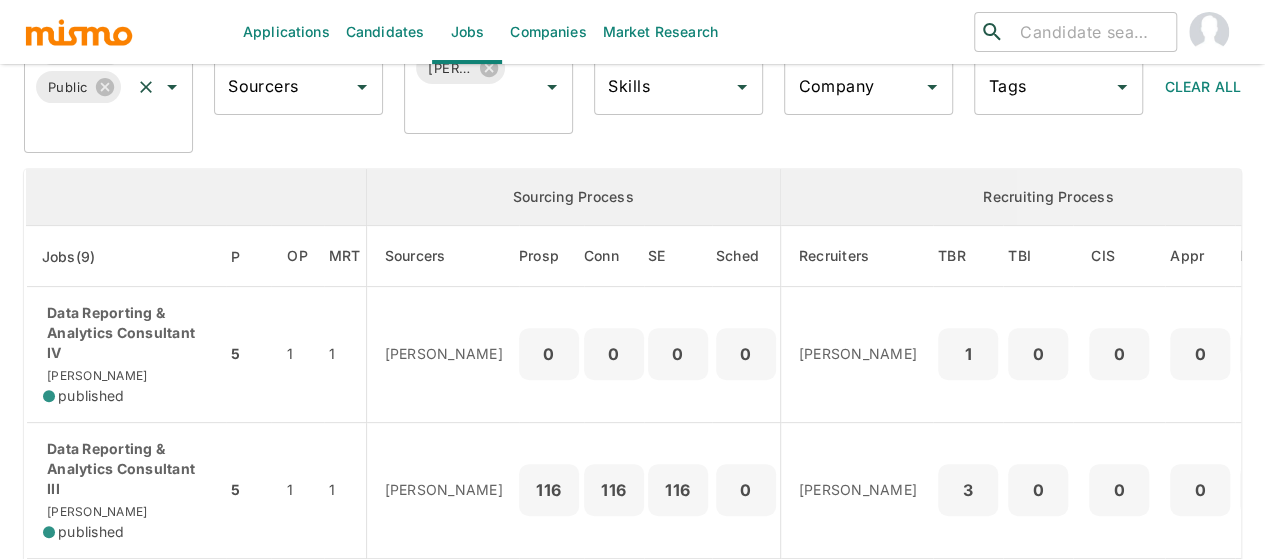 scroll, scrollTop: 52, scrollLeft: 0, axis: vertical 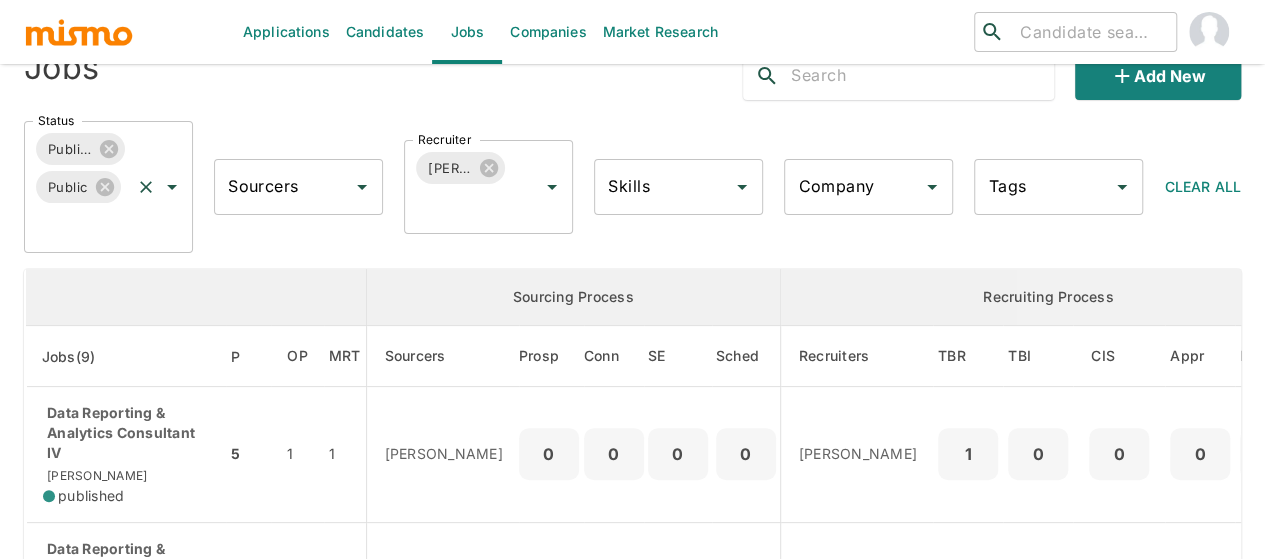 click 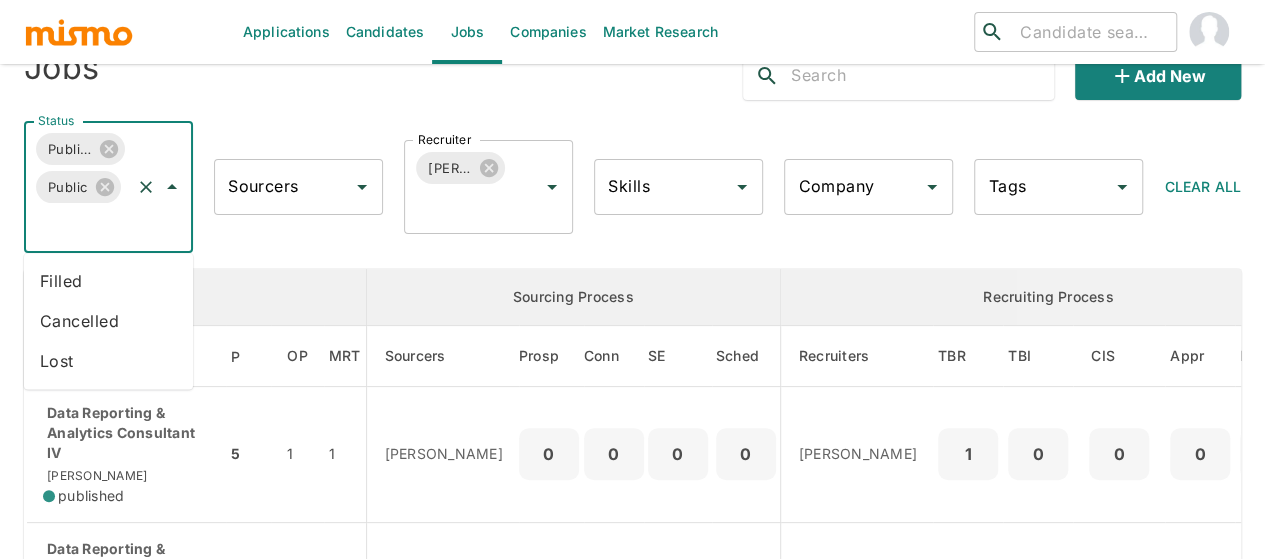 click on "Filled" at bounding box center (108, 281) 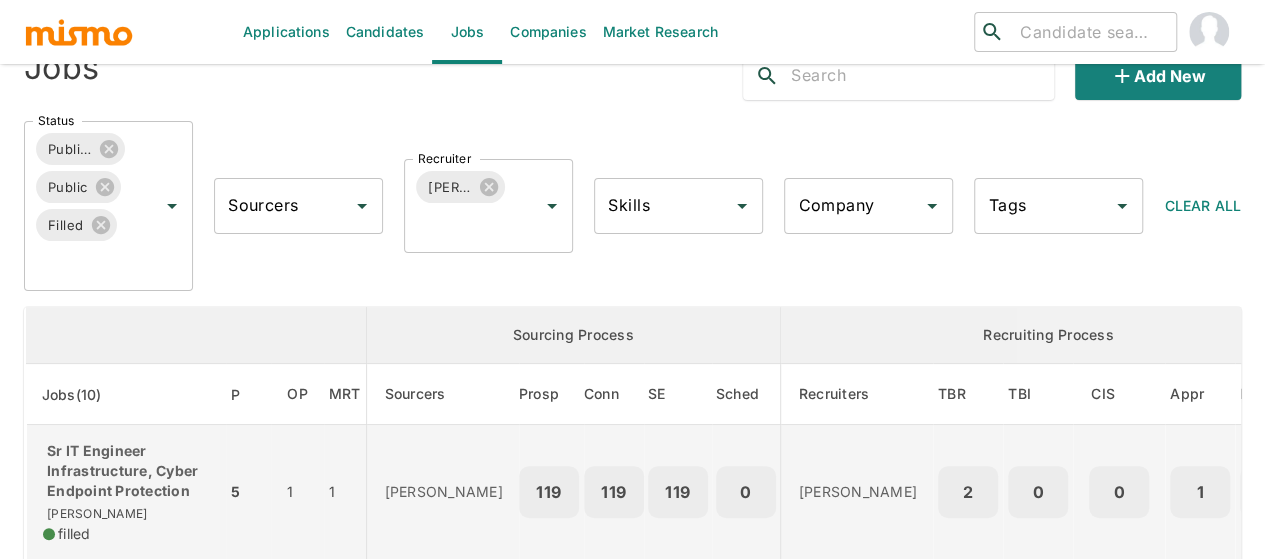 click on "Sr IT Engineer Infrastructure, Cyber Endpoint Protection" at bounding box center [126, 471] 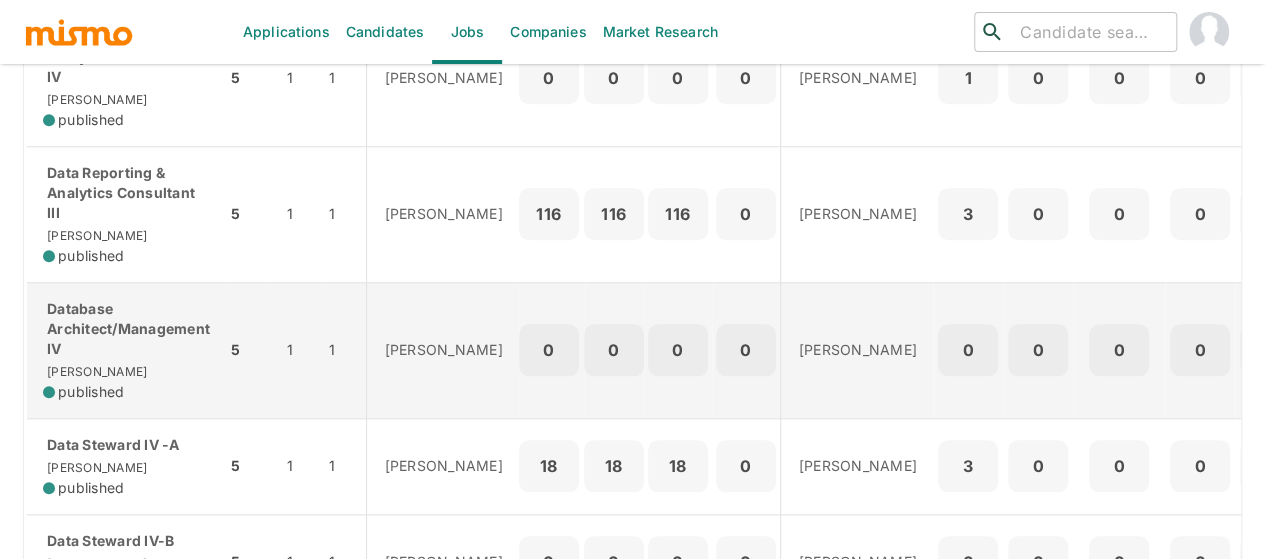 scroll, scrollTop: 1293, scrollLeft: 0, axis: vertical 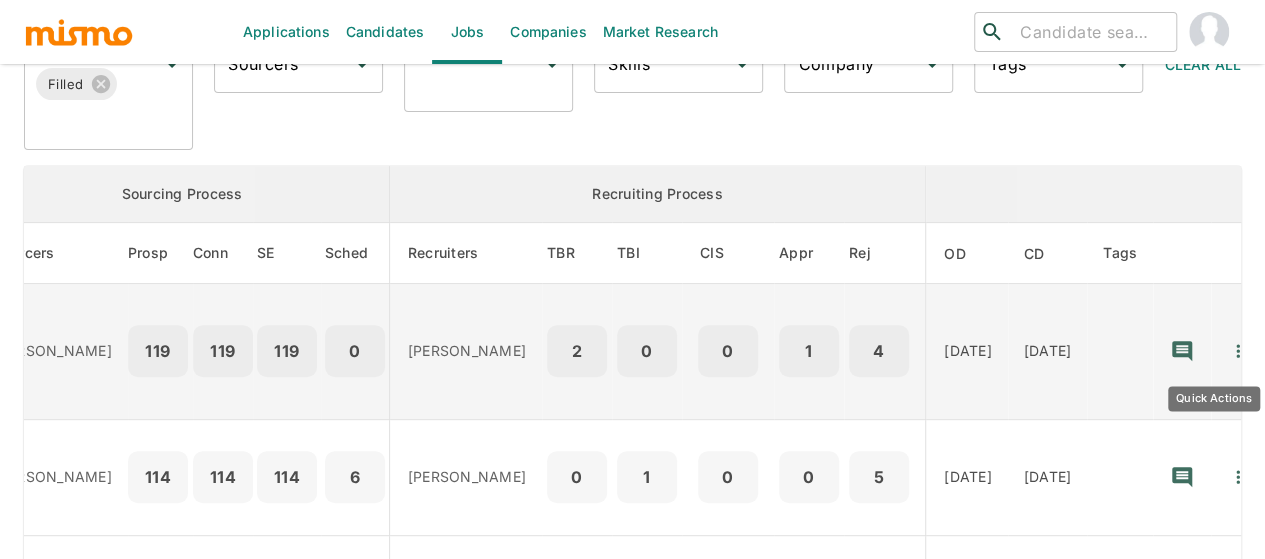 click 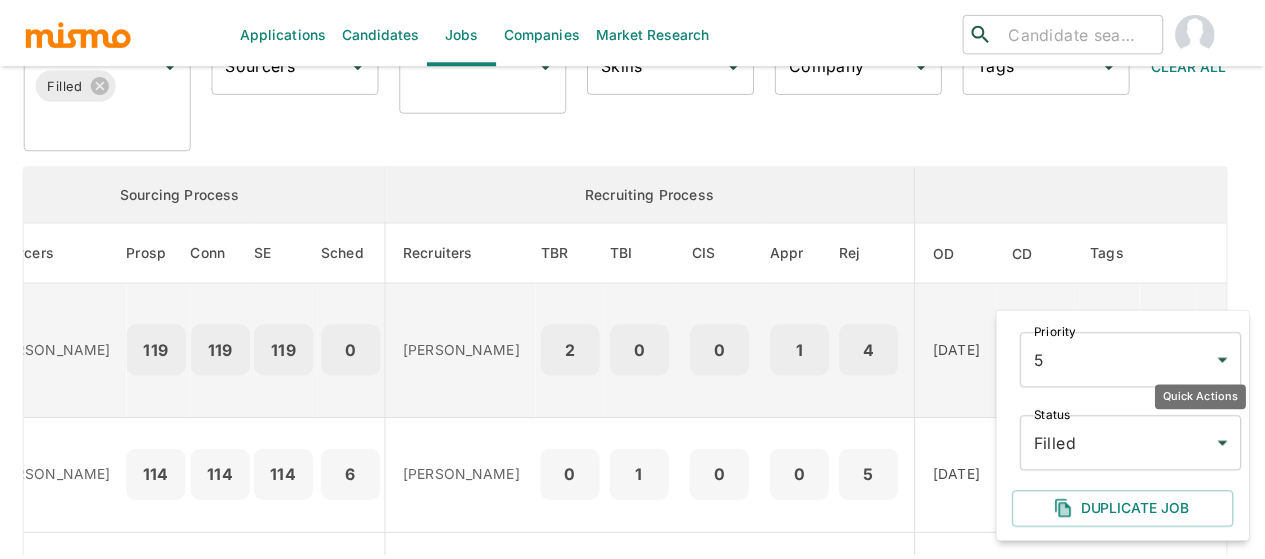 scroll, scrollTop: 0, scrollLeft: 390, axis: horizontal 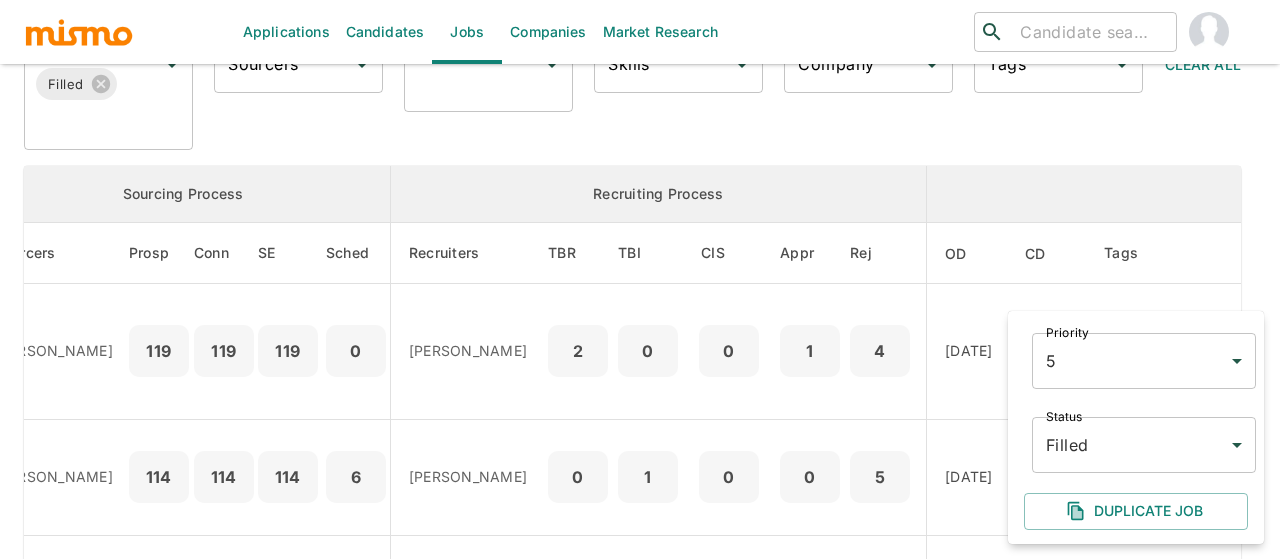 click on "Applications Candidates Jobs Companies Market Research ​ ​ Jobs  Add new Status Published Public Filled Status Sourcers Sourcers Recruiter Maia Reyes Recruiter Skills Skills Company Company Tags Tags Clear All Sourcing Process Recruiting Process Jobs(10) P OP MRT Sourcers Prosp Conn SE Sched Recruiters TBR TBI CIS Appr Rej OD CD Tags Sr IT Engineer Infrastructure, Cyber Endpoint Protection  Kaiser filled 5 1 1 Gabriel Hernandez 119 119 119 0 Maia Reyes 2 0 0 1 4 09/08/2025 05/12/2025 Cyber Data Protection Engineer  Kaiser filled 5 1 1 Gabriel Hernandez 114 114 114 6 Maia Reyes 0 1 0 0 5 05/26/2025 01/27/2025 Analyst, Cyber Risk Defense, Threat Detection Operations (TDO) Kaiser filled 5 1 1 Gabriel Hernandez 123 123 164 0 Maia Reyes 0 4 0 0 4 09/08/2025 05/12/2025 Data Reporting & Analytics Consultant IV Kaiser published 5 1 1 Gabriel Hernandez 0 0 0 0 Maia Reyes 1 0 0 0 0 10/20/2025 07/02/2025 Data Reporting &  Analytics Consultant III Kaiser published 5 1 1 Gabriel Hernandez 116 116 116 0 3 0 0 0 0" at bounding box center [640, 110] 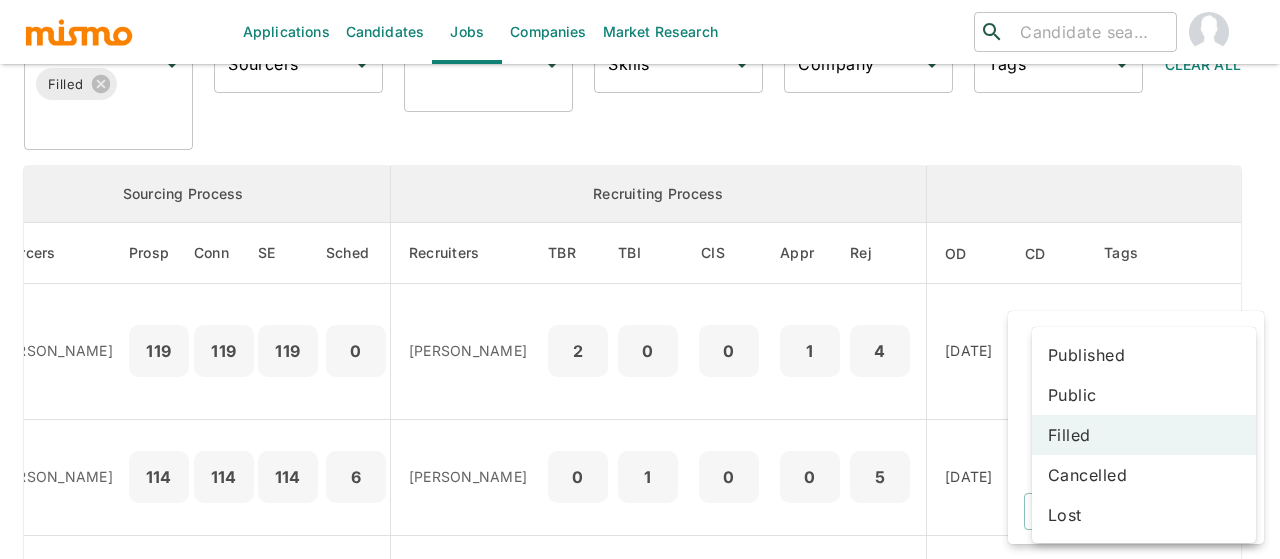 click on "Public" at bounding box center (1144, 395) 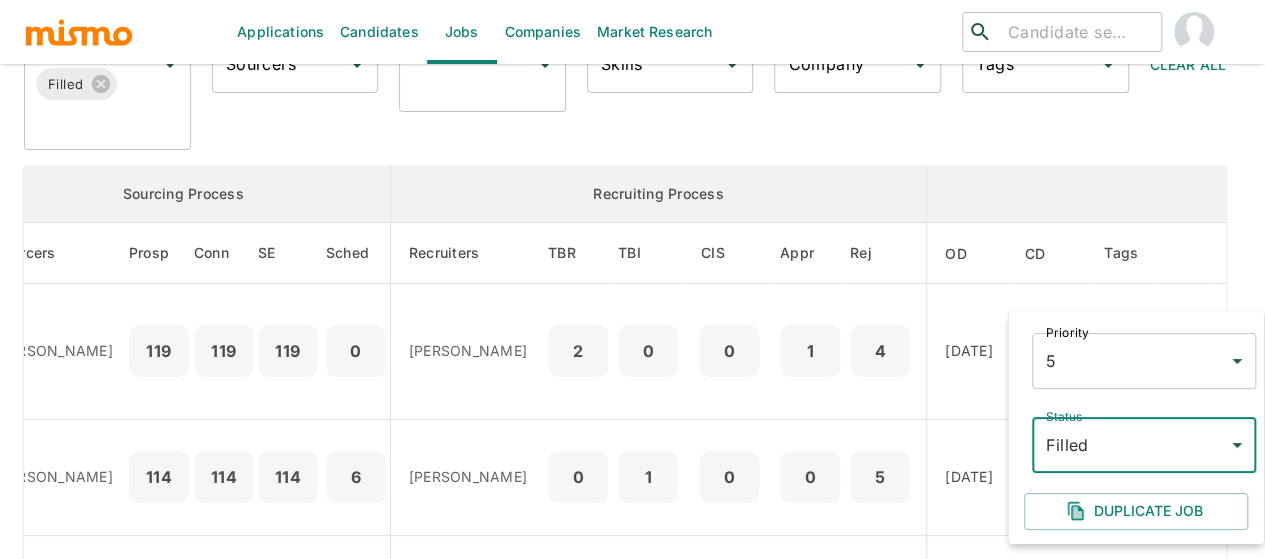 scroll, scrollTop: 0, scrollLeft: 376, axis: horizontal 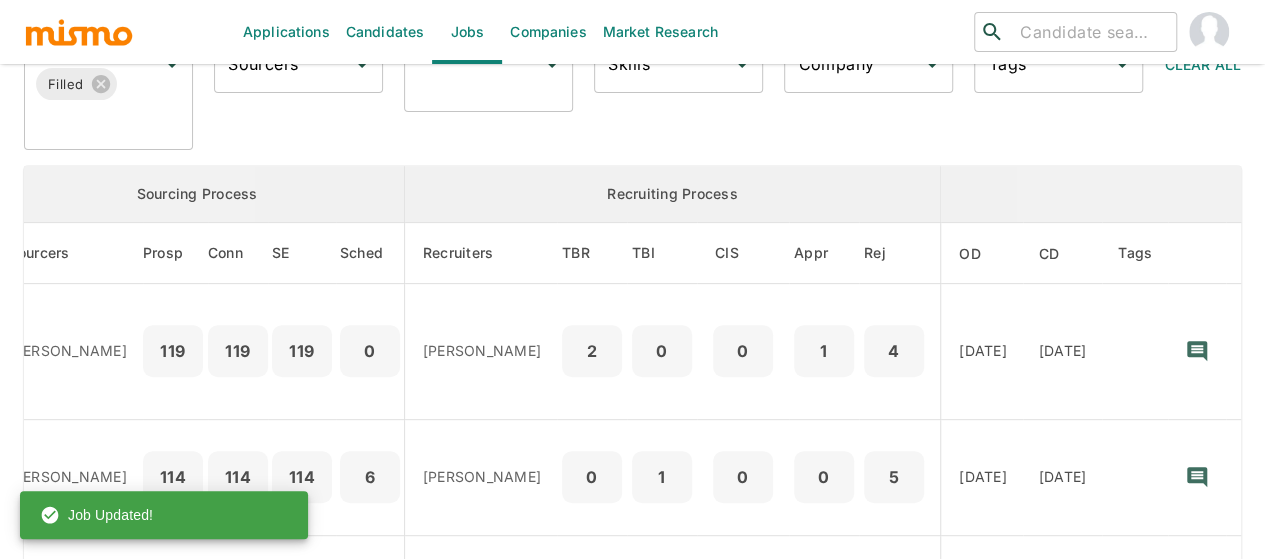 click 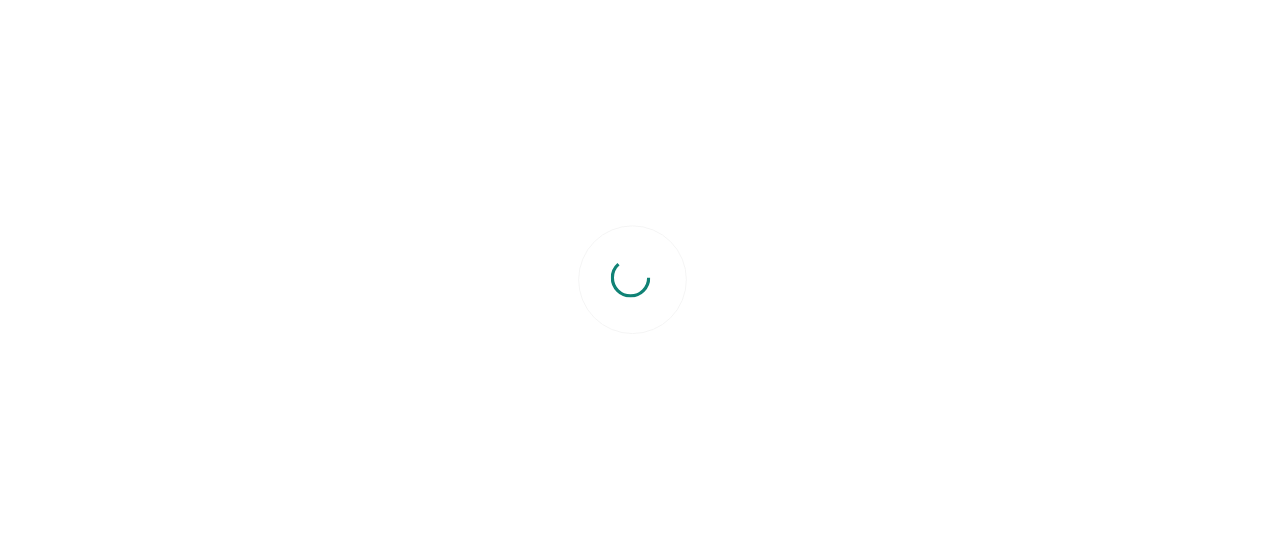 scroll, scrollTop: 0, scrollLeft: 0, axis: both 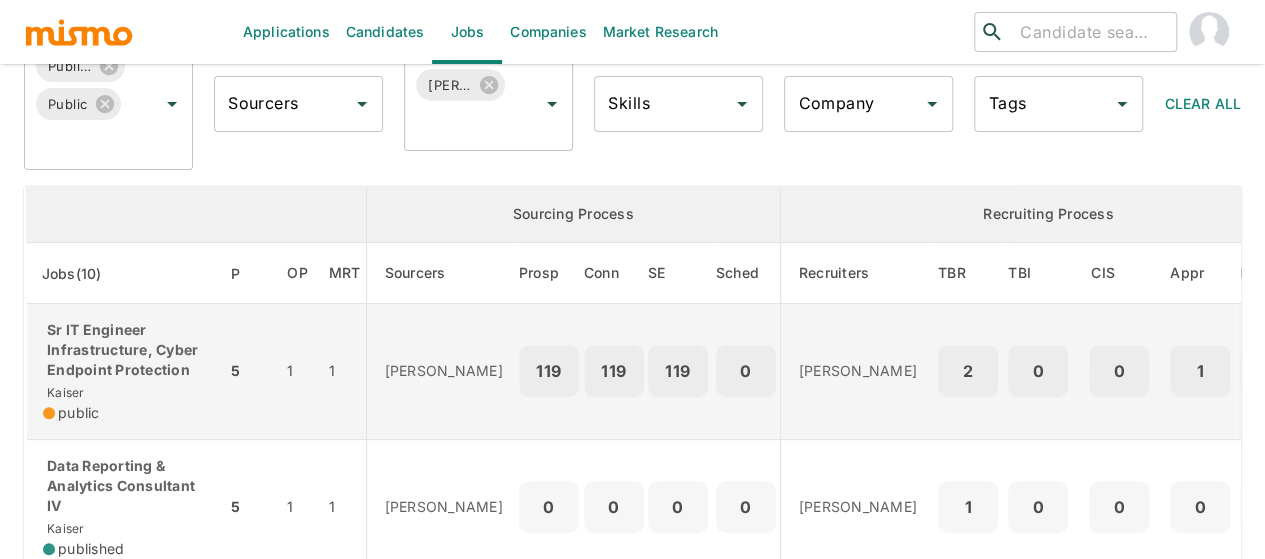 click on "Sr IT Engineer Infrastructure, Cyber Endpoint Protection" at bounding box center (126, 350) 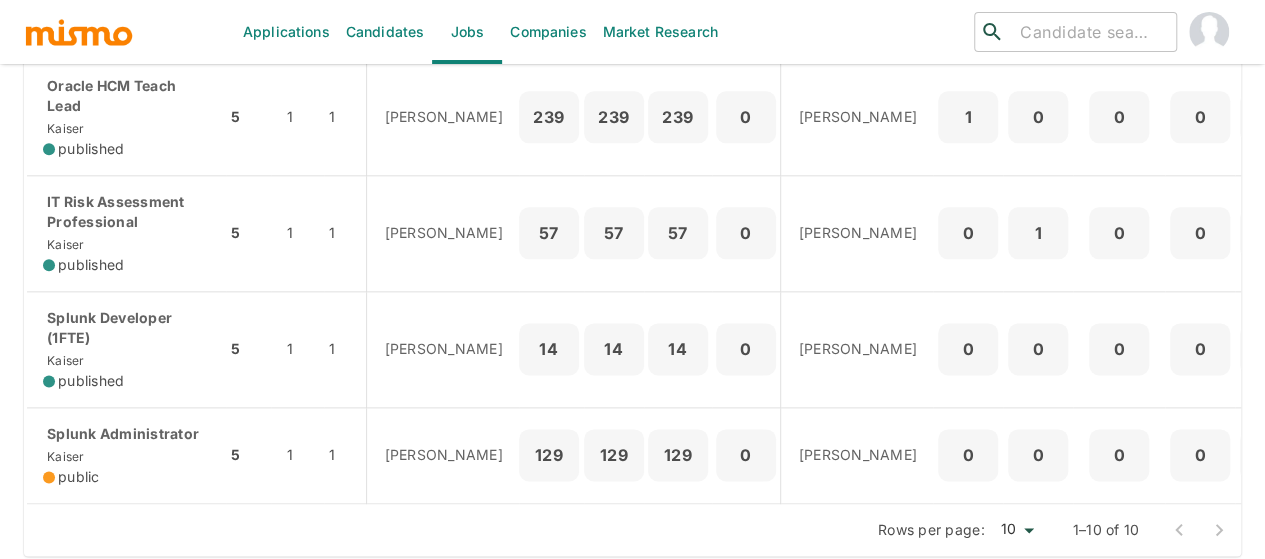 scroll, scrollTop: 1135, scrollLeft: 0, axis: vertical 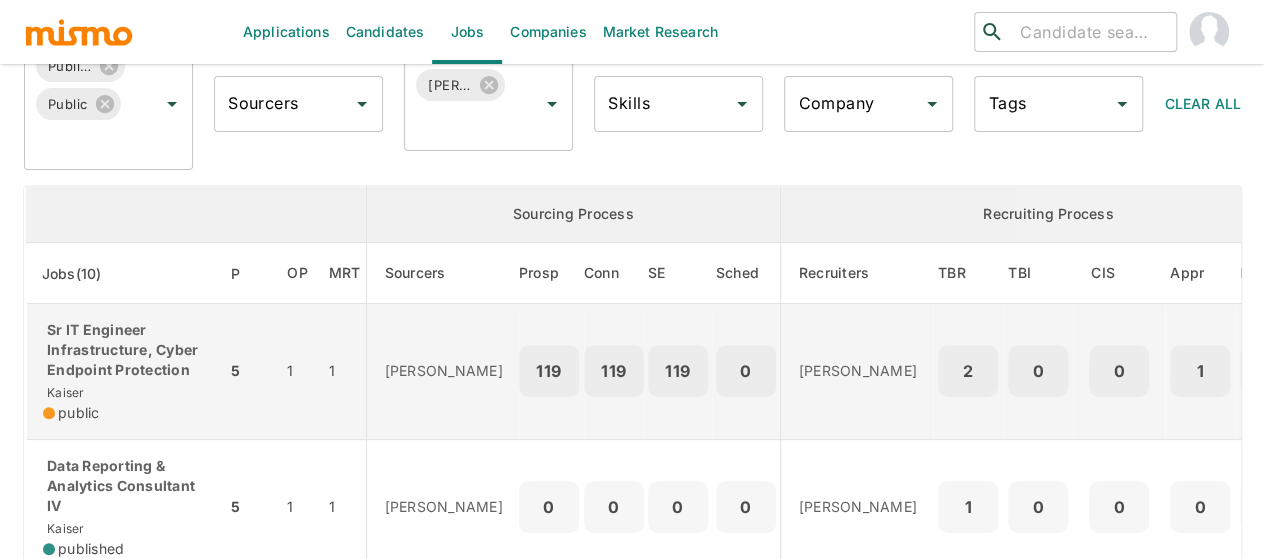 click on "Sr IT Engineer Infrastructure, Cyber Endpoint Protection" at bounding box center [126, 350] 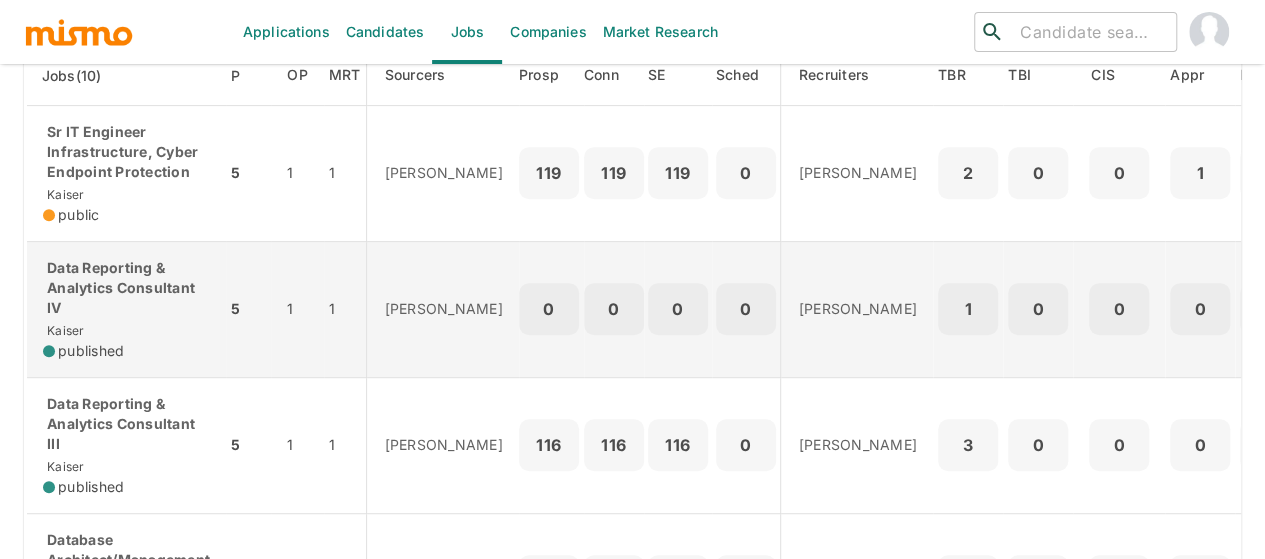 scroll, scrollTop: 335, scrollLeft: 0, axis: vertical 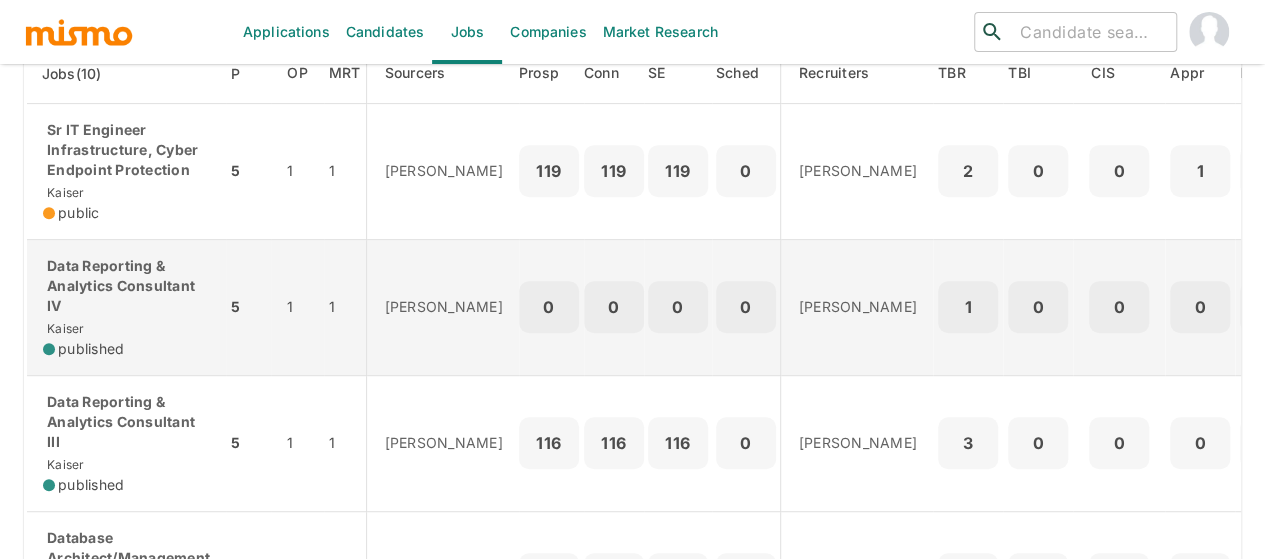 click on "Data Reporting & Analytics Consultant IV" at bounding box center (126, 286) 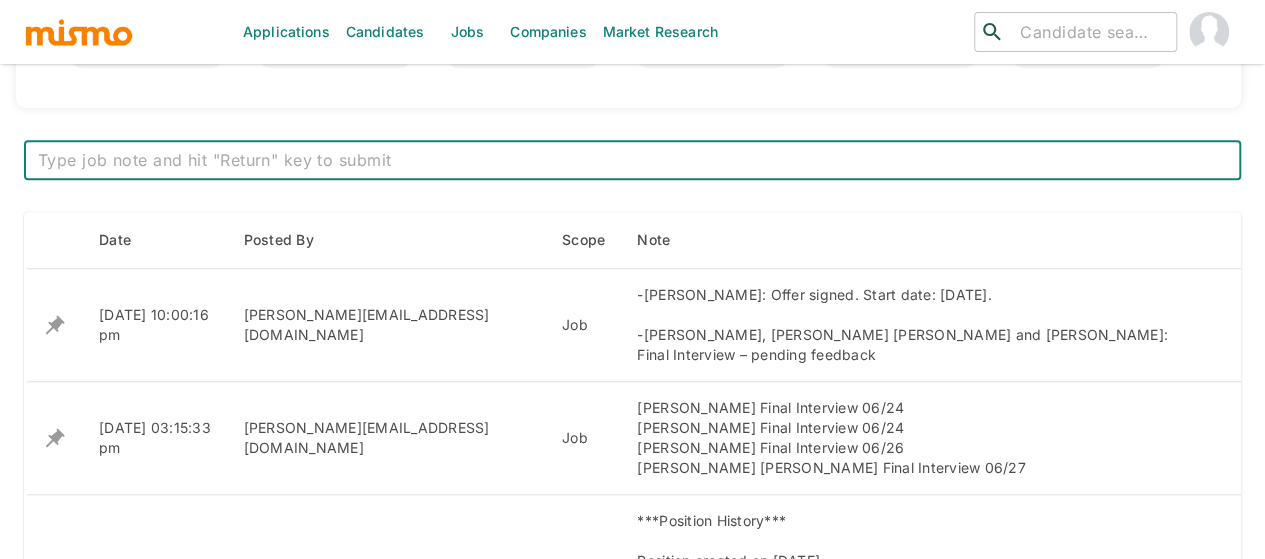 scroll, scrollTop: 700, scrollLeft: 0, axis: vertical 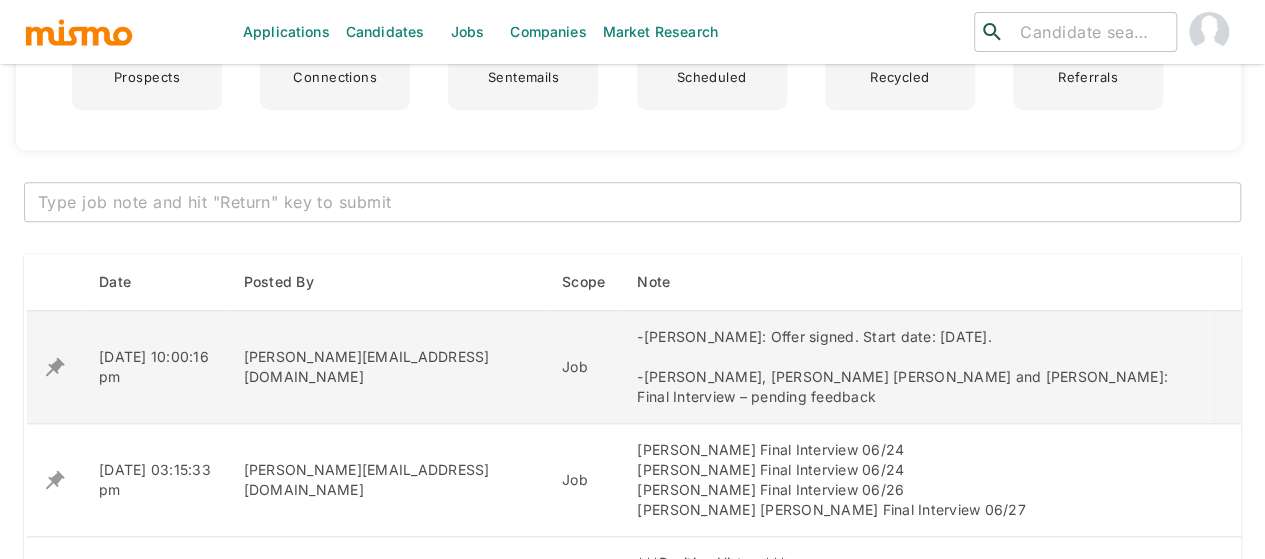 drag, startPoint x: 912, startPoint y: 334, endPoint x: 584, endPoint y: 336, distance: 328.0061 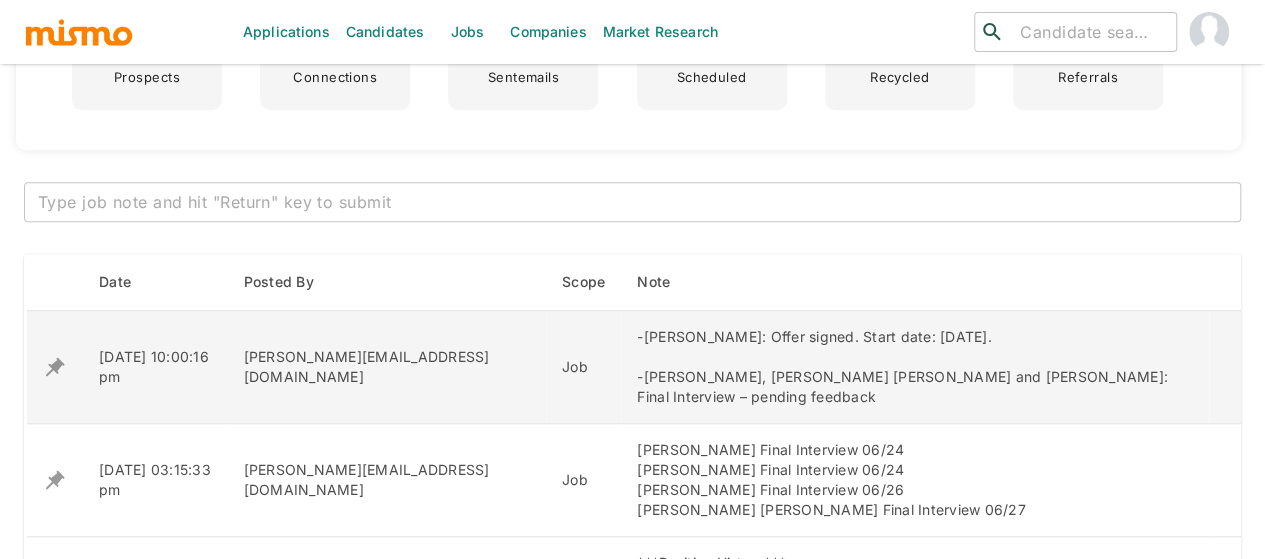 click on "-[PERSON_NAME]: Offer signed. Start date: [DATE]. -[PERSON_NAME], [PERSON_NAME] [PERSON_NAME] and [PERSON_NAME]: Final Interview – pending feedback" at bounding box center [915, 367] 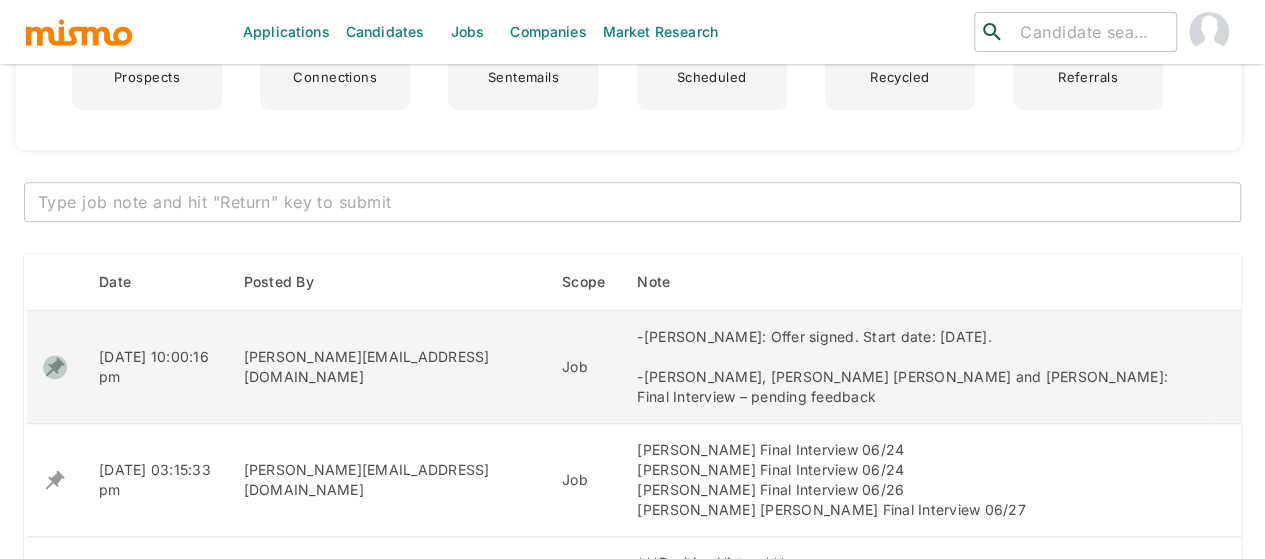click 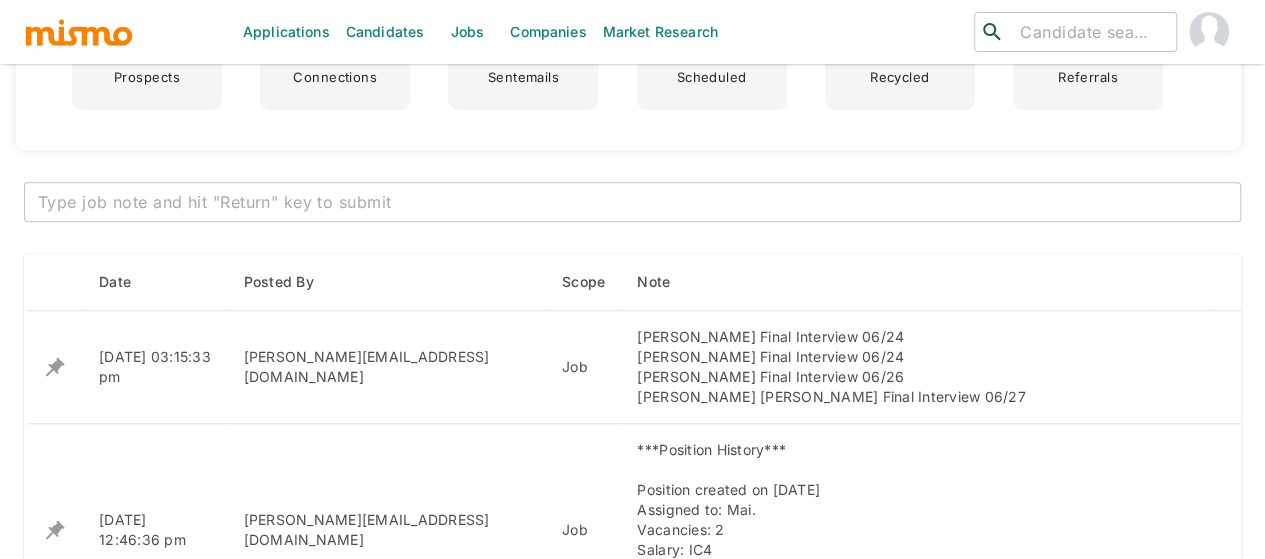 click at bounding box center [632, 202] 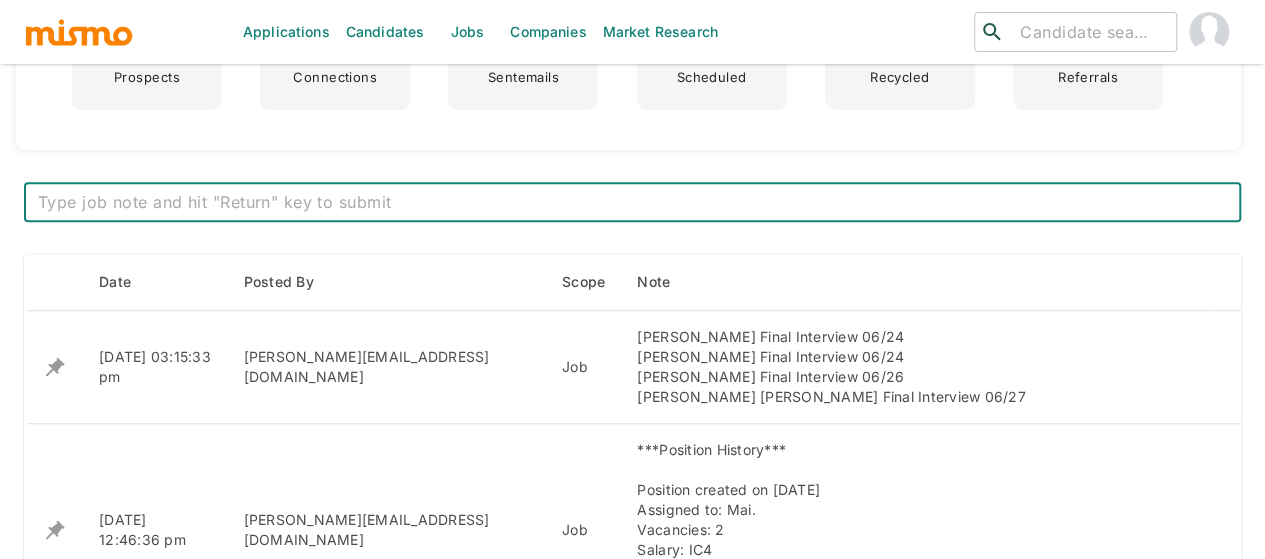 paste on "-[PERSON_NAME]: Offer signed. Start date: [DATE].
-1 candidate to be presented : [PERSON_NAME]" 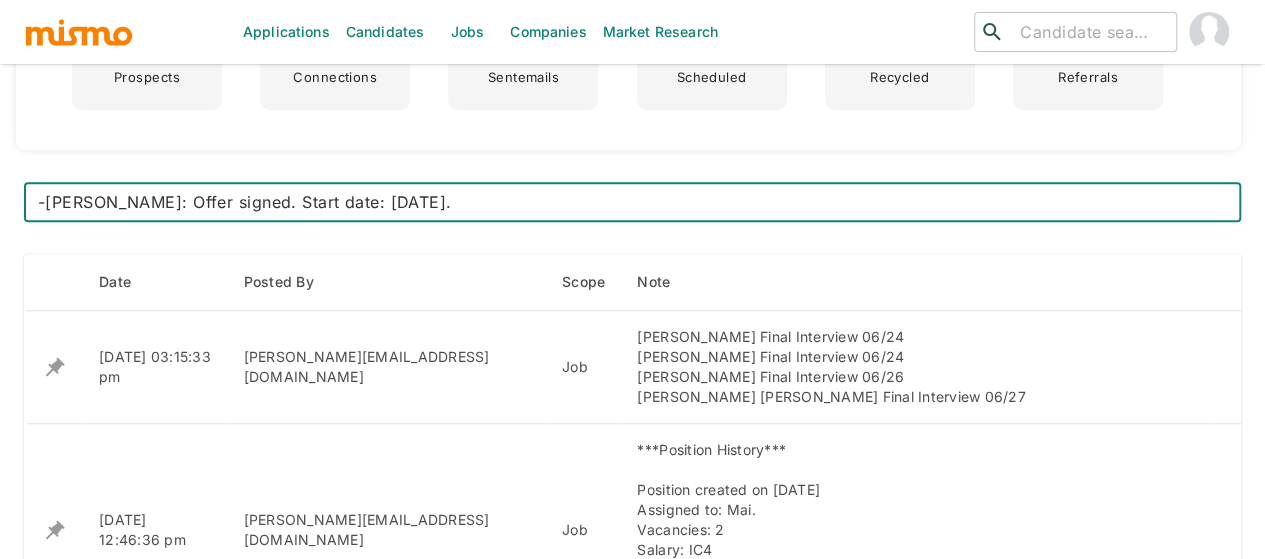 type on "-[PERSON_NAME]: Offer signed. Start date: [DATE].
-1 candidate to be presented : [PERSON_NAME]" 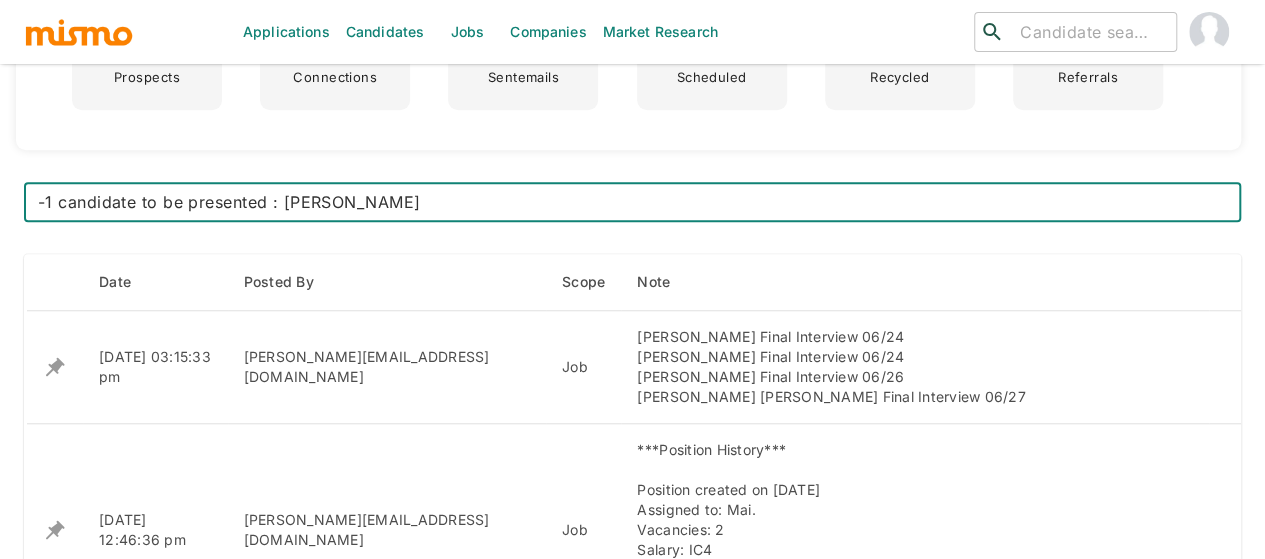 type 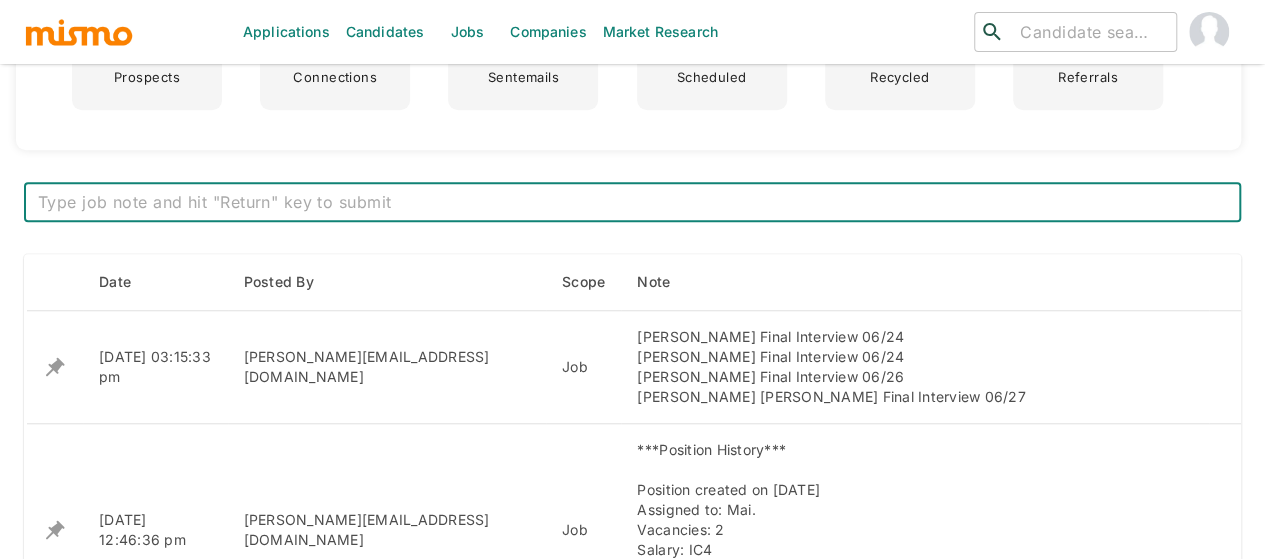 scroll, scrollTop: 0, scrollLeft: 0, axis: both 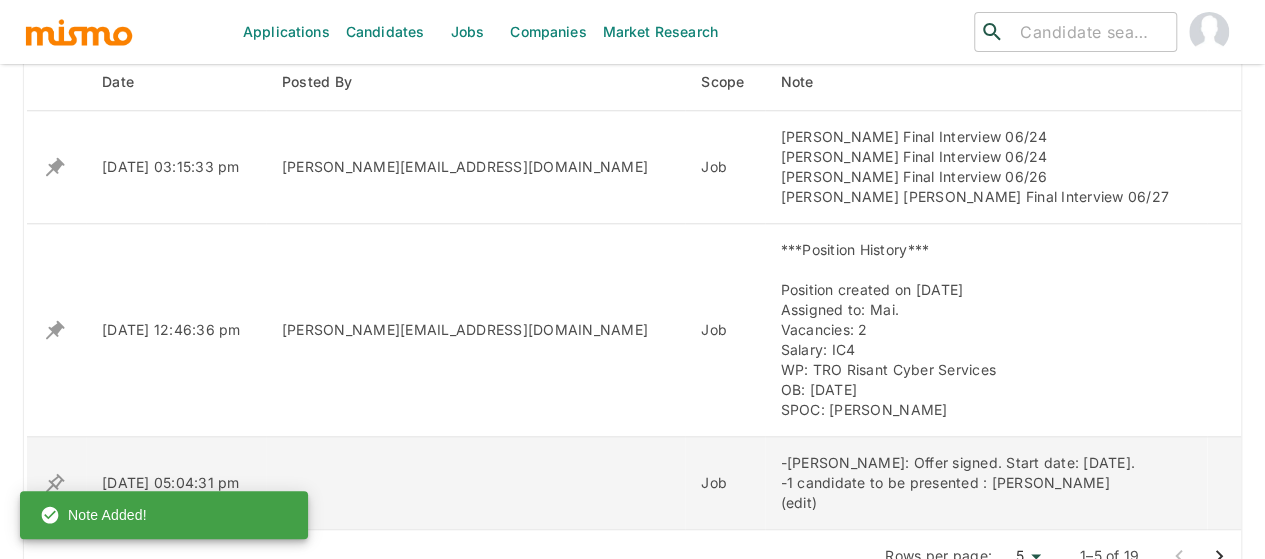 click 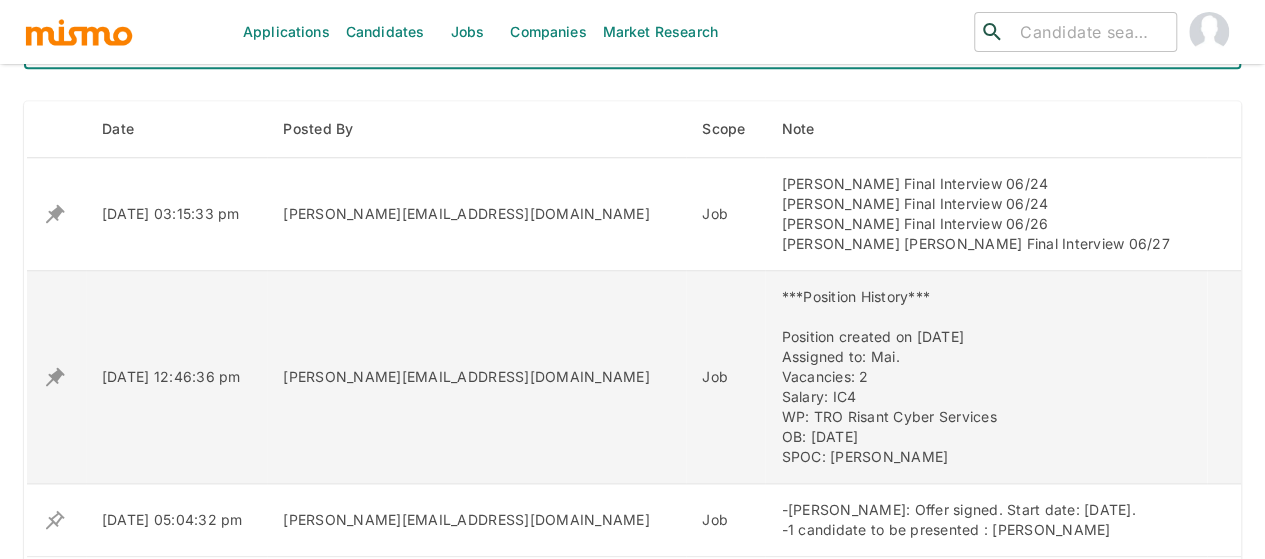 scroll, scrollTop: 953, scrollLeft: 0, axis: vertical 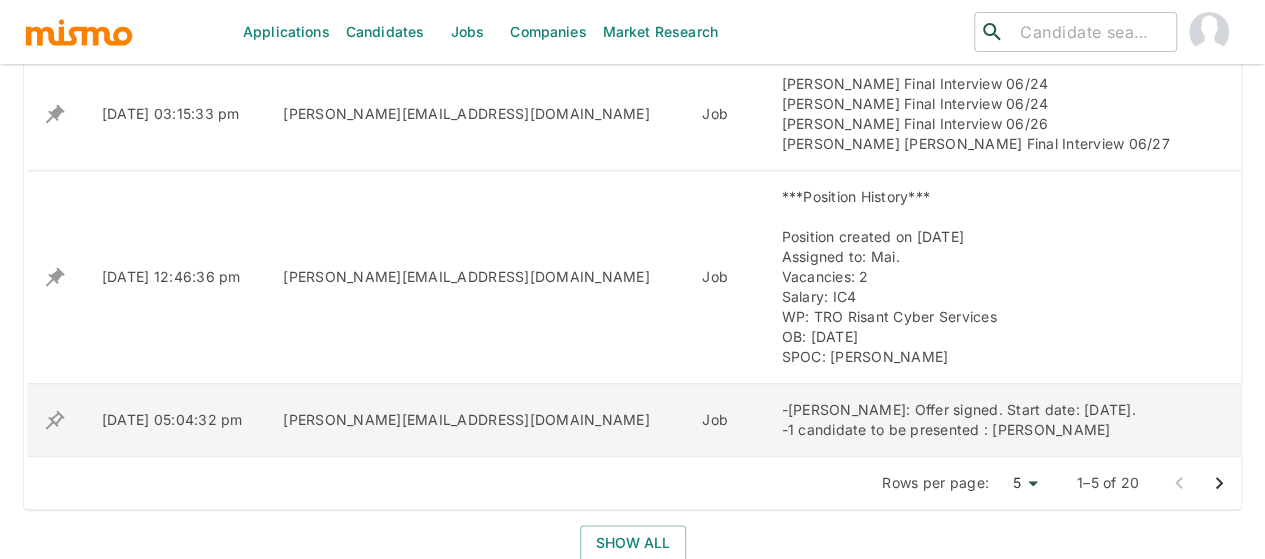 click 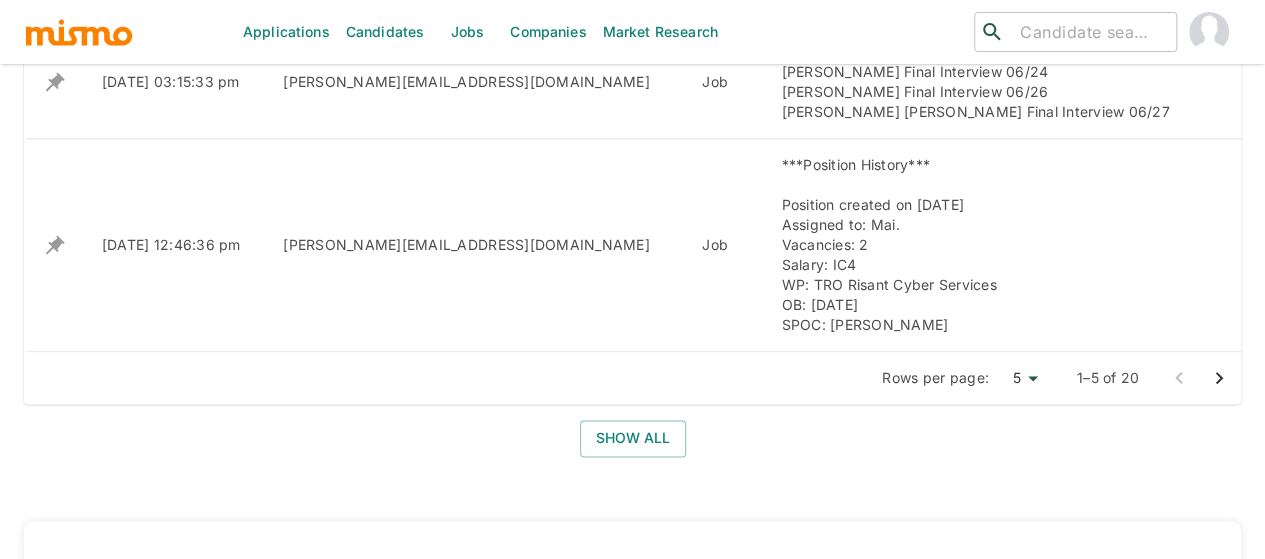 scroll, scrollTop: 1100, scrollLeft: 0, axis: vertical 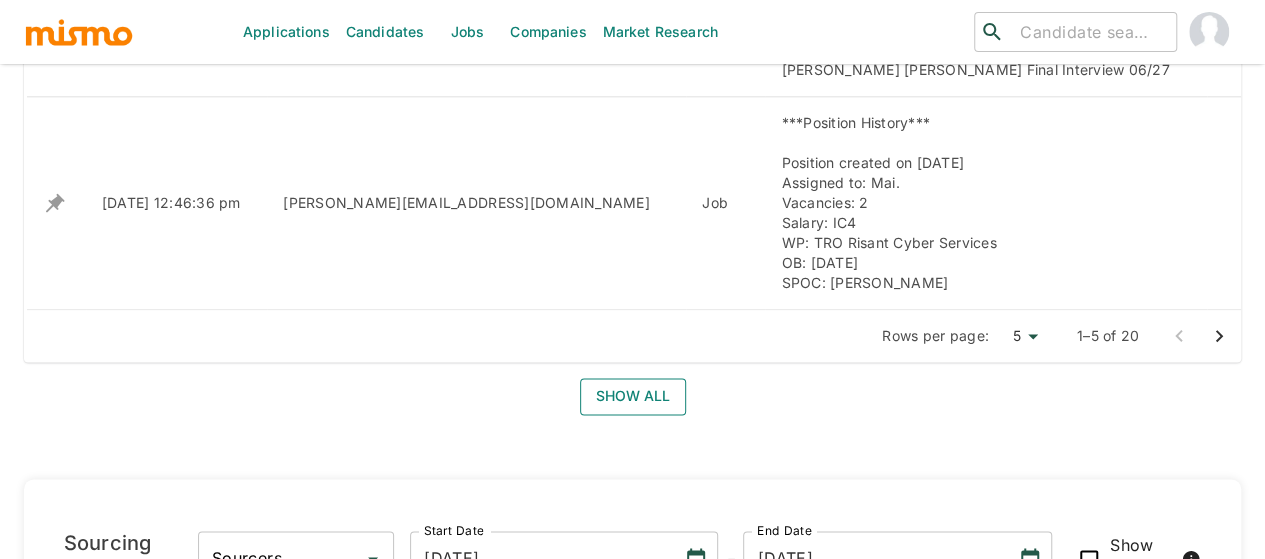 click on "Show all" at bounding box center (633, 396) 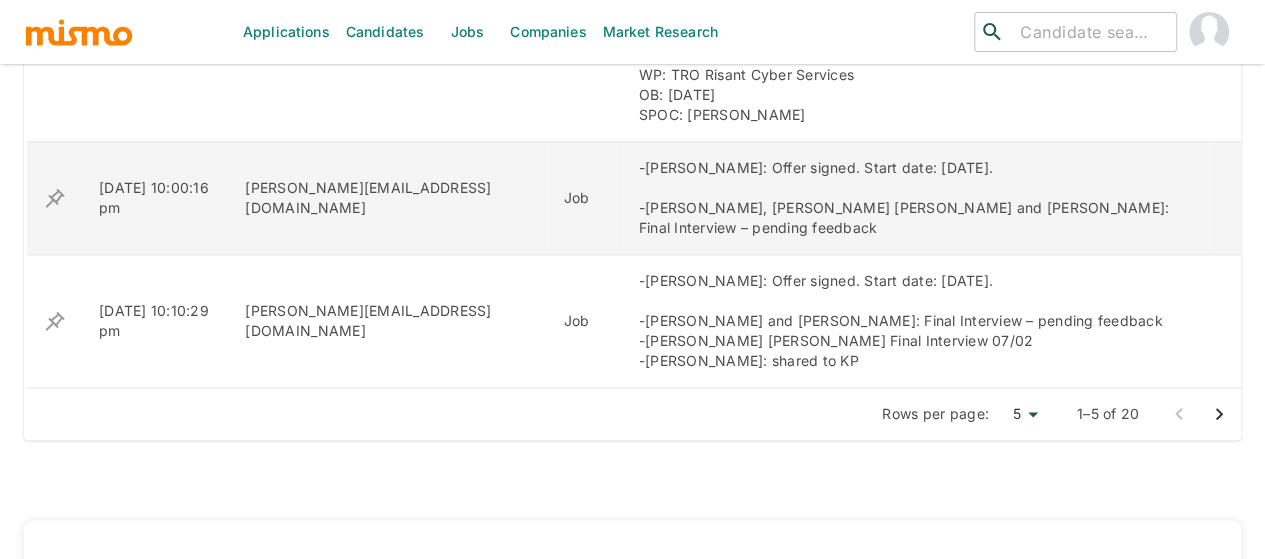 scroll, scrollTop: 1300, scrollLeft: 0, axis: vertical 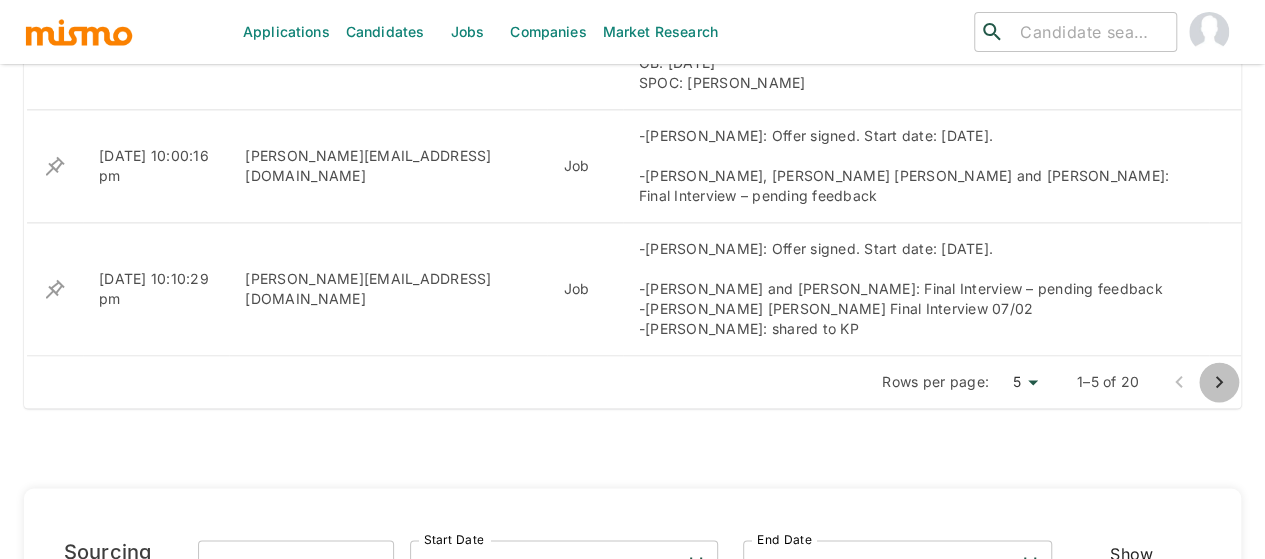 click 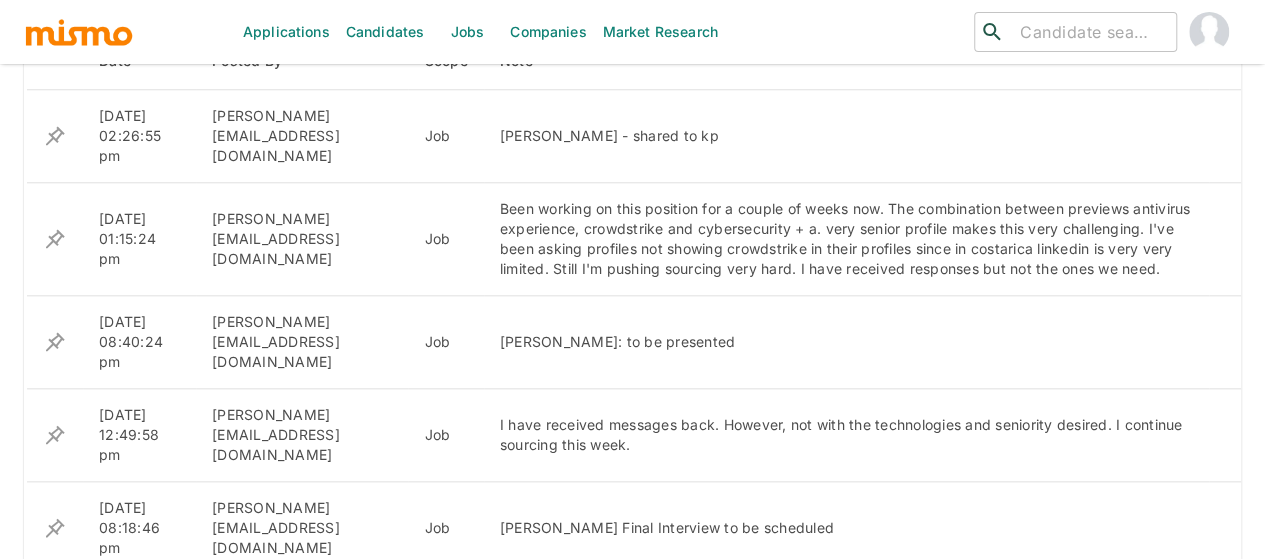 scroll, scrollTop: 900, scrollLeft: 0, axis: vertical 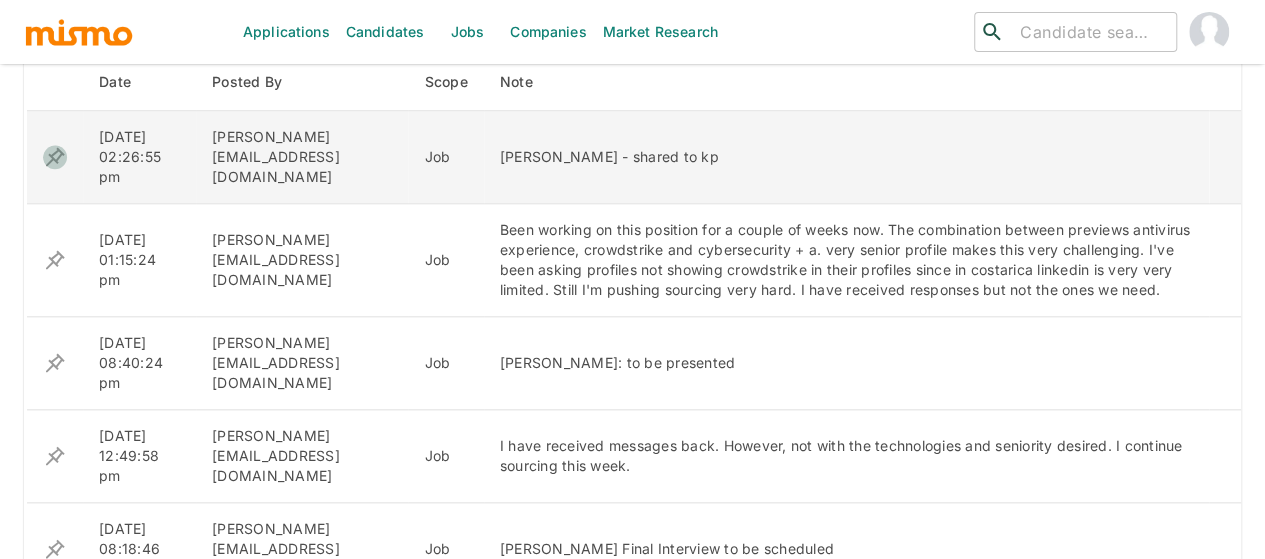 click 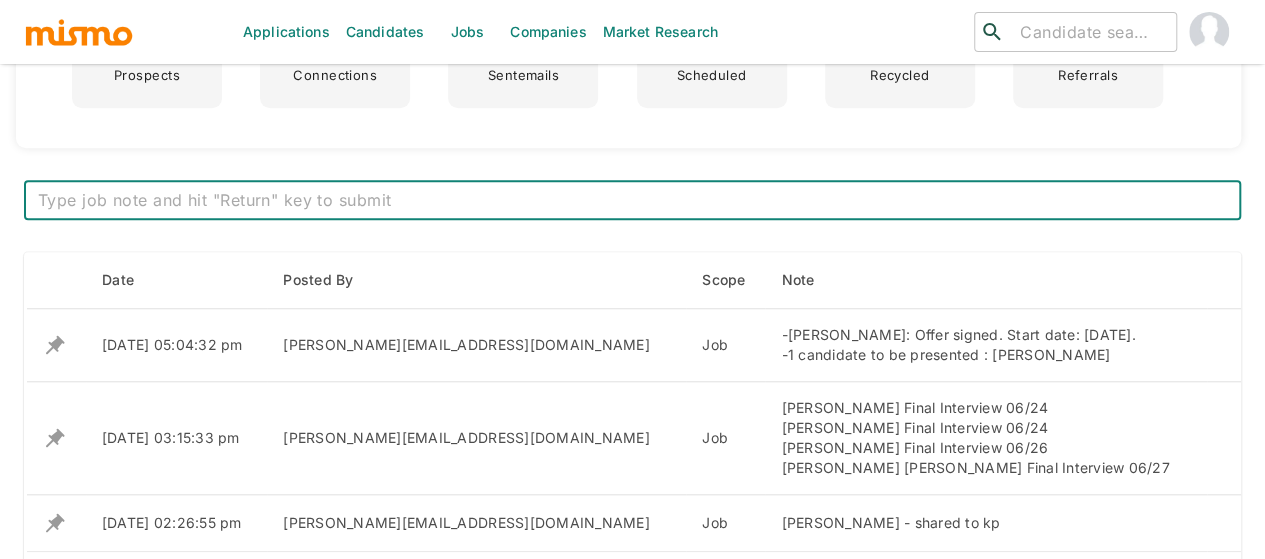 scroll, scrollTop: 800, scrollLeft: 0, axis: vertical 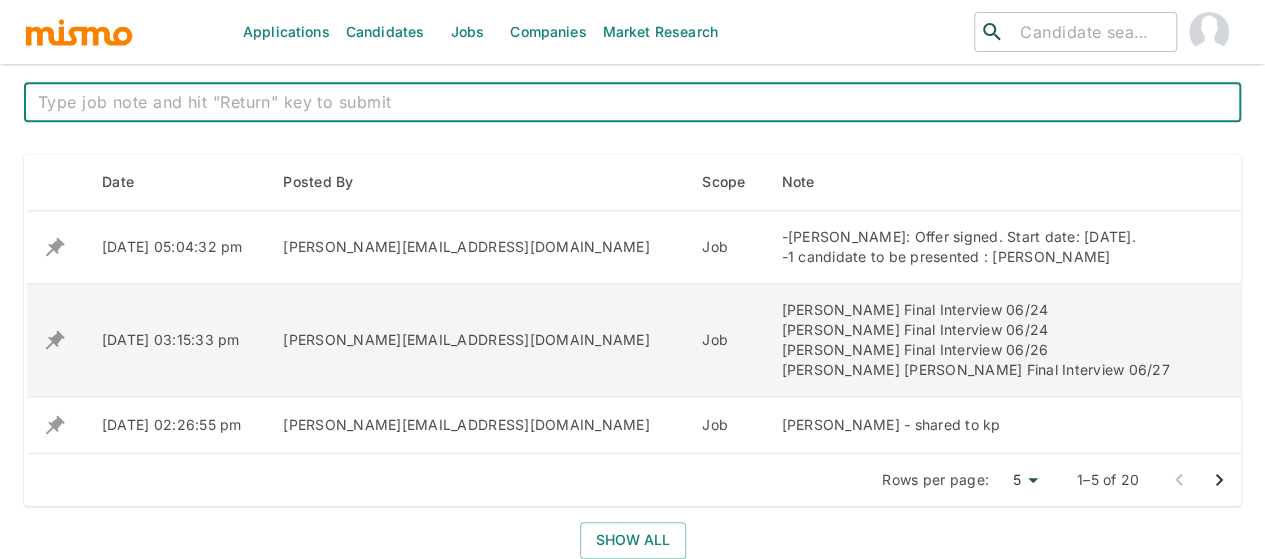 click 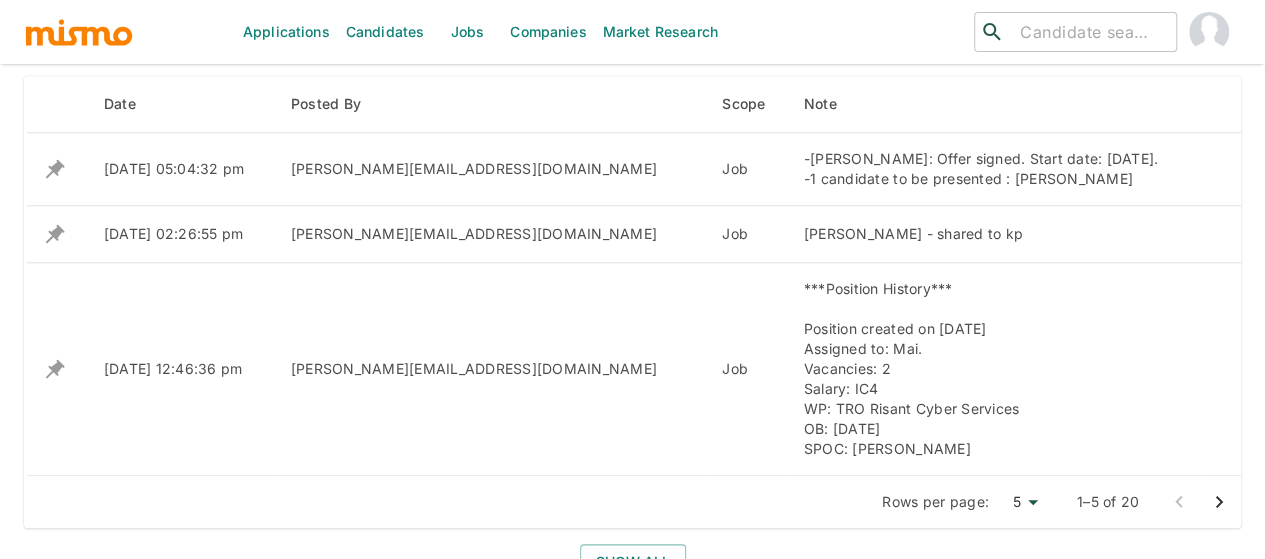 scroll, scrollTop: 1000, scrollLeft: 0, axis: vertical 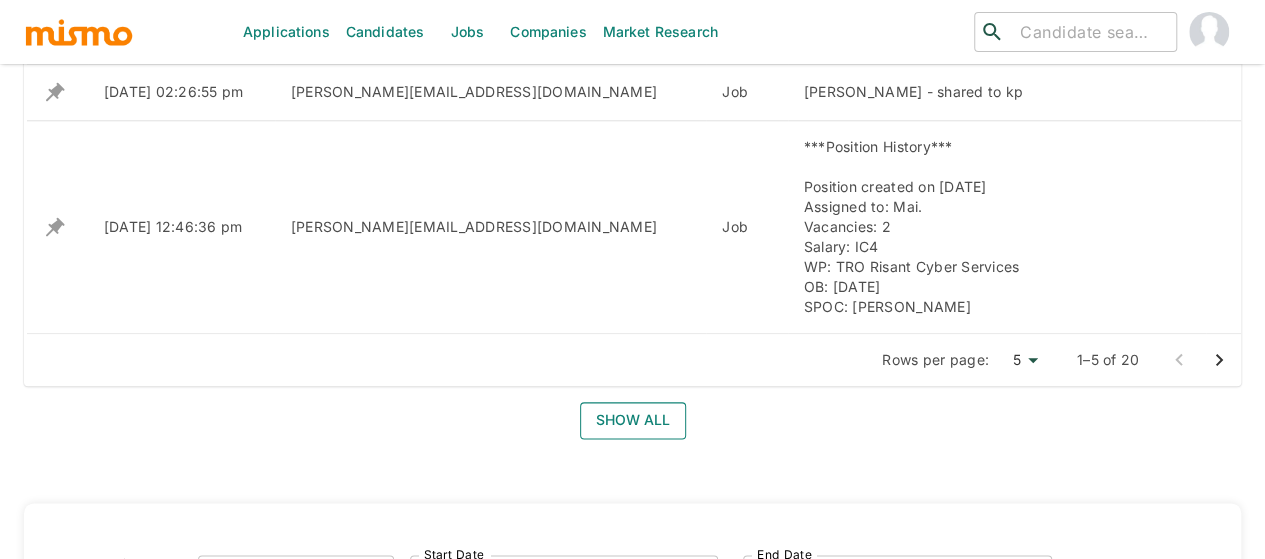 click on "Show all" at bounding box center (633, 420) 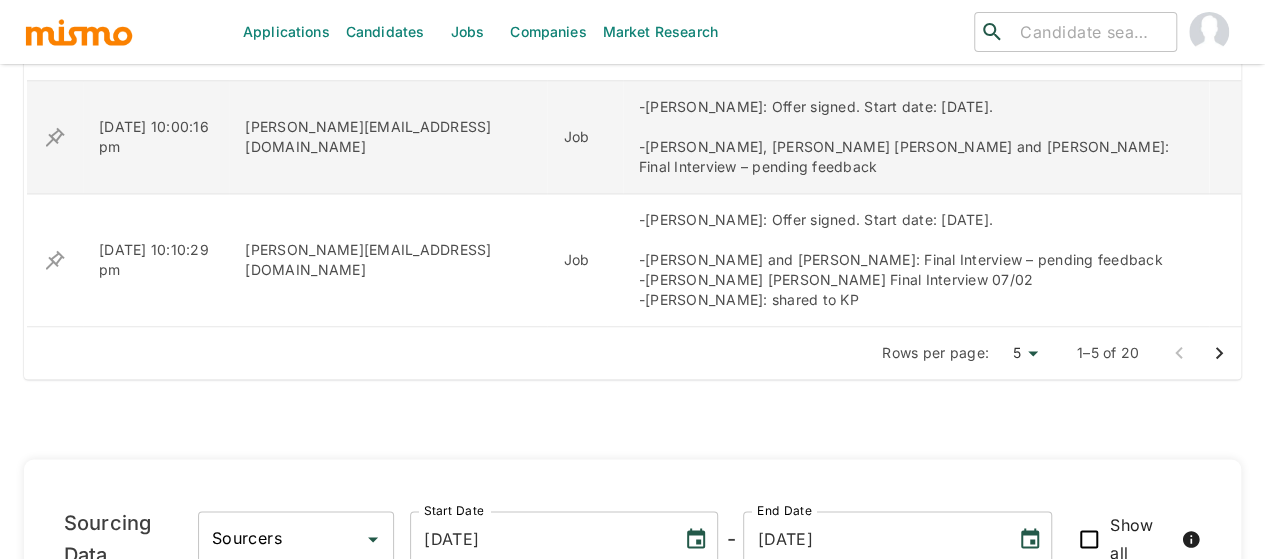 scroll, scrollTop: 1320, scrollLeft: 0, axis: vertical 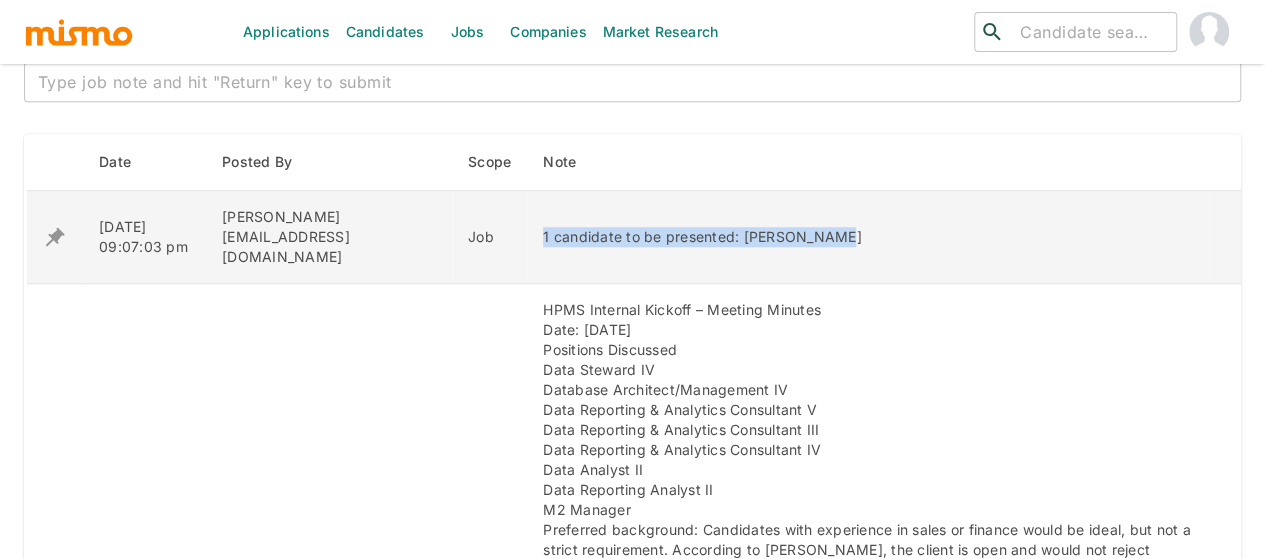 drag, startPoint x: 819, startPoint y: 220, endPoint x: 475, endPoint y: 216, distance: 344.02325 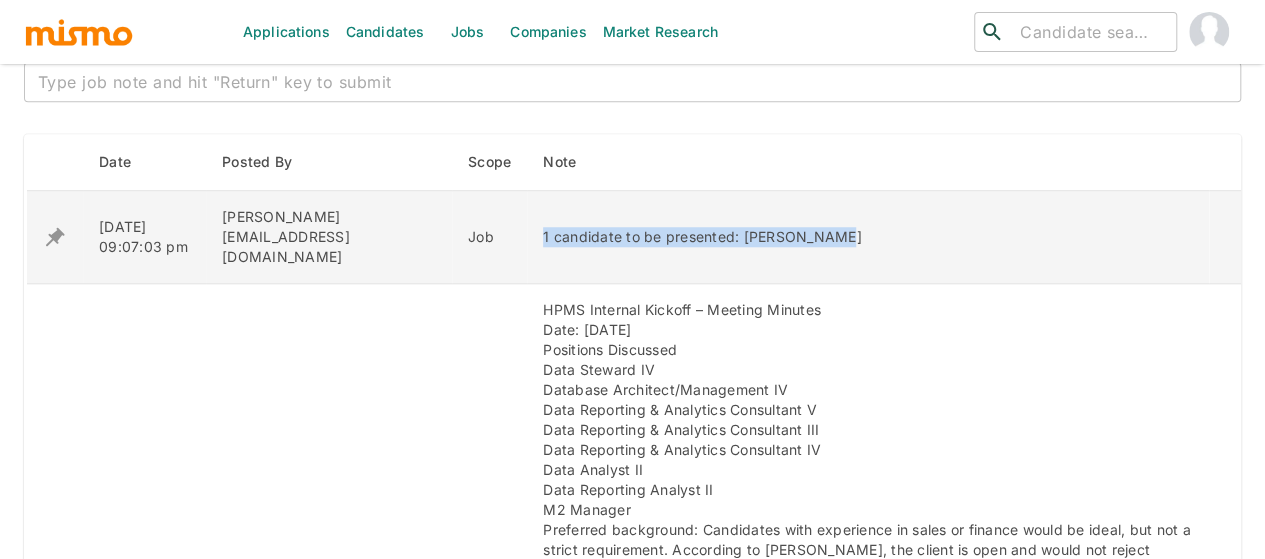 click on "1 candidate to be presented: [PERSON_NAME]" at bounding box center [868, 237] 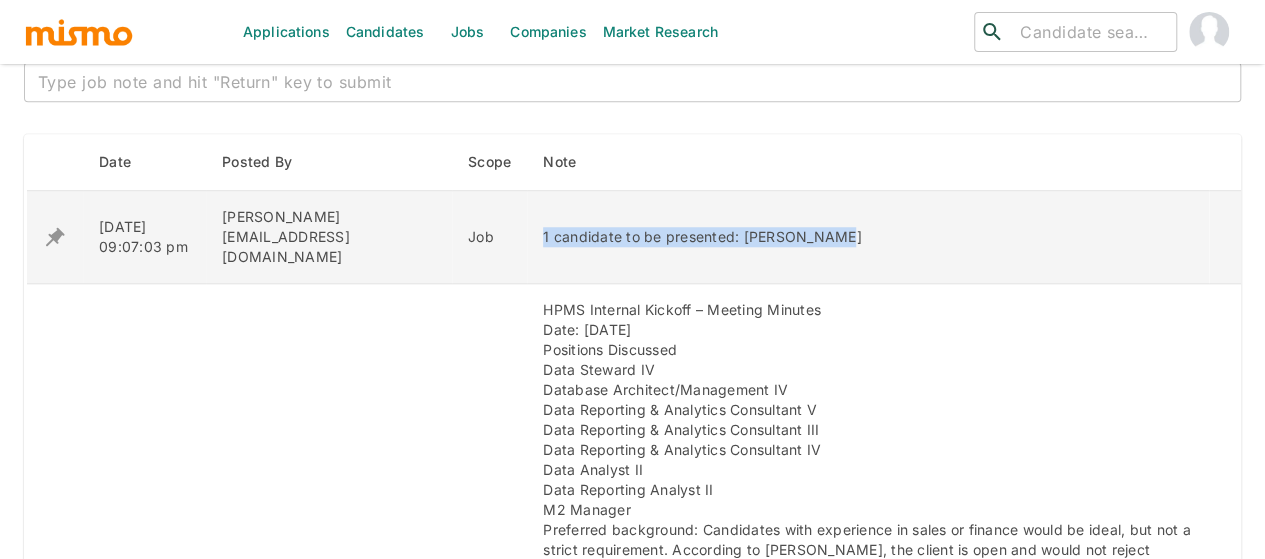 copy on "1 candidate to be presented: [PERSON_NAME]" 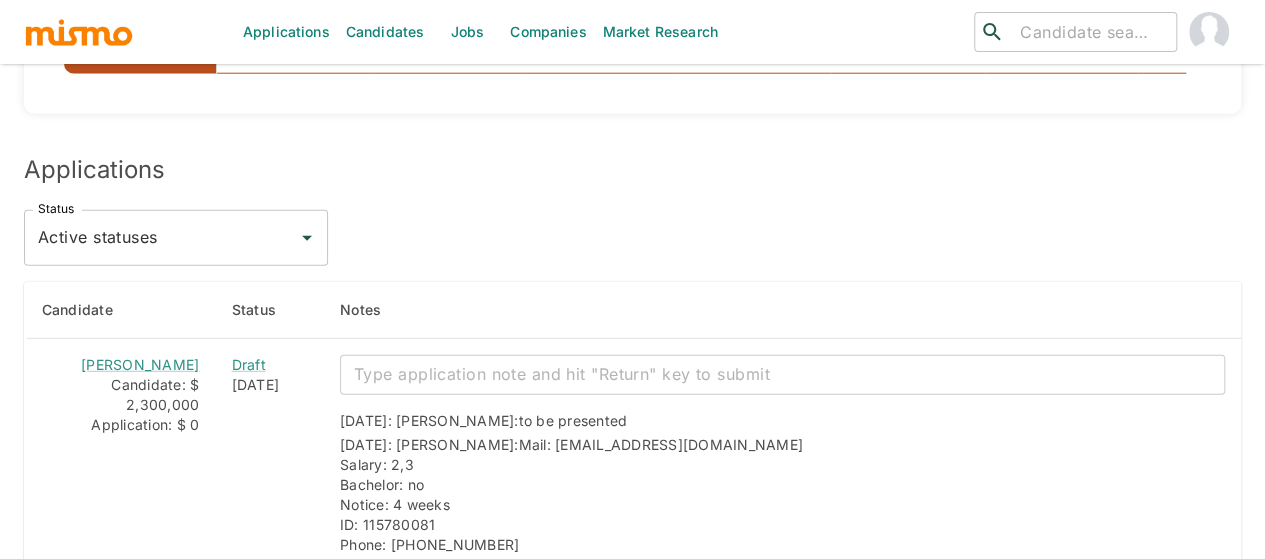 scroll, scrollTop: 2720, scrollLeft: 0, axis: vertical 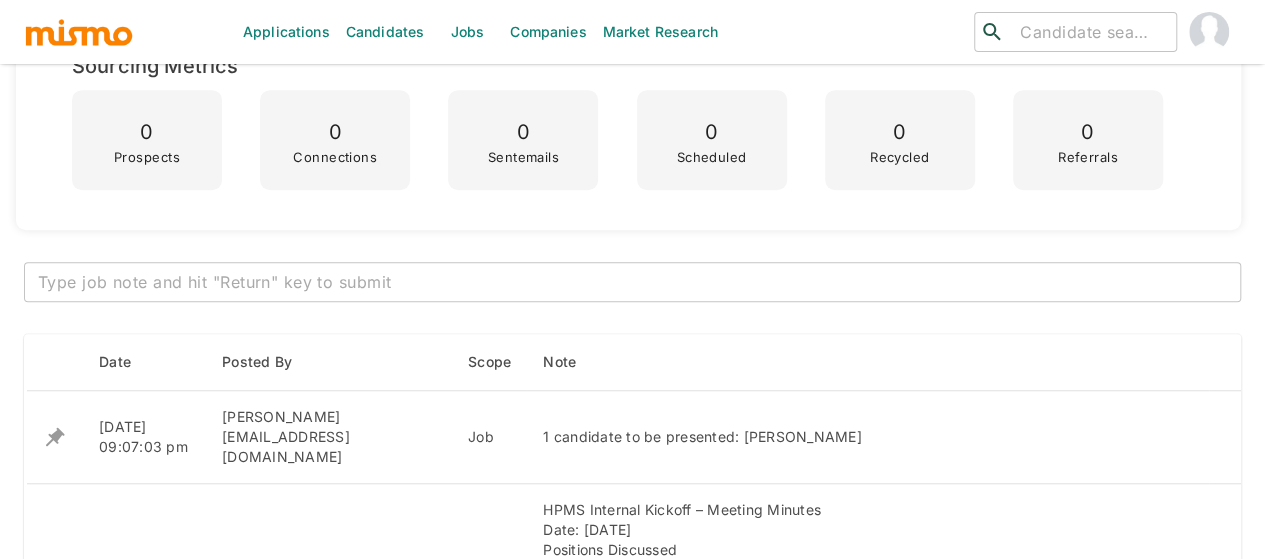 click on "x ​" at bounding box center [632, 282] 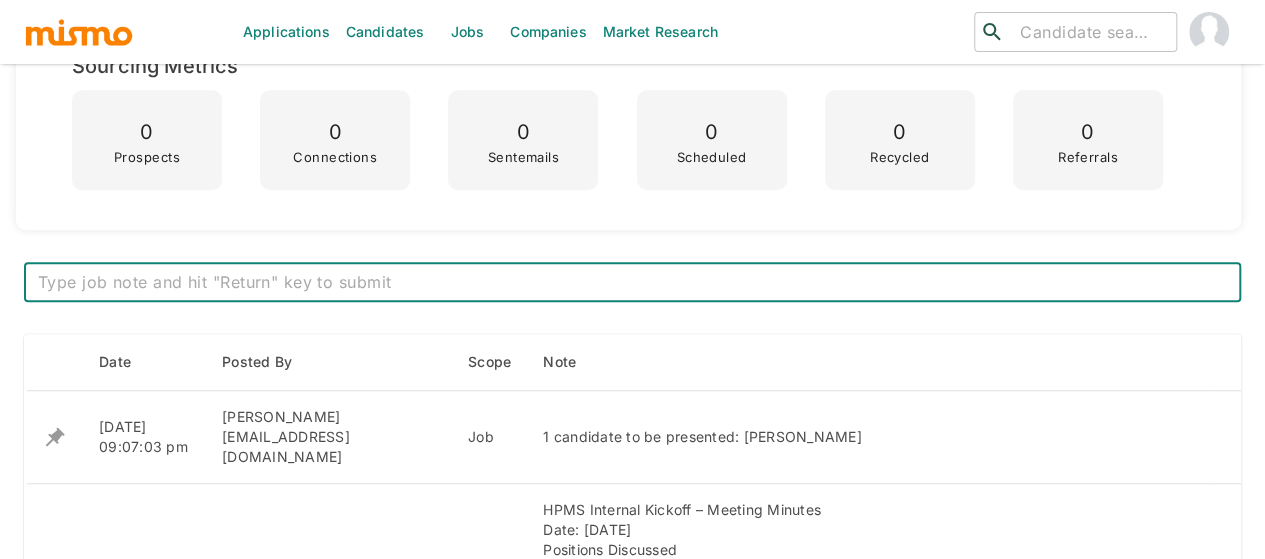paste on "-6 candidates to be presented : Denis Ugalde, Anthony Zuniga, Alonso Jimenez, Diego Rivera, Karina Gonzalez and Saul Paredes" 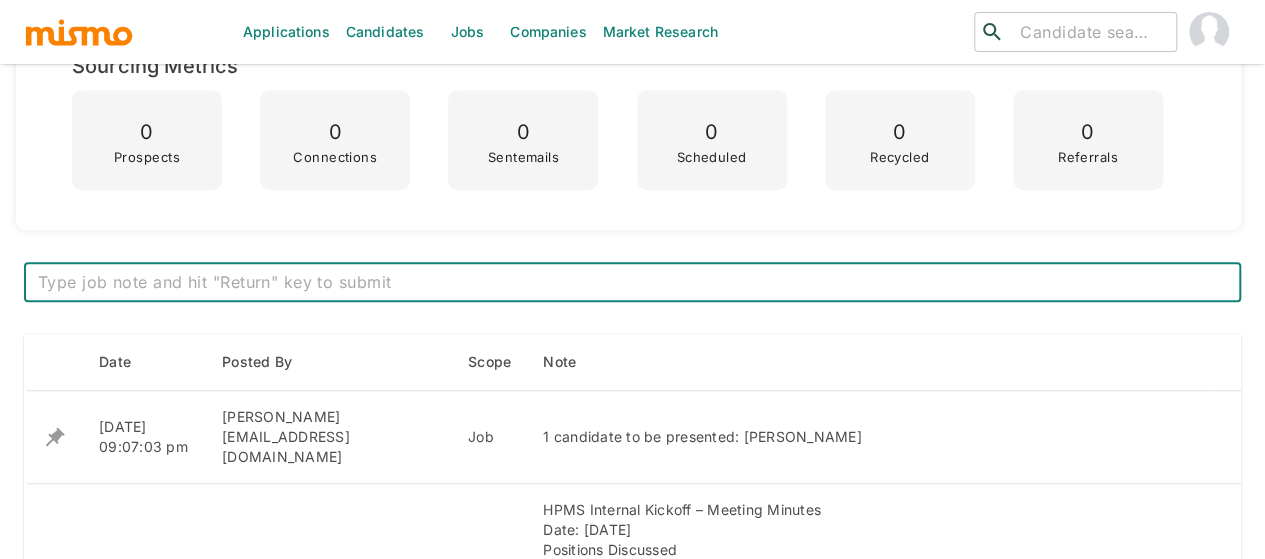 type on "-6 candidates to be presented : Denis Ugalde, Anthony Zuniga, Alonso Jimenez, Diego Rivera, Karina Gonzalez and Saul Paredes" 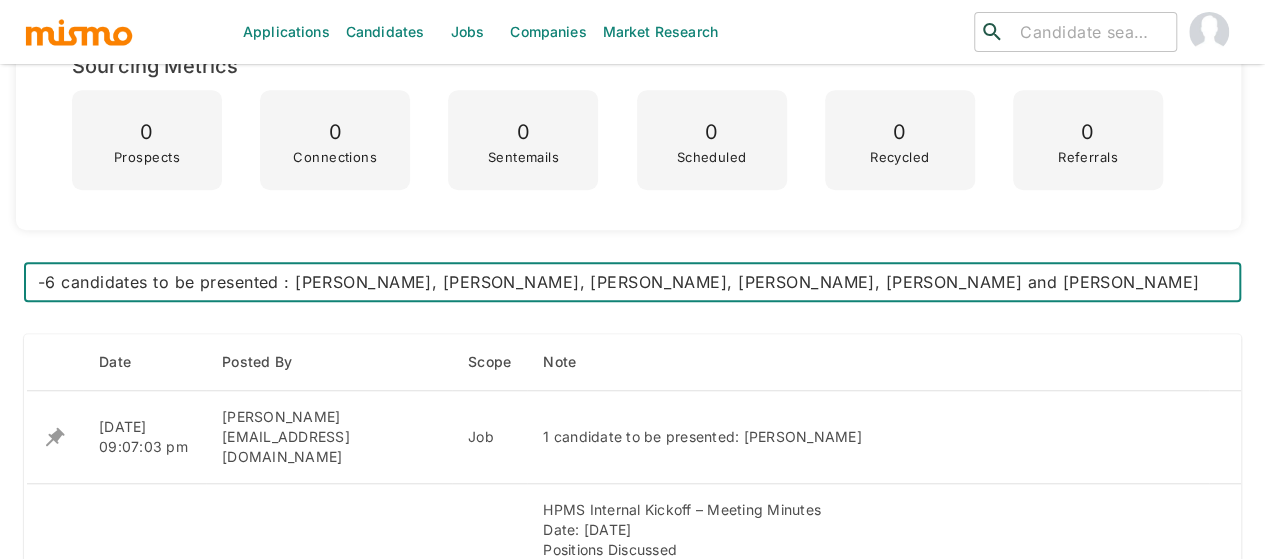 type 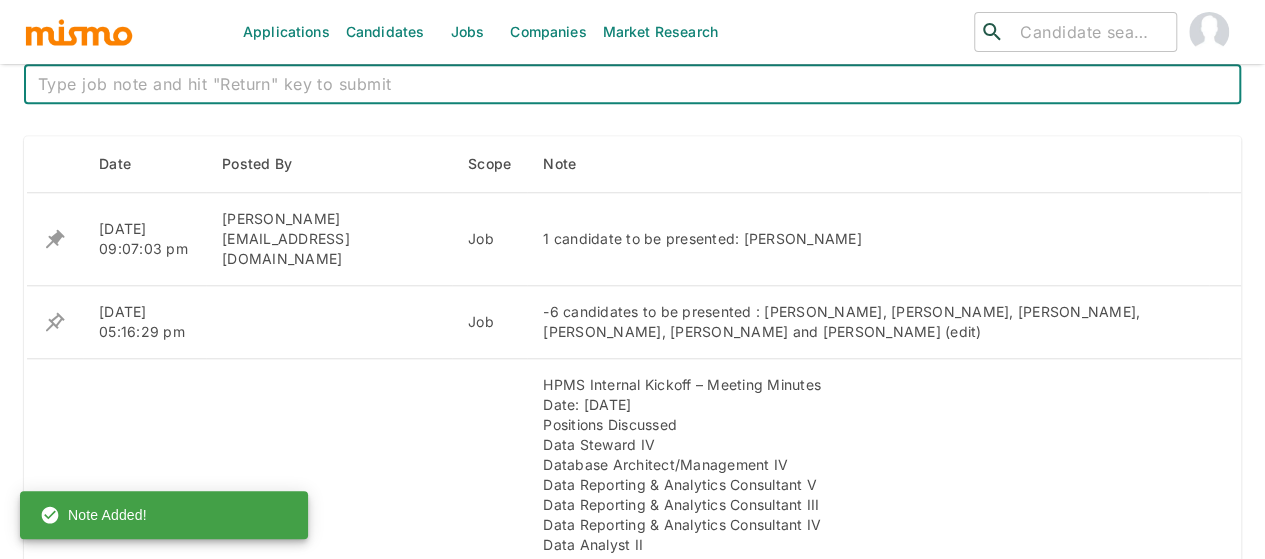 scroll, scrollTop: 820, scrollLeft: 0, axis: vertical 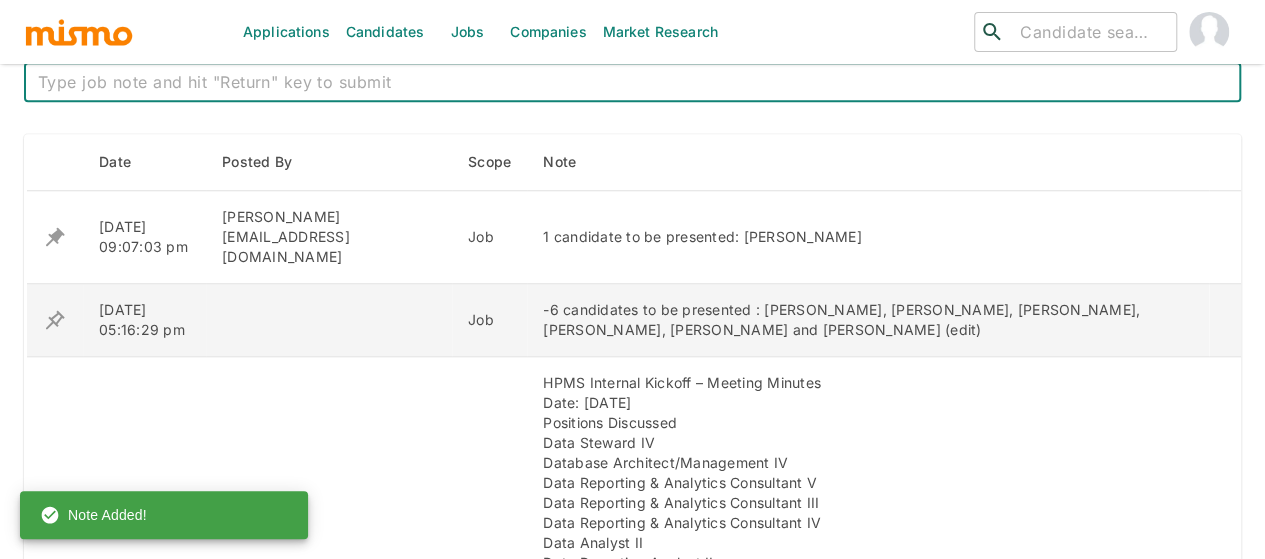 click 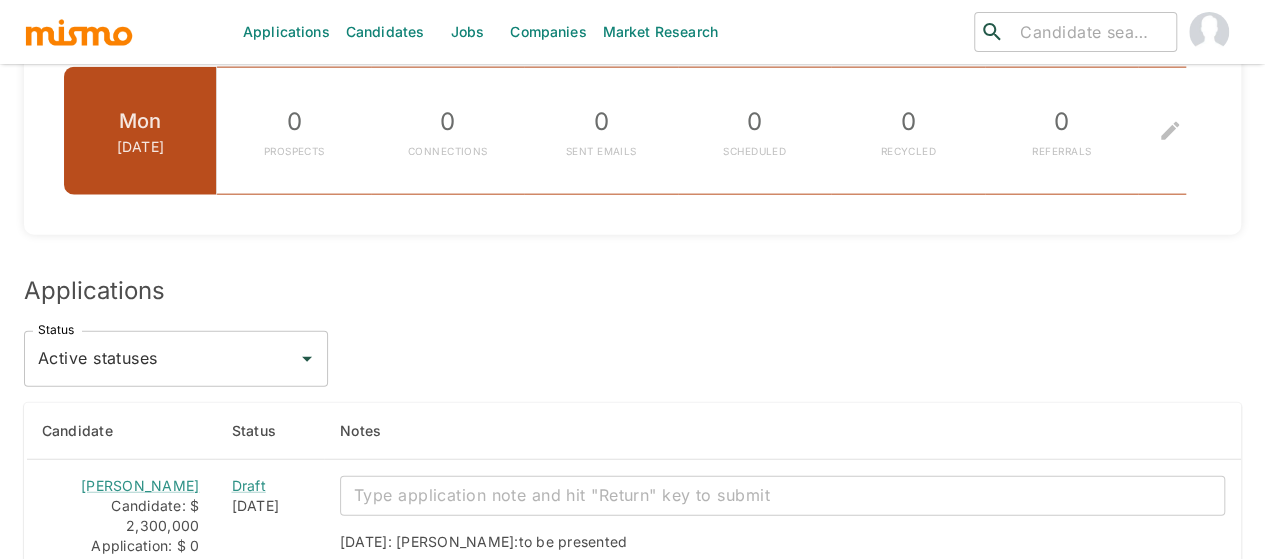 scroll, scrollTop: 2420, scrollLeft: 0, axis: vertical 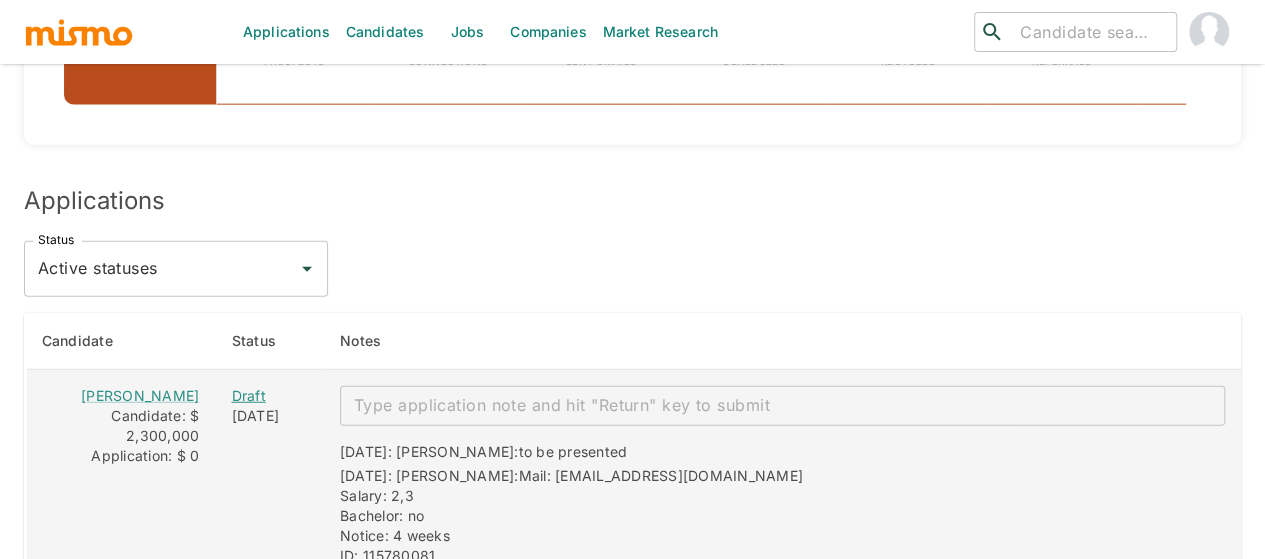 click on "Draft" at bounding box center (269, 396) 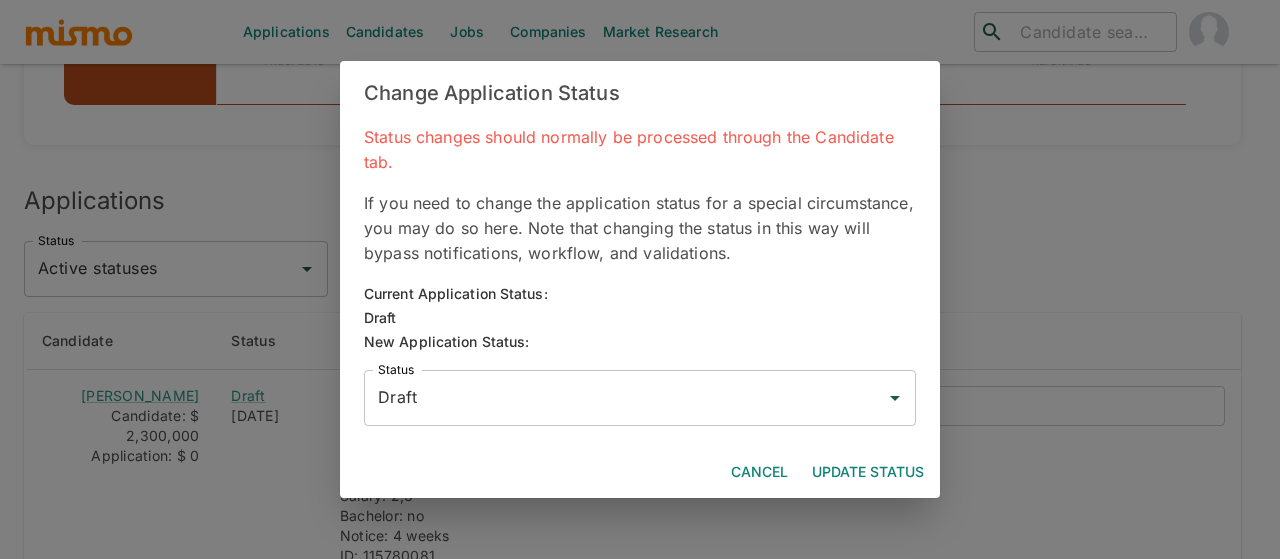 click on "Draft" at bounding box center [625, 398] 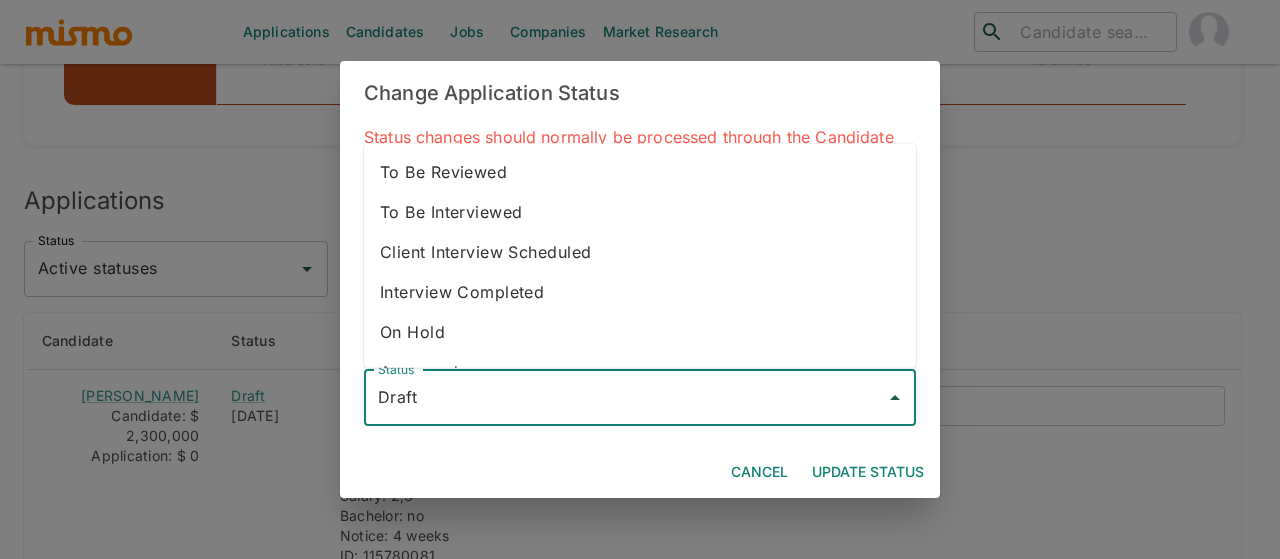 click on "To Be Reviewed" at bounding box center (640, 172) 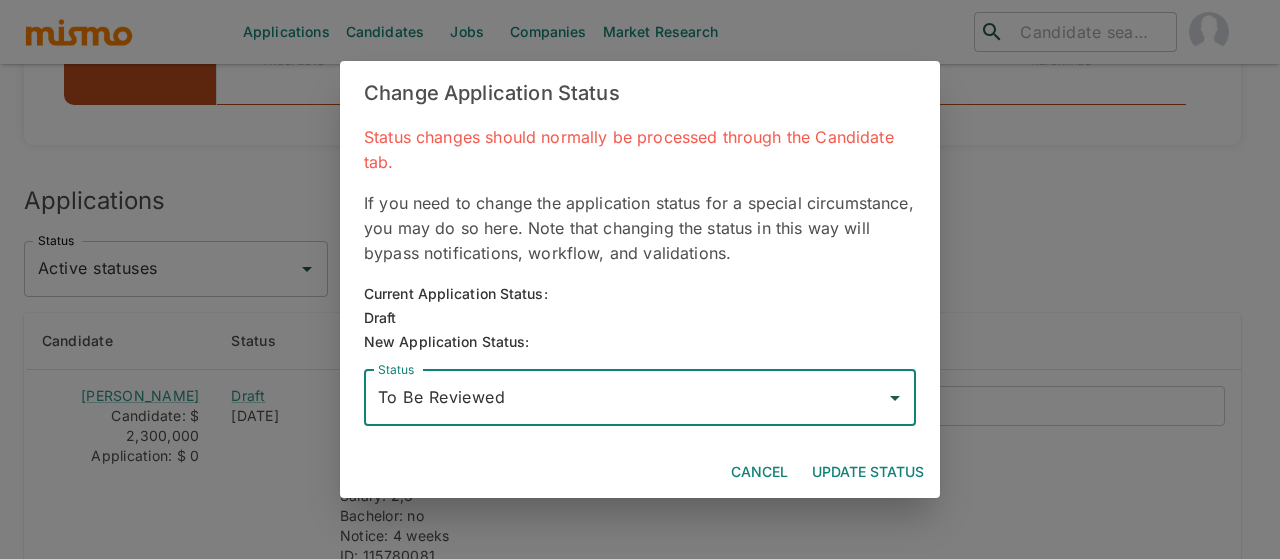 click on "Update Status" at bounding box center (868, 472) 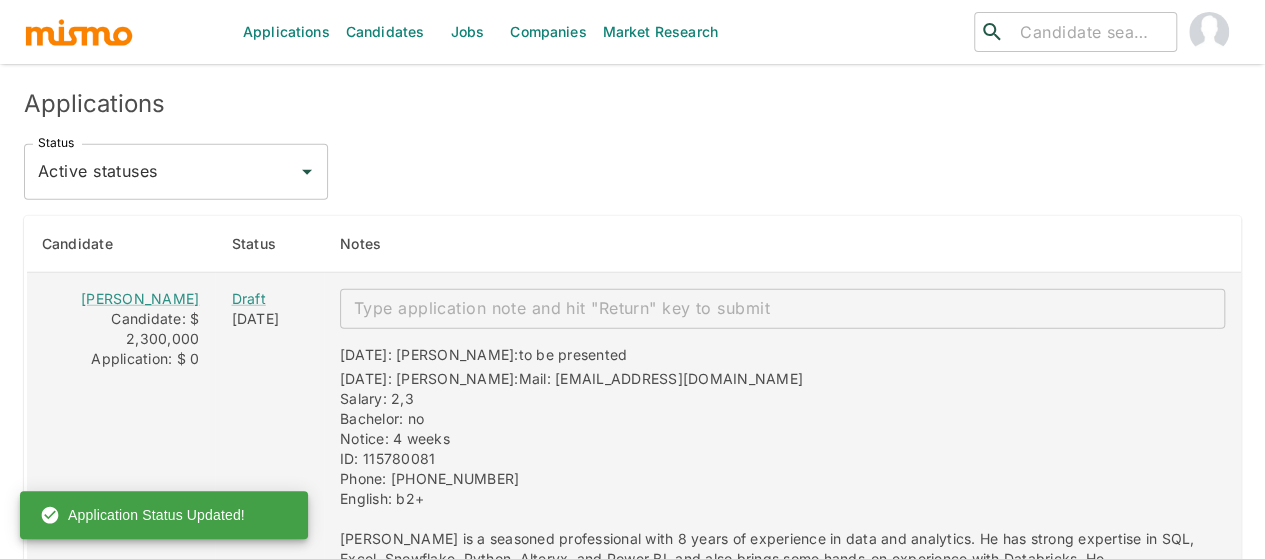 scroll, scrollTop: 2720, scrollLeft: 0, axis: vertical 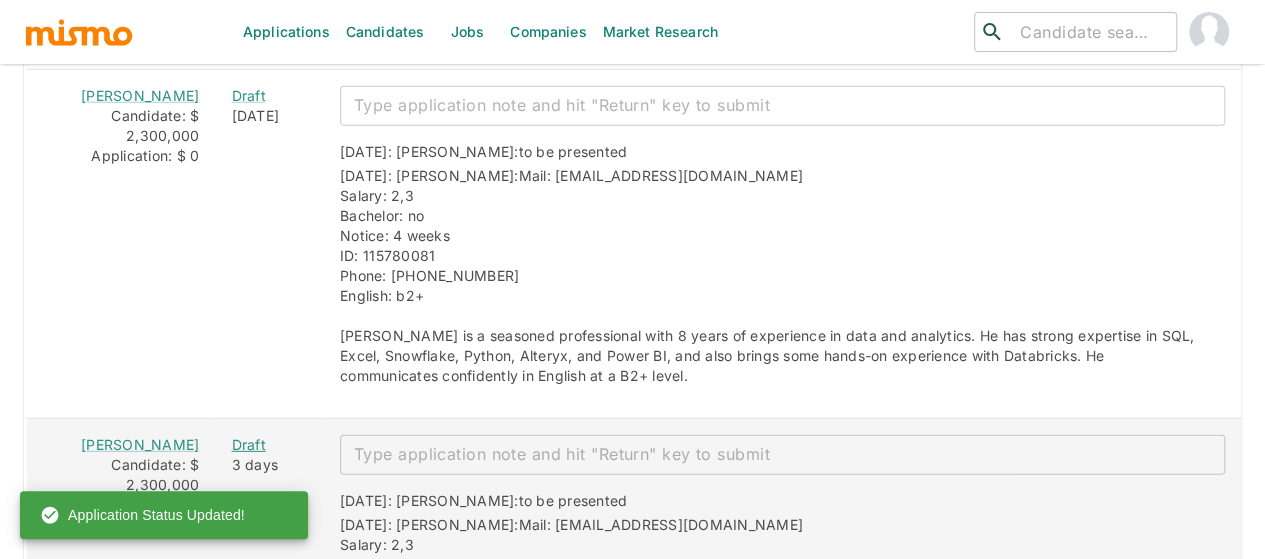 click on "Draft" at bounding box center [269, 445] 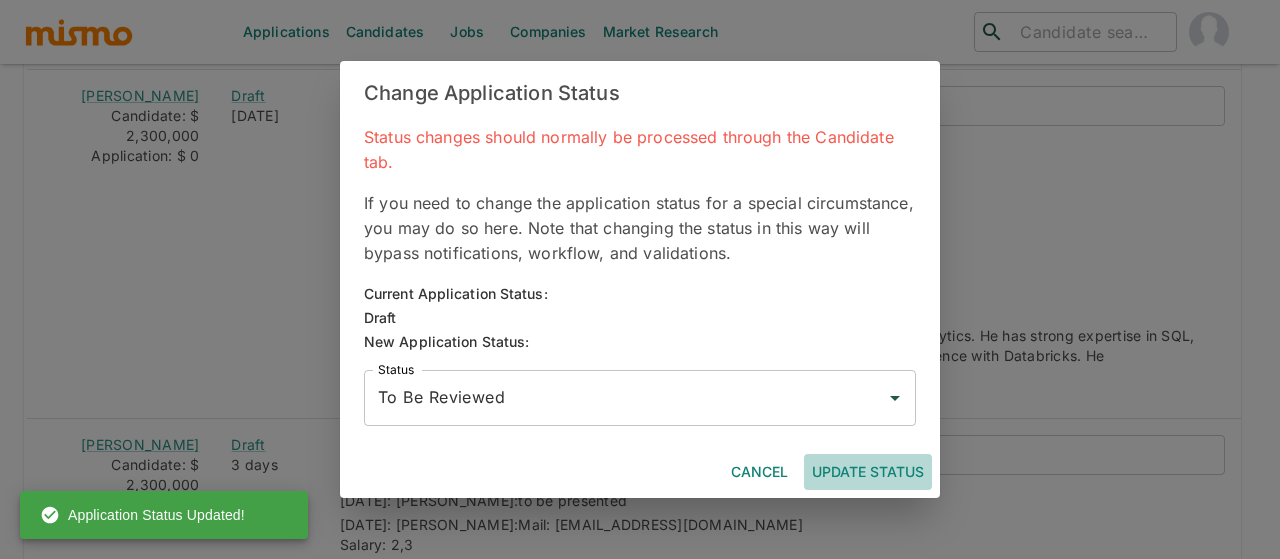 click on "Update Status" at bounding box center (868, 472) 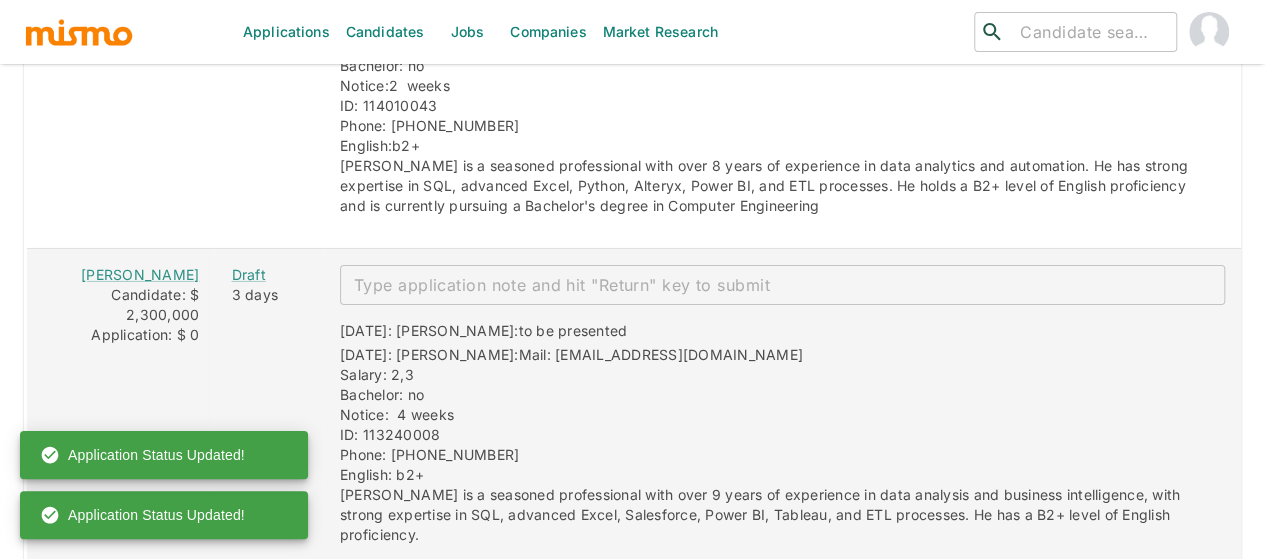scroll, scrollTop: 3220, scrollLeft: 0, axis: vertical 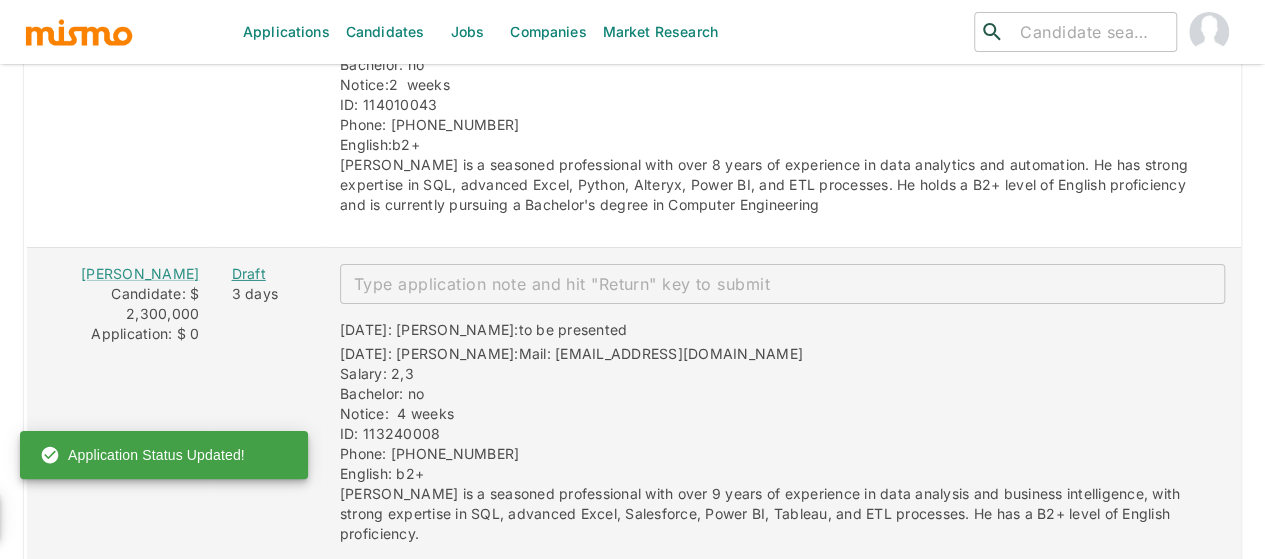 click on "Draft" at bounding box center (269, 274) 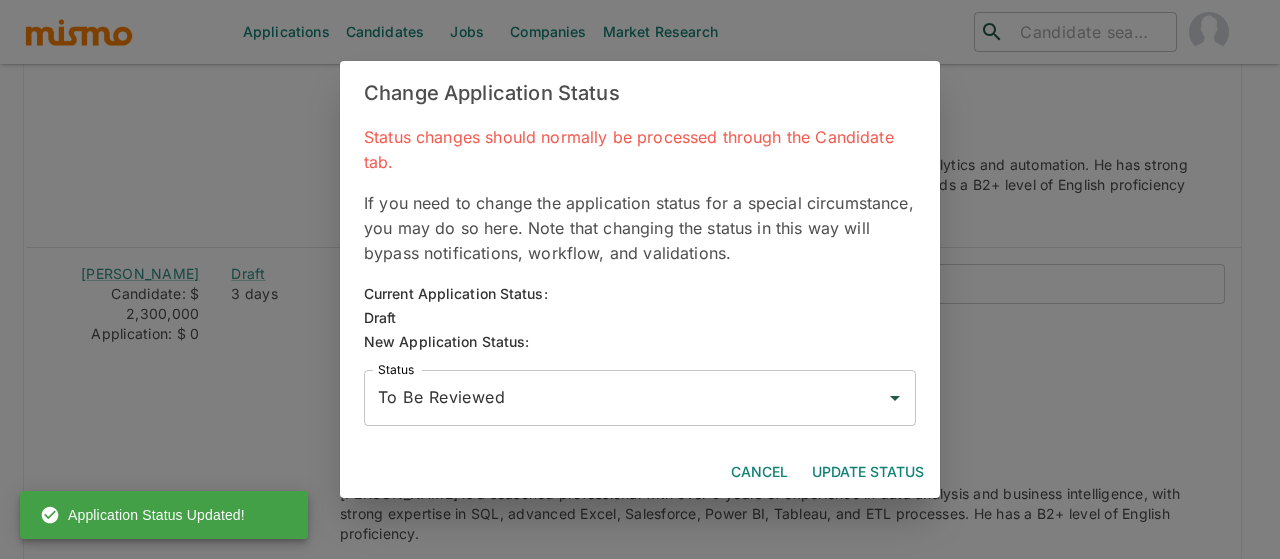 click on "Update Status" at bounding box center (868, 472) 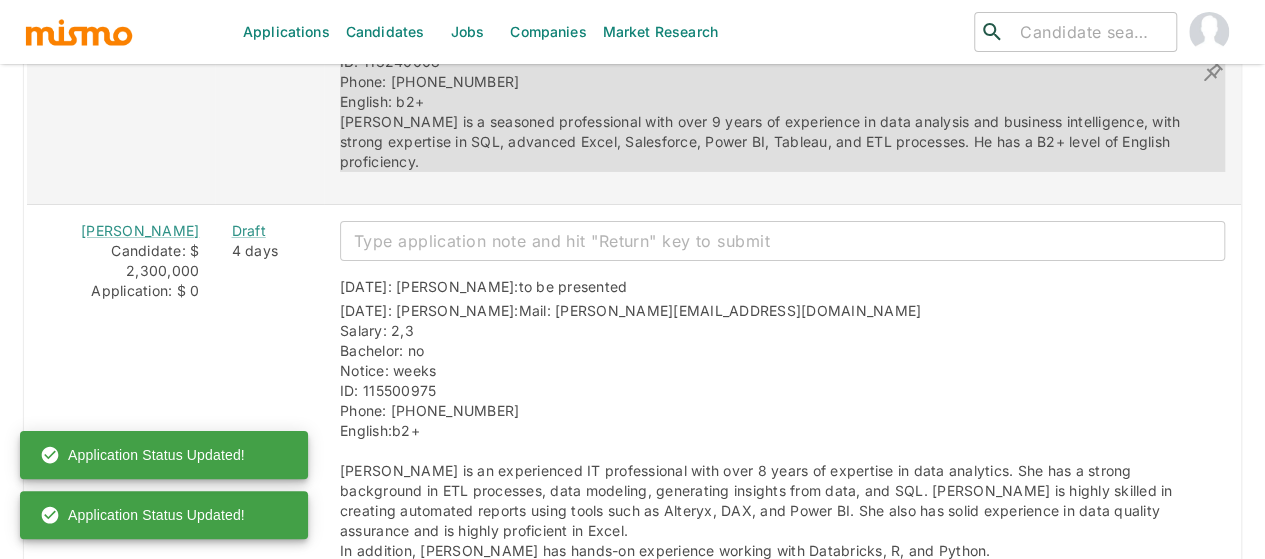 scroll, scrollTop: 3620, scrollLeft: 0, axis: vertical 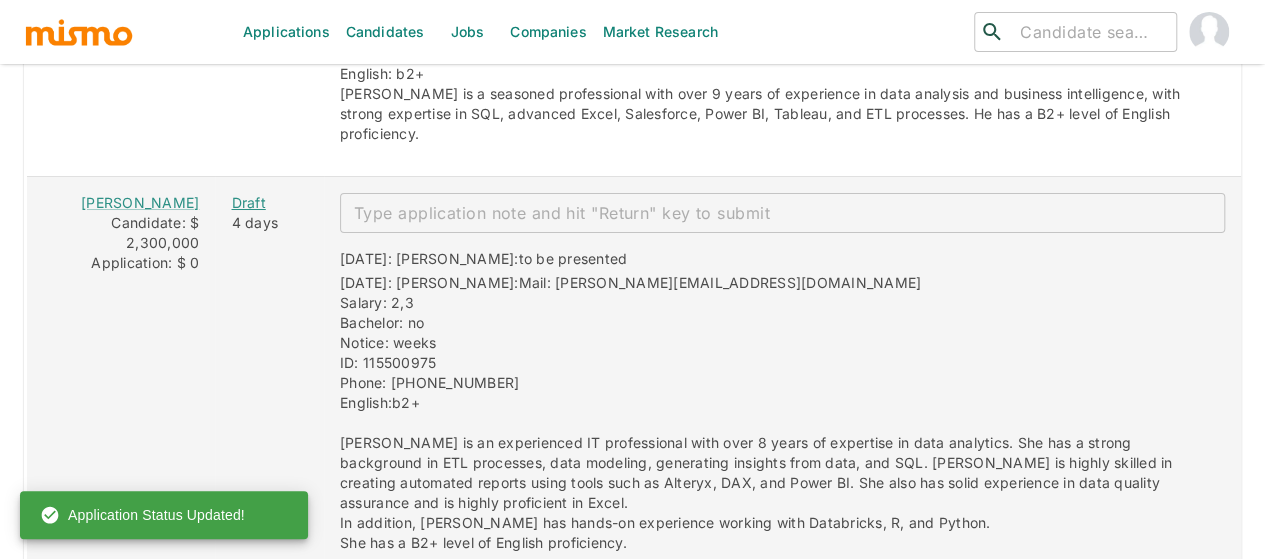 click on "Draft" at bounding box center [269, 203] 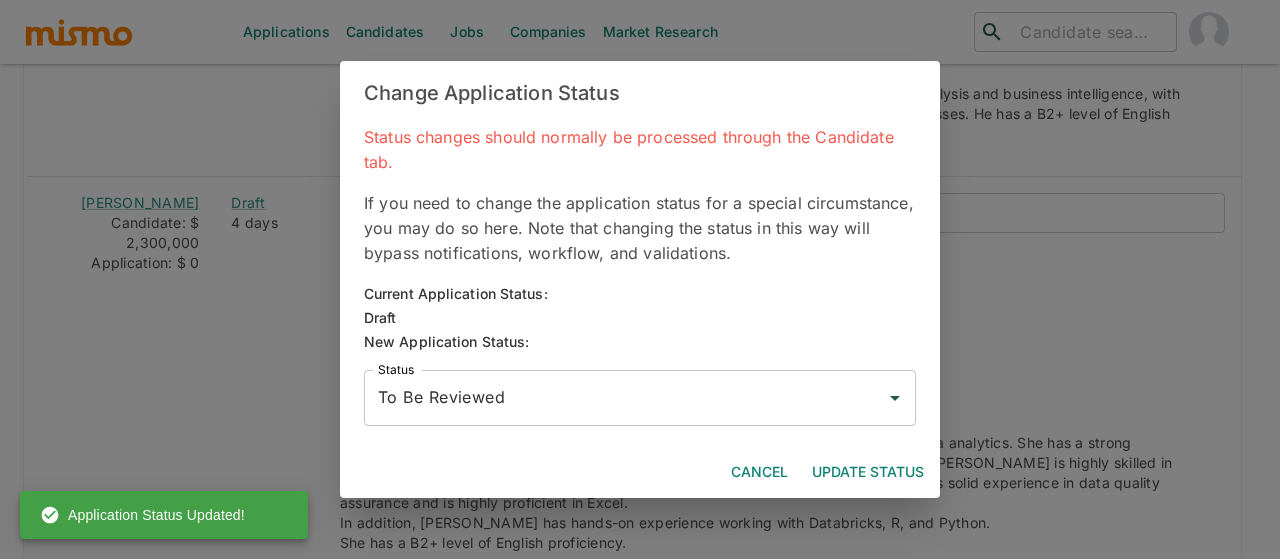 click on "Update Status" at bounding box center [868, 472] 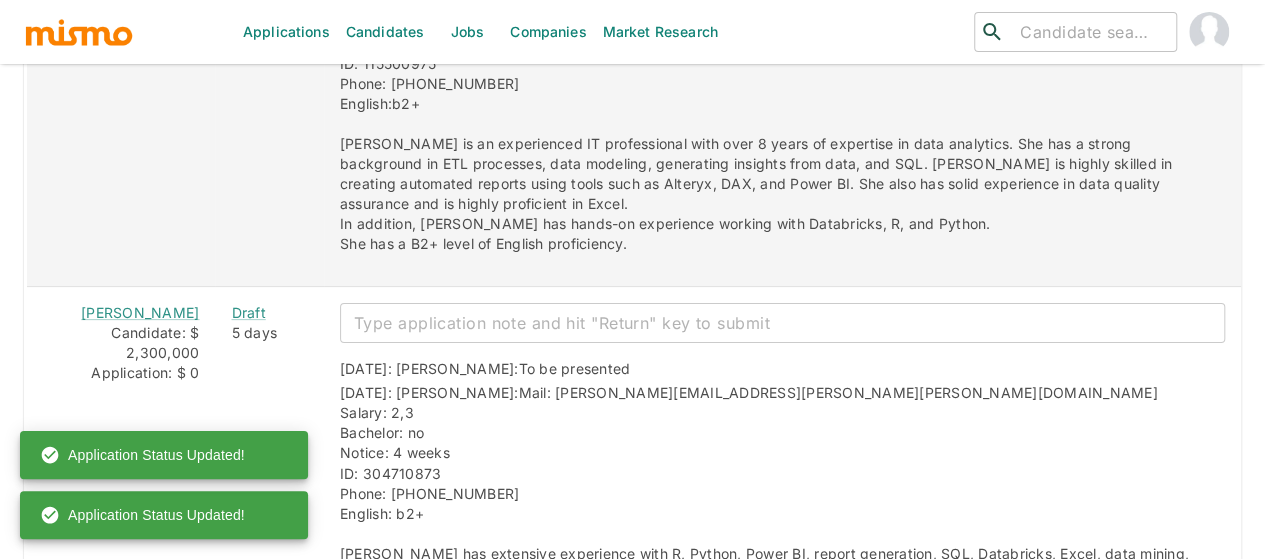 scroll, scrollTop: 3920, scrollLeft: 0, axis: vertical 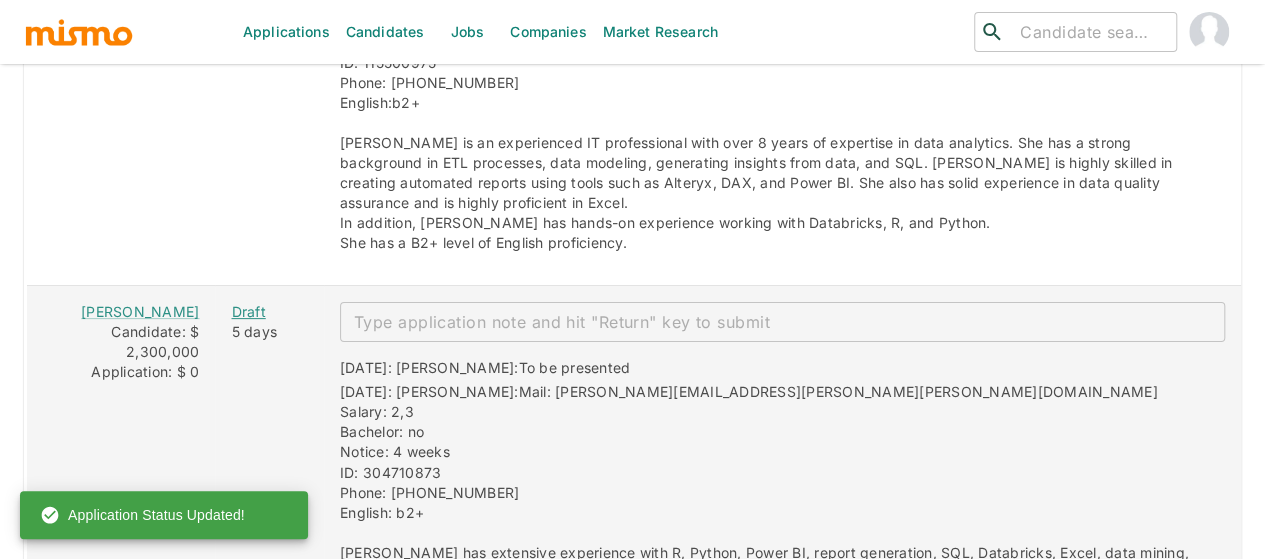 click on "Draft" at bounding box center (269, 312) 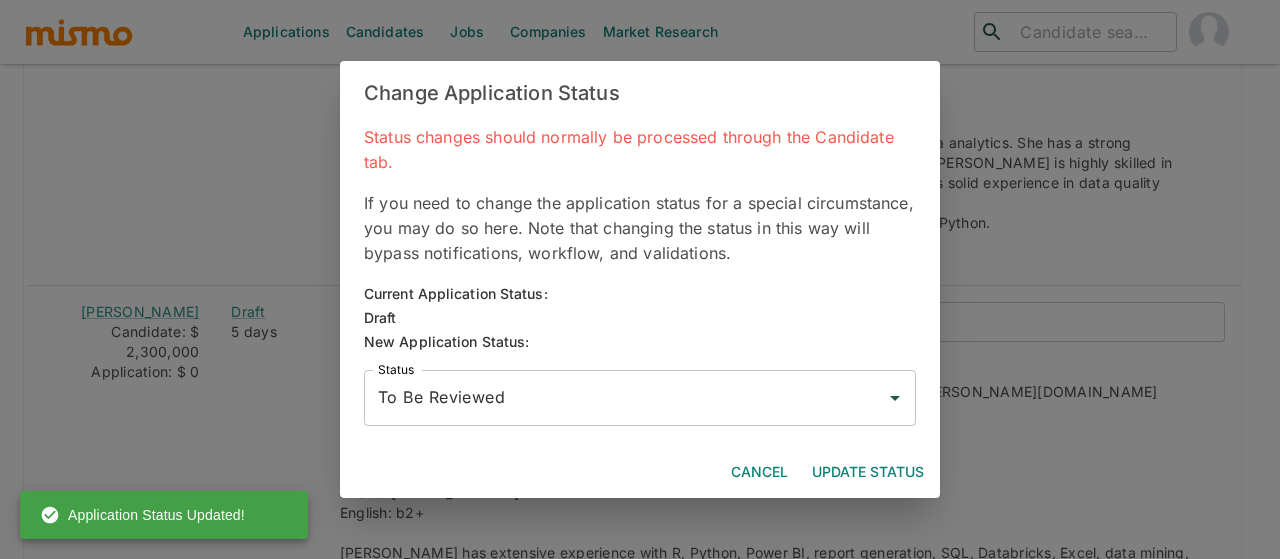 click on "Update Status" at bounding box center [868, 472] 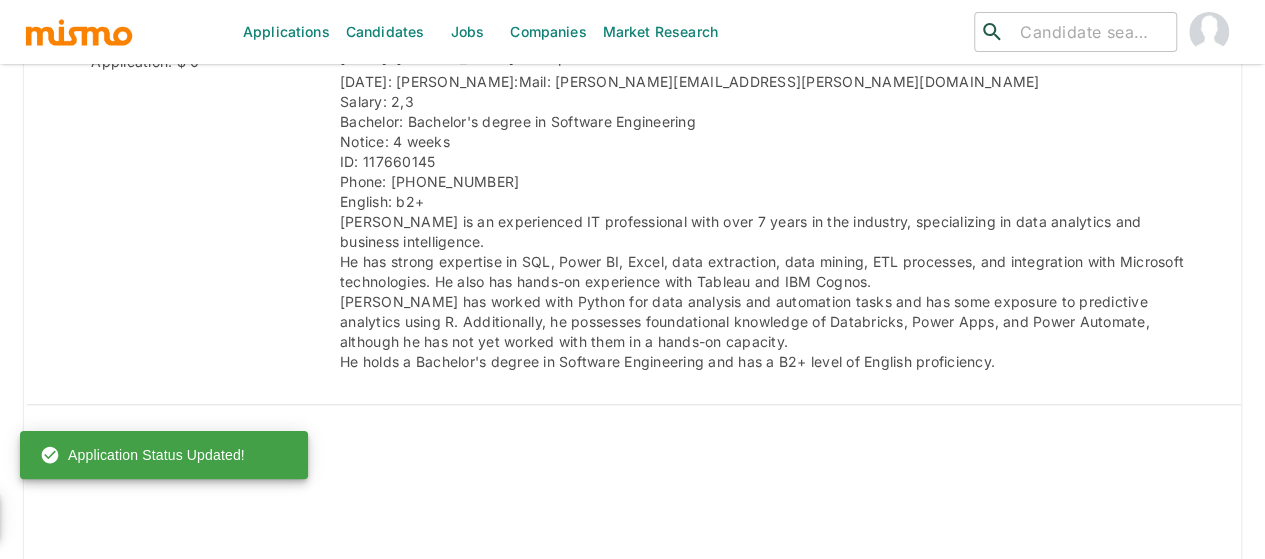 scroll, scrollTop: 4580, scrollLeft: 0, axis: vertical 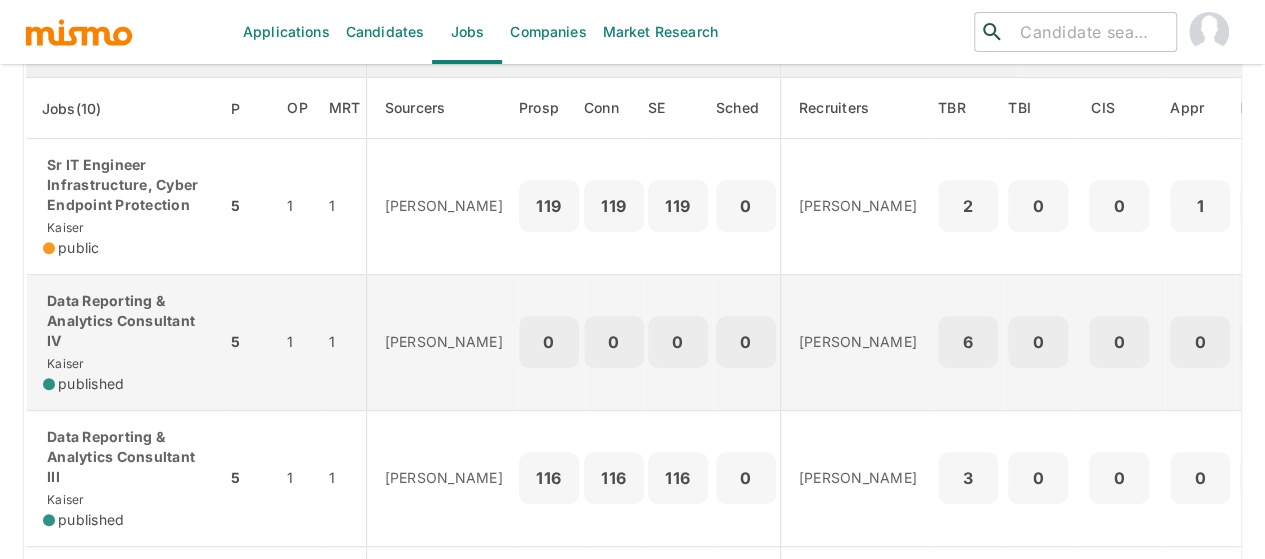 click on "Data Reporting & Analytics Consultant IV" at bounding box center [126, 321] 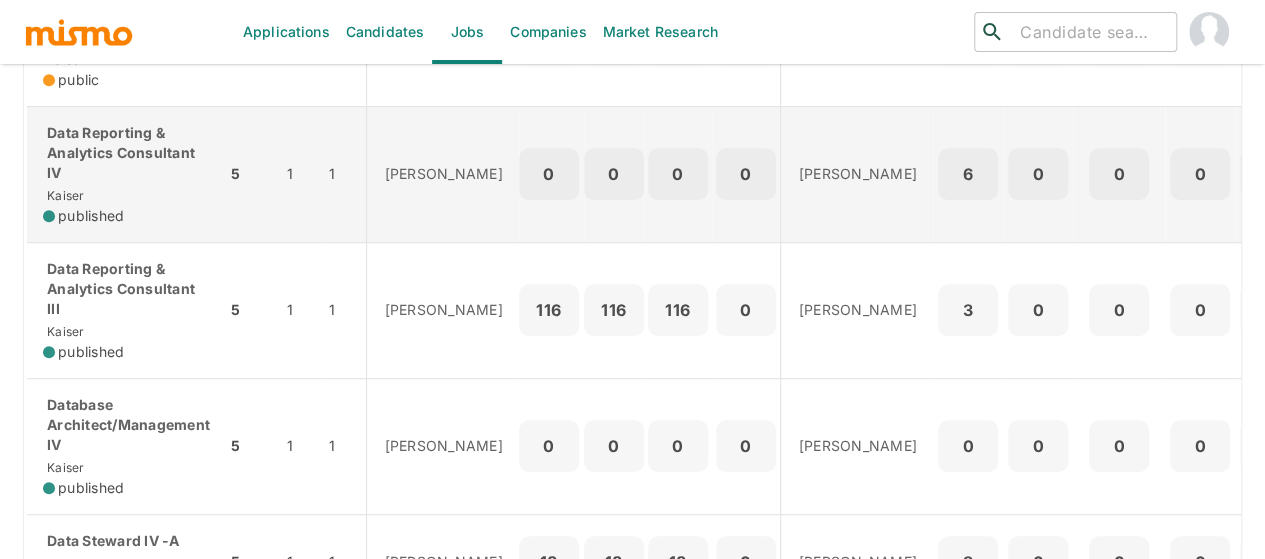 scroll, scrollTop: 500, scrollLeft: 0, axis: vertical 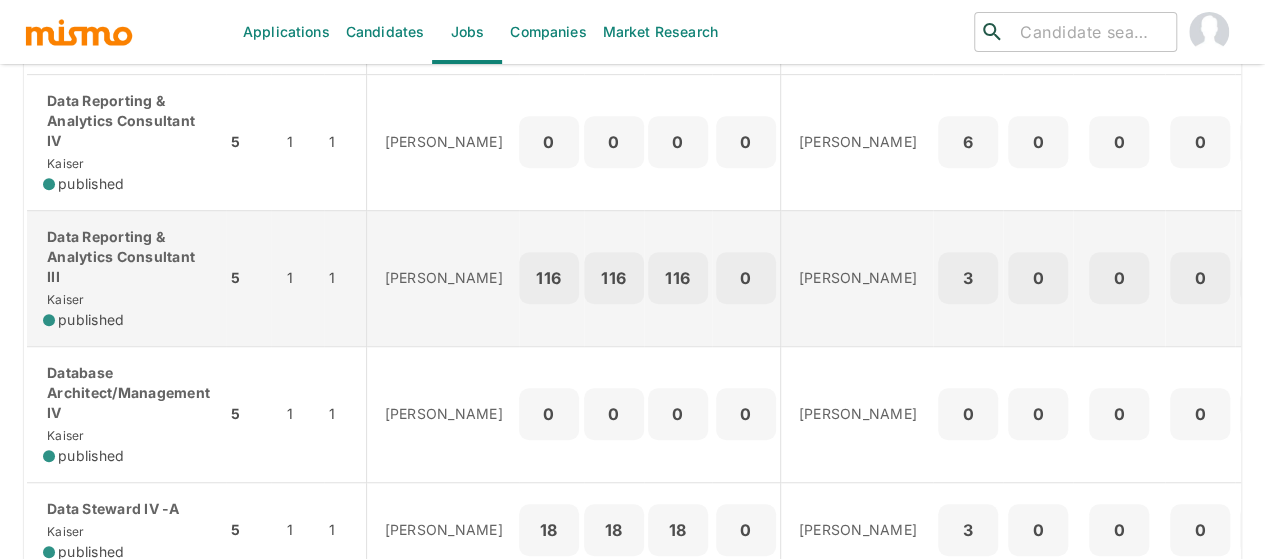 click on "Data Reporting &  Analytics Consultant III" at bounding box center (126, 257) 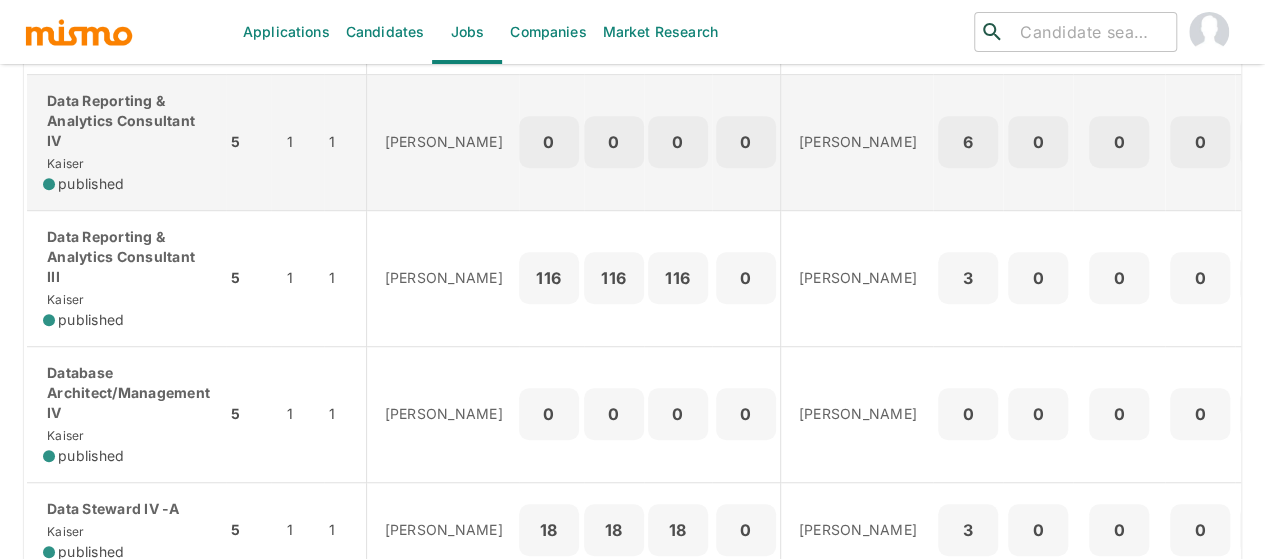 click on "published" at bounding box center (91, 184) 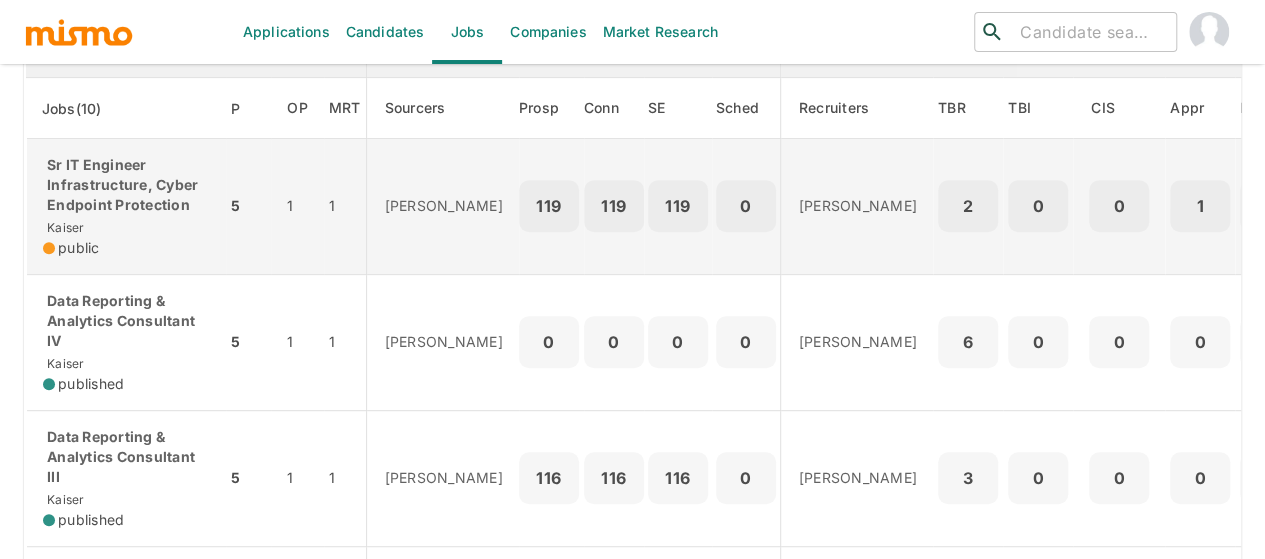 click on "Sr IT Engineer Infrastructure, Cyber Endpoint Protection" at bounding box center (126, 185) 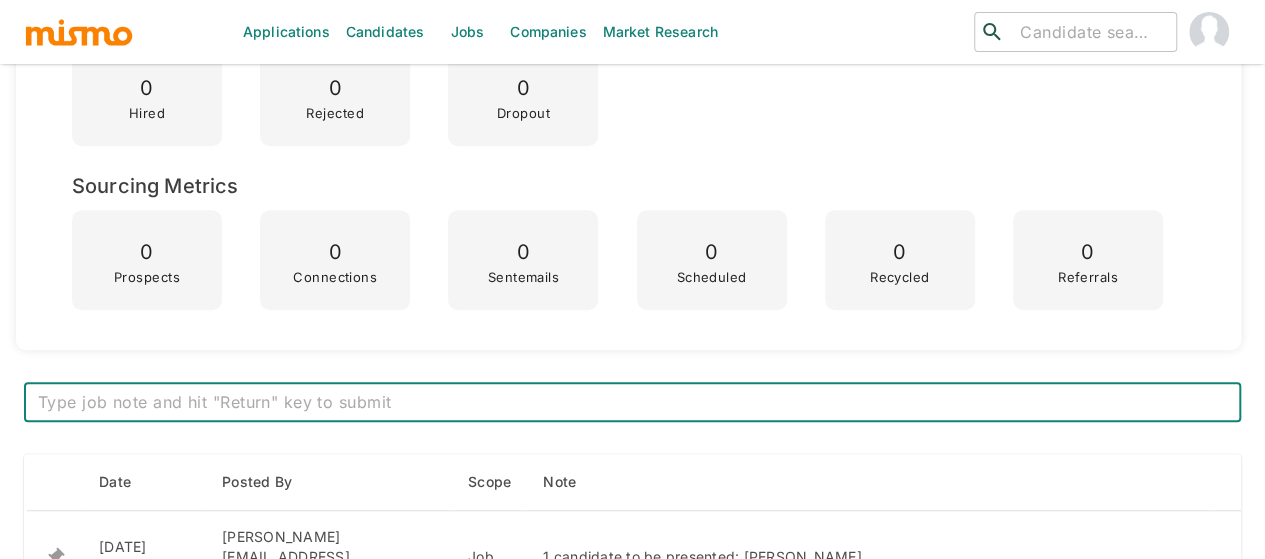 scroll, scrollTop: 800, scrollLeft: 0, axis: vertical 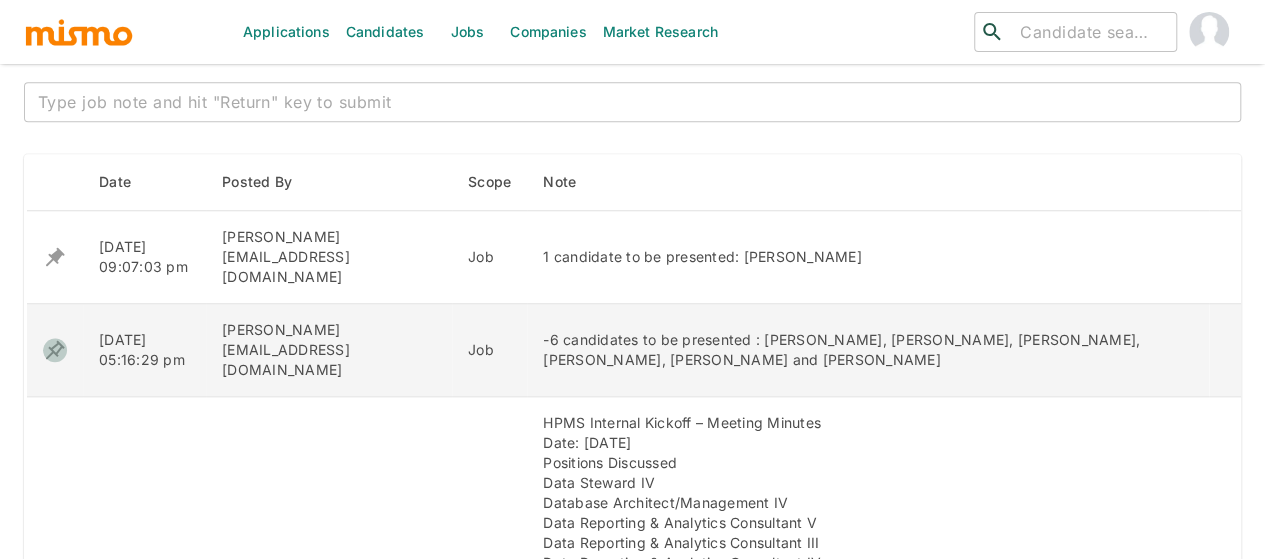 click 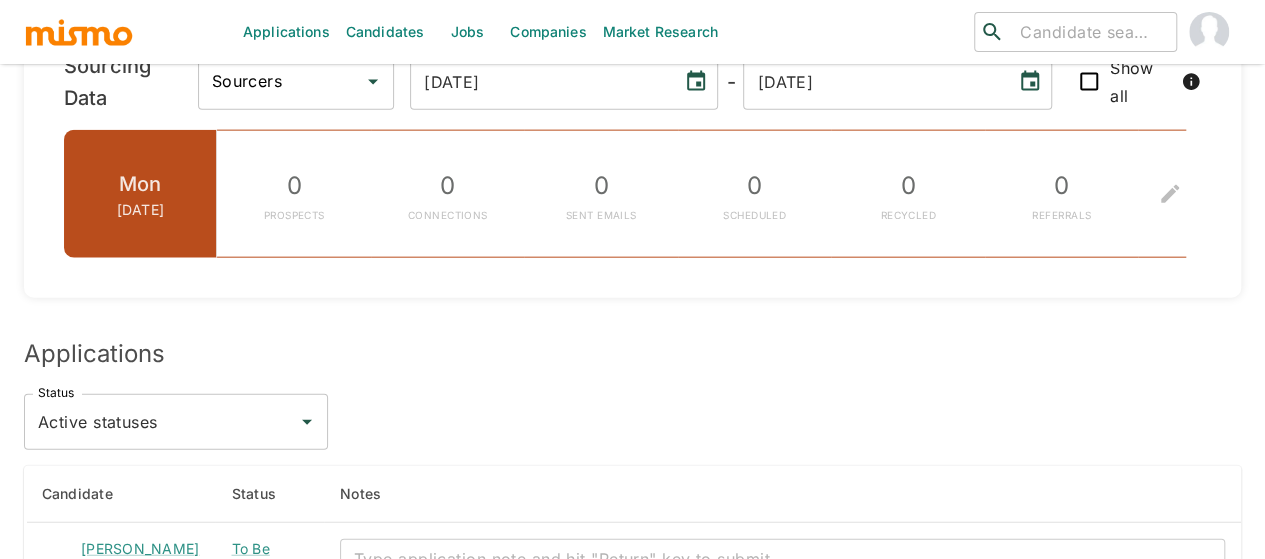 scroll, scrollTop: 2576, scrollLeft: 0, axis: vertical 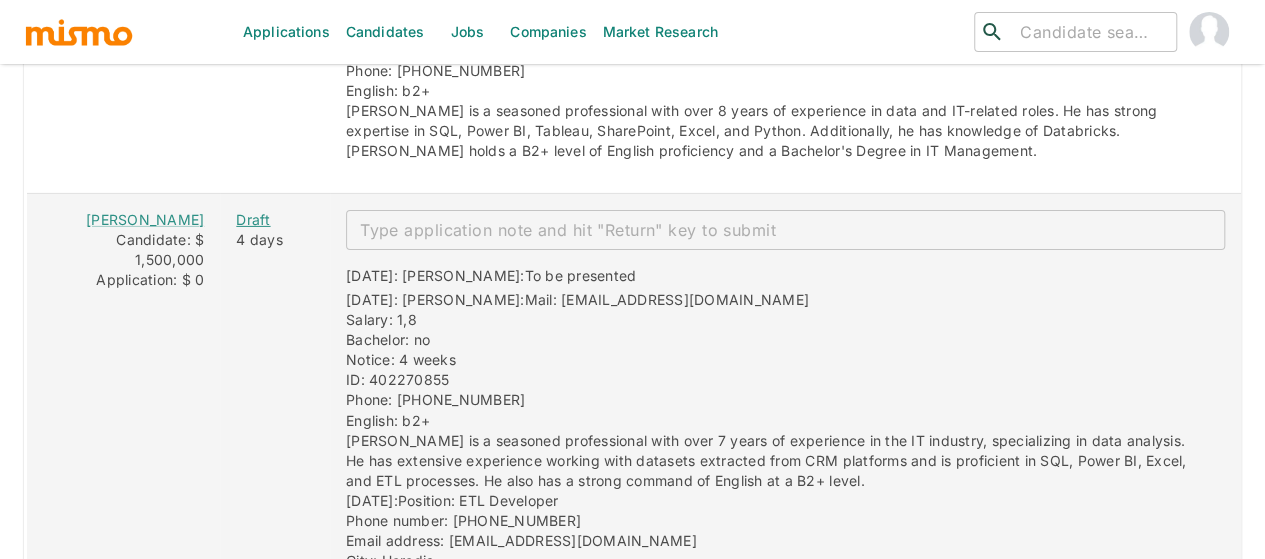 click on "Draft" at bounding box center (275, 220) 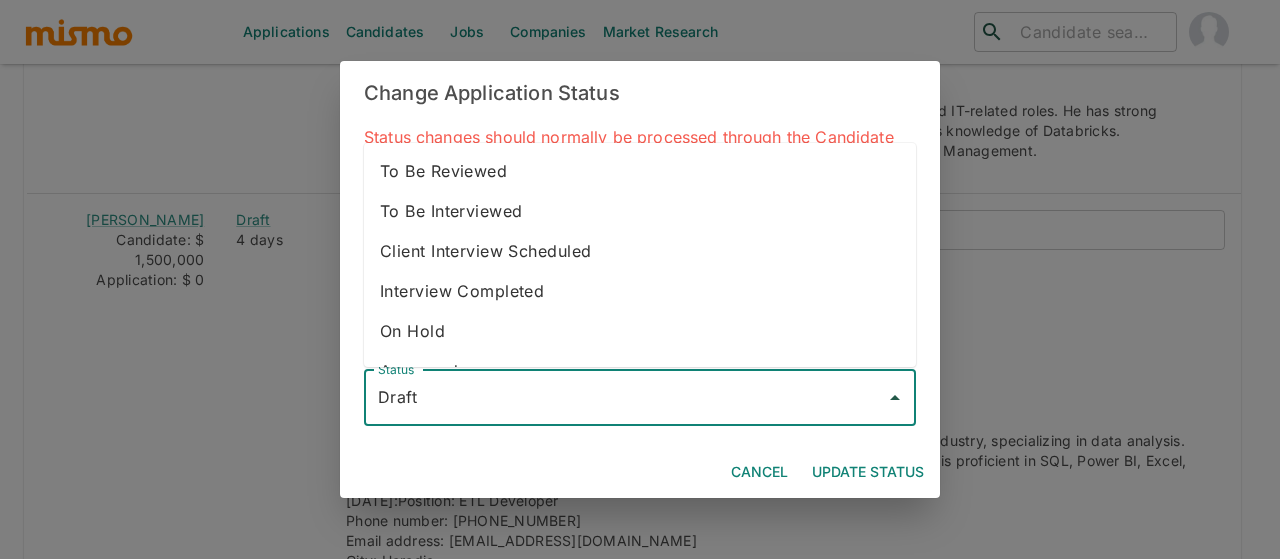 click on "Draft" at bounding box center (625, 398) 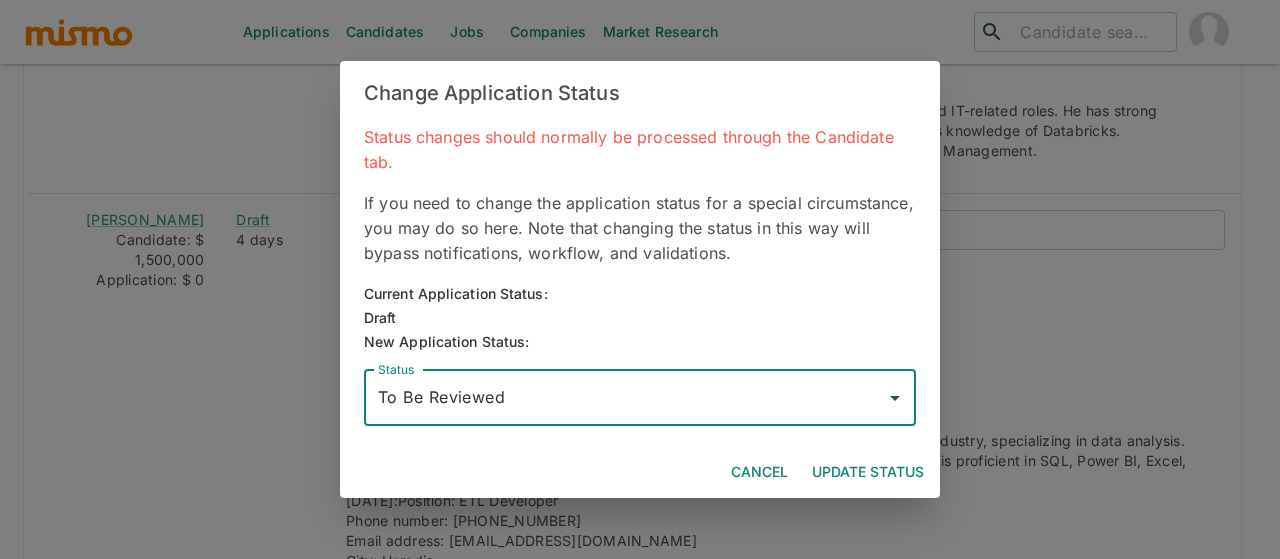 click on "Update Status" at bounding box center [868, 472] 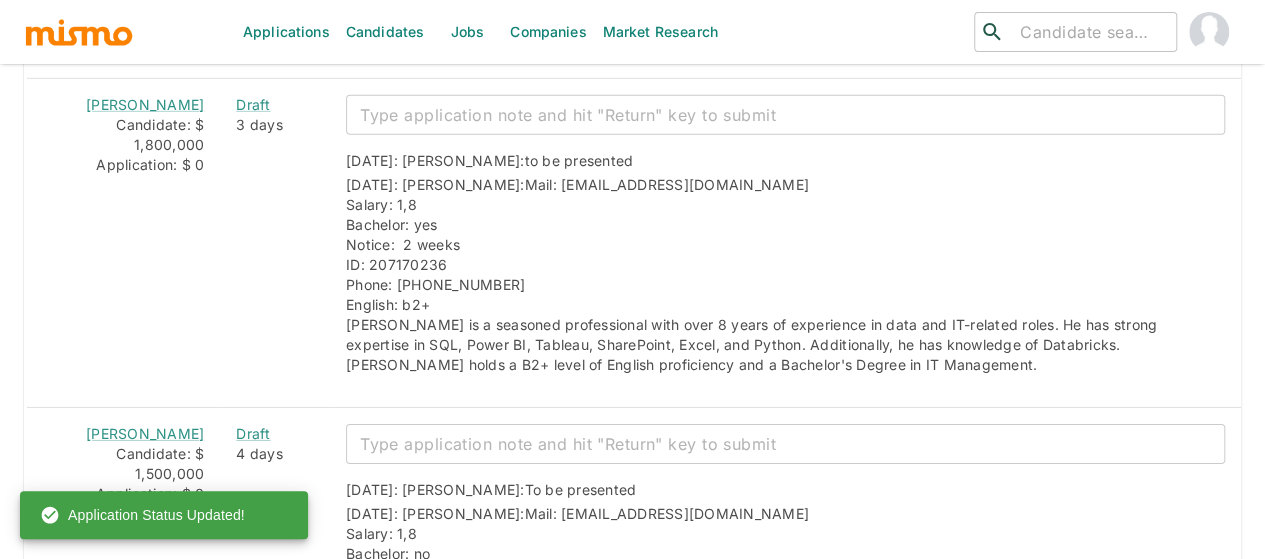 scroll, scrollTop: 2884, scrollLeft: 0, axis: vertical 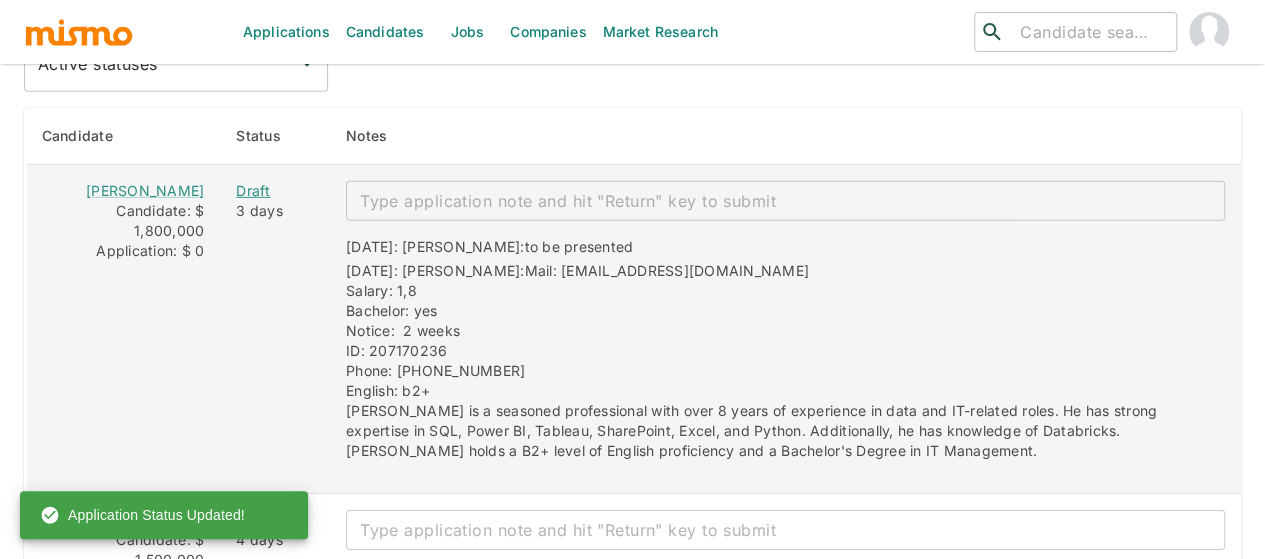 click on "Draft" at bounding box center [275, 191] 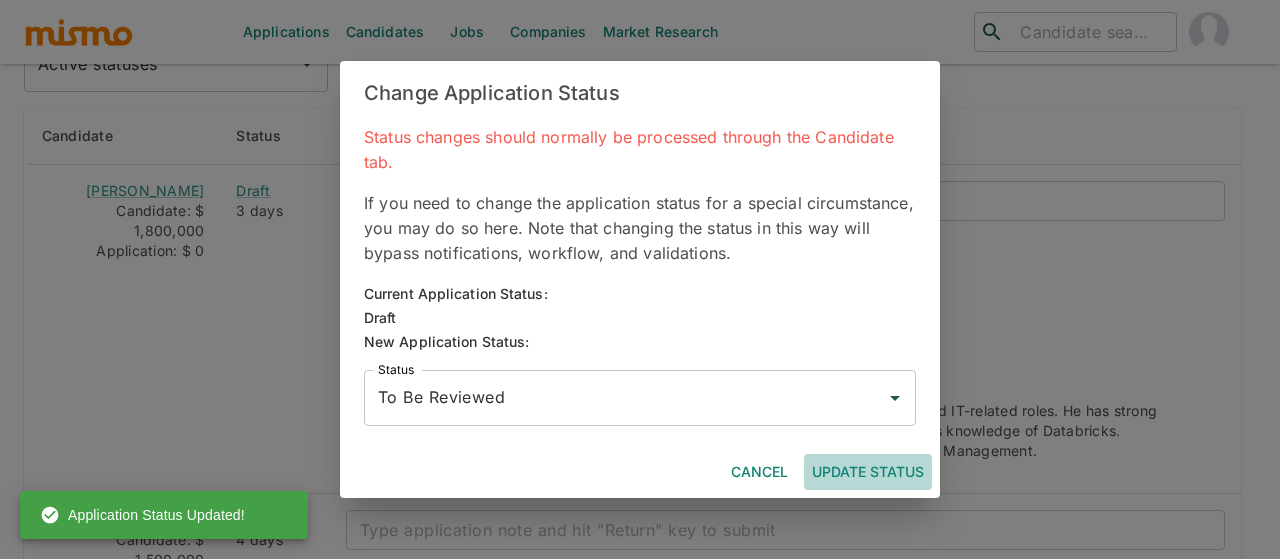 click on "Update Status" at bounding box center (868, 472) 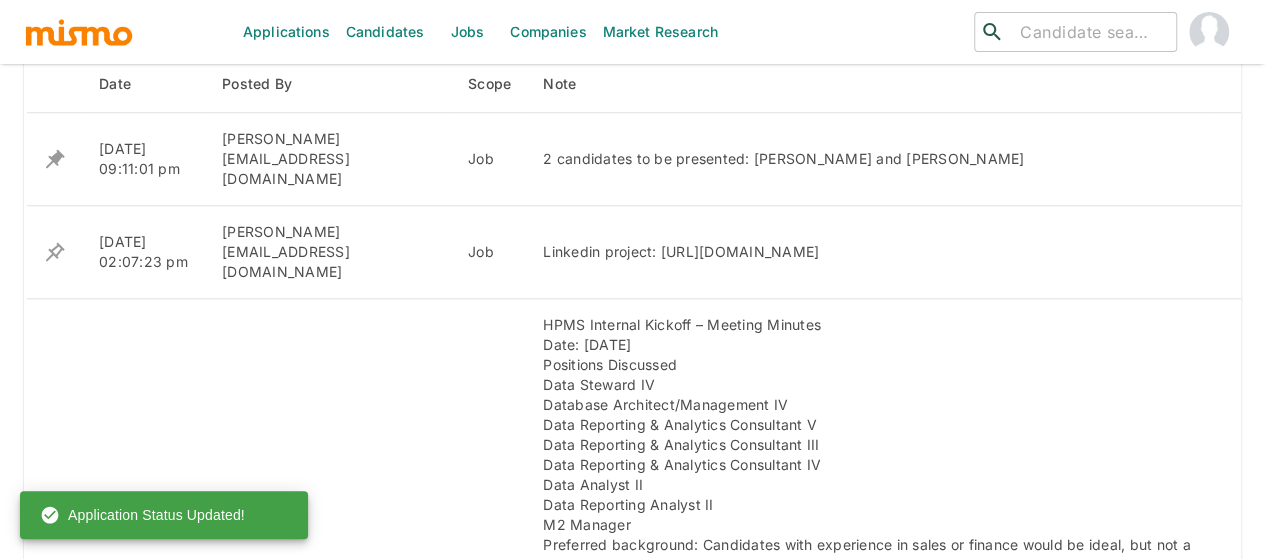 scroll, scrollTop: 884, scrollLeft: 0, axis: vertical 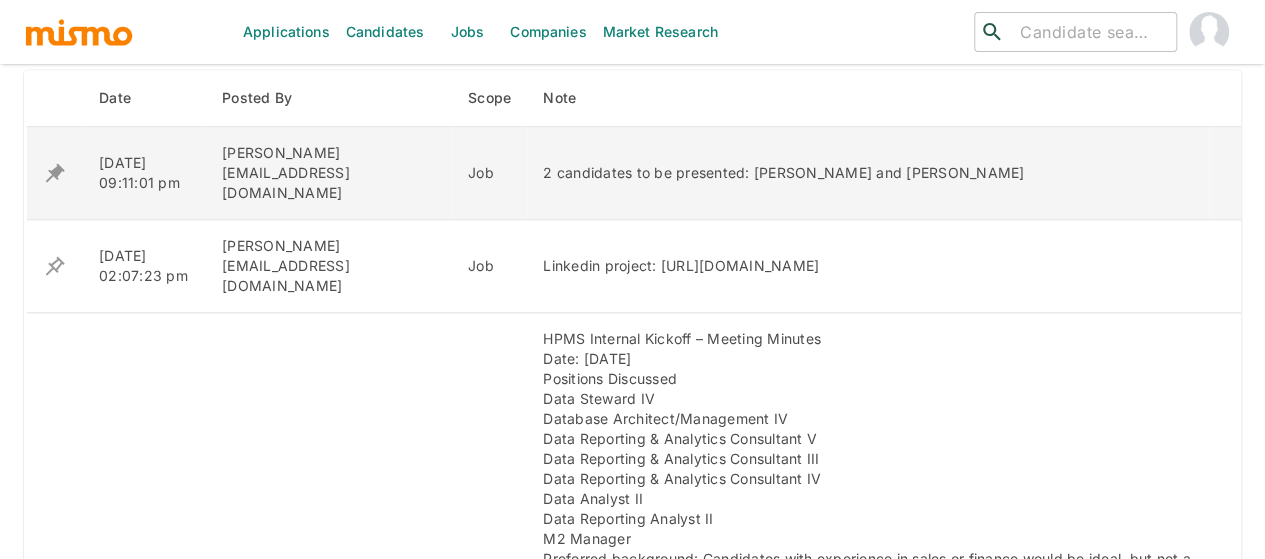 drag, startPoint x: 970, startPoint y: 159, endPoint x: 474, endPoint y: 158, distance: 496.001 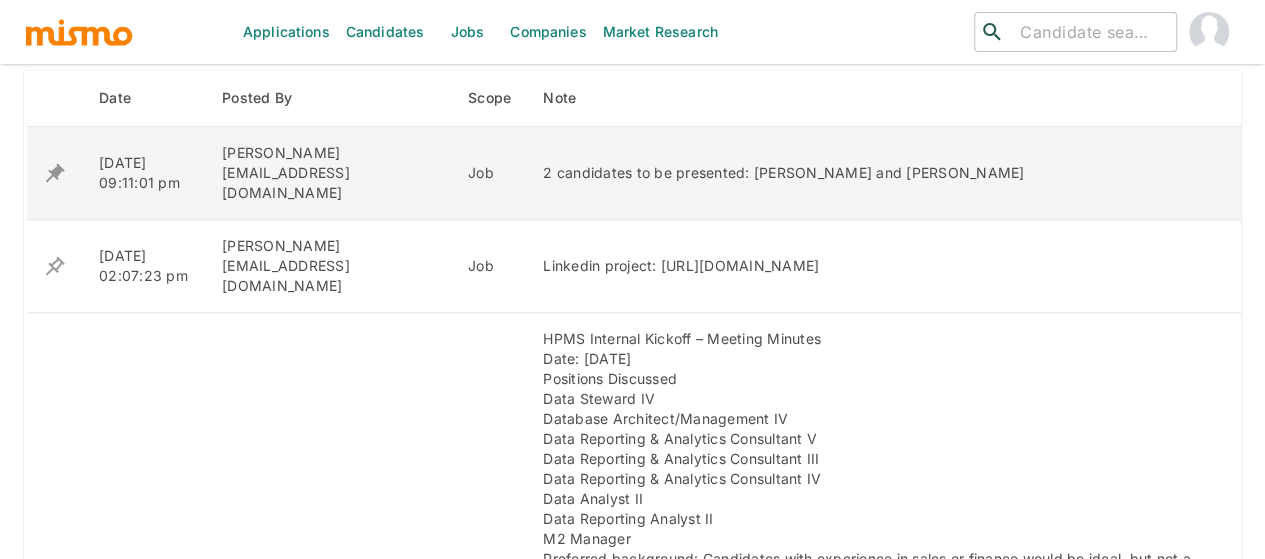 click on "2 candidates to be presented: [PERSON_NAME] and [PERSON_NAME]" at bounding box center (868, 173) 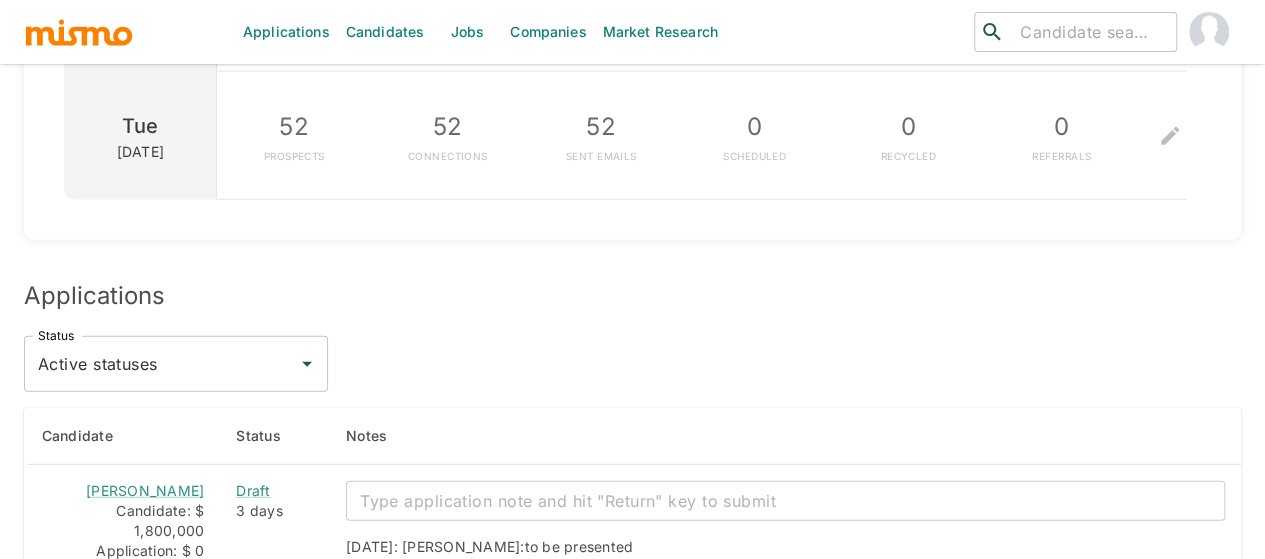 scroll, scrollTop: 2684, scrollLeft: 0, axis: vertical 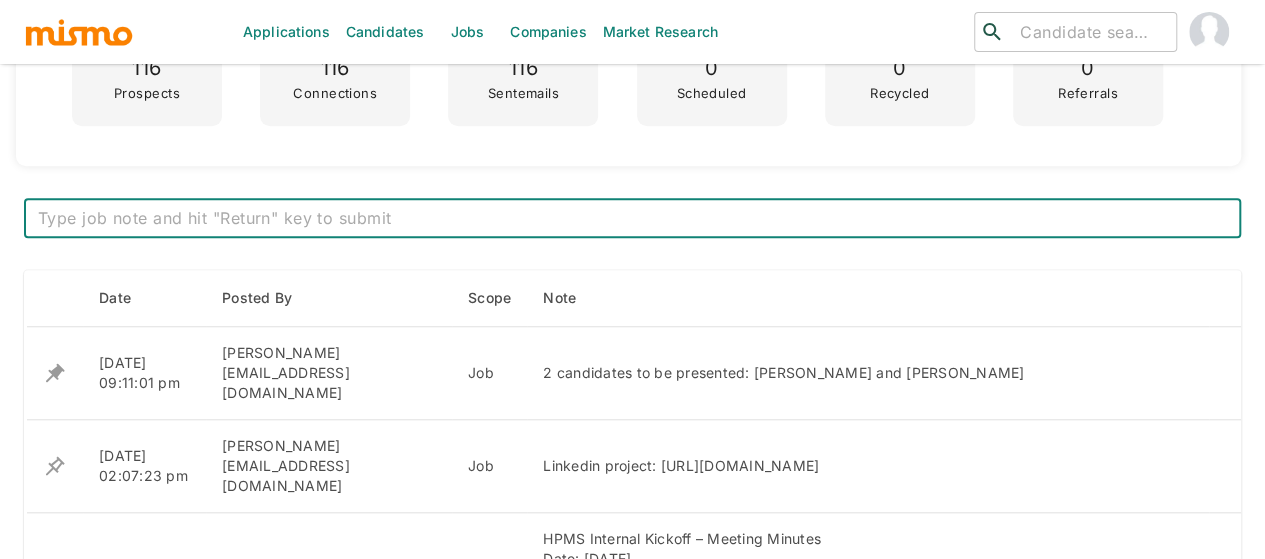 click at bounding box center [632, 218] 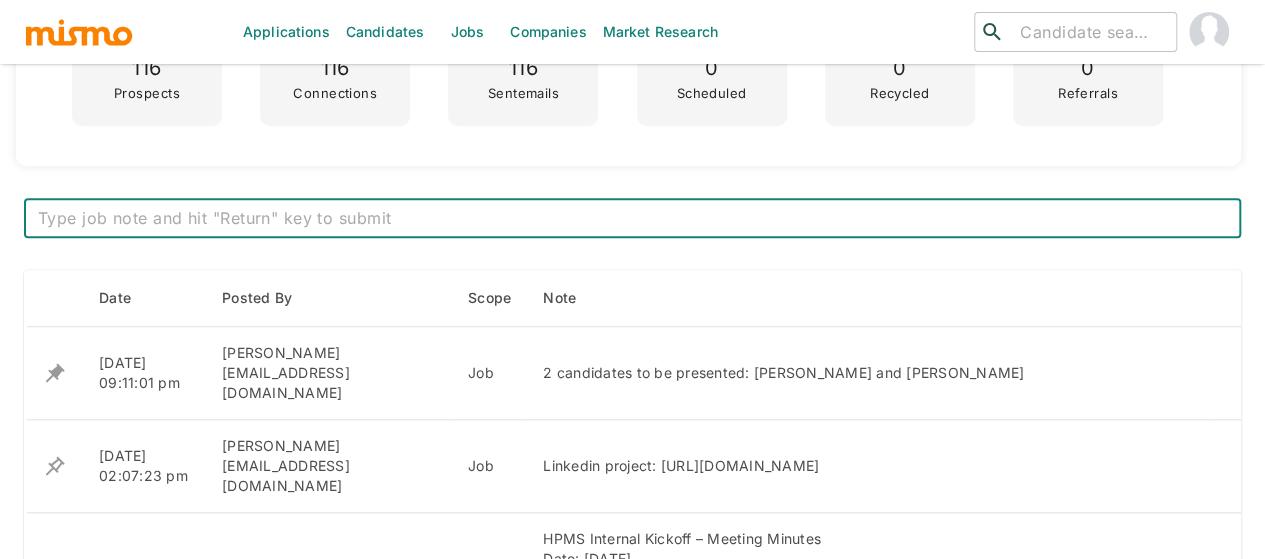 paste on "5 candidates to be presented: [PERSON_NAME], [PERSON_NAME], [PERSON_NAME], [PERSON_NAME] and [PERSON_NAME]" 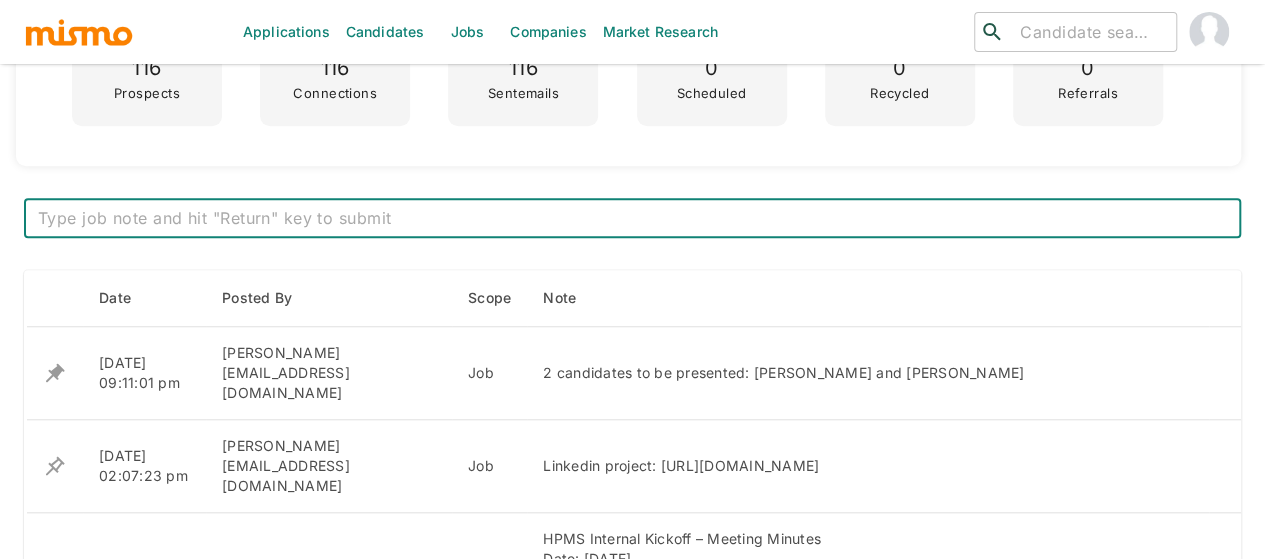 type on "5 candidates to be presented: [PERSON_NAME], [PERSON_NAME], [PERSON_NAME], [PERSON_NAME] and [PERSON_NAME]" 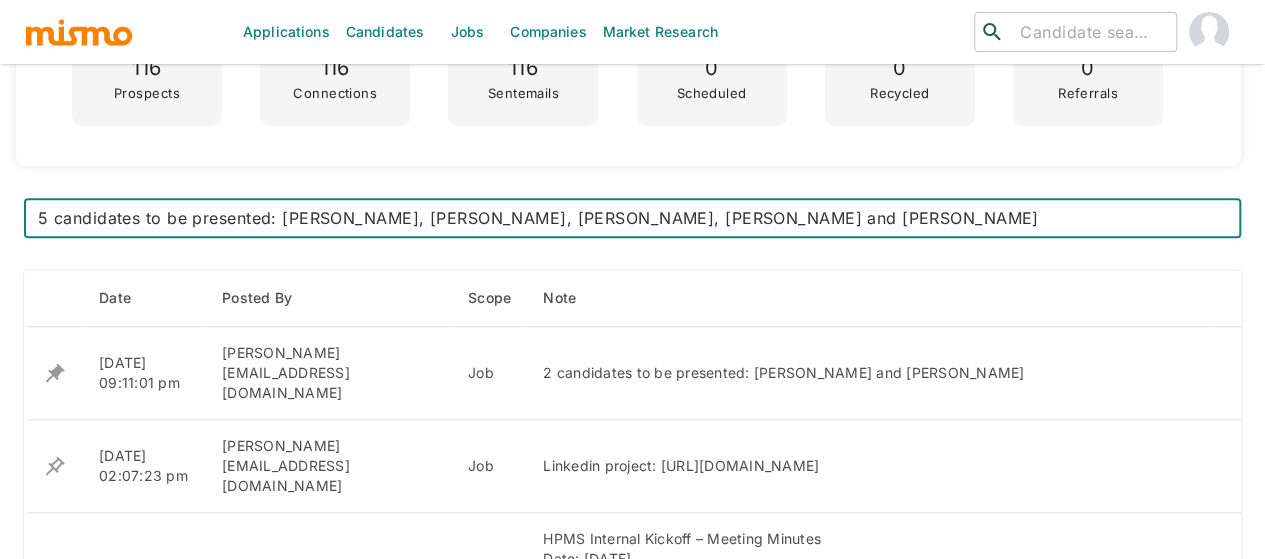 type 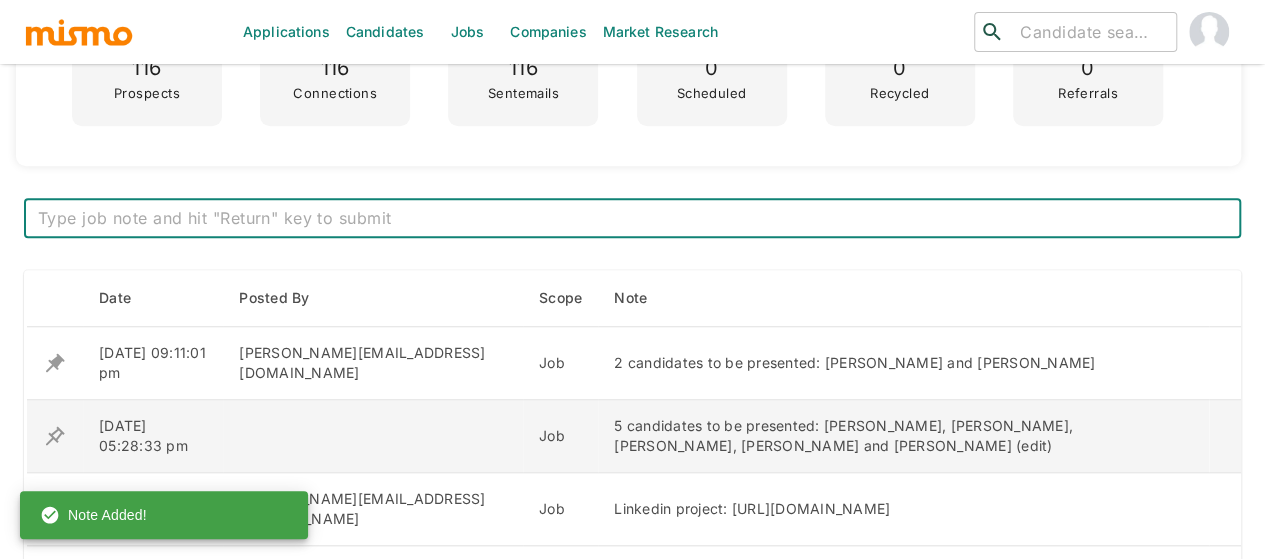 click 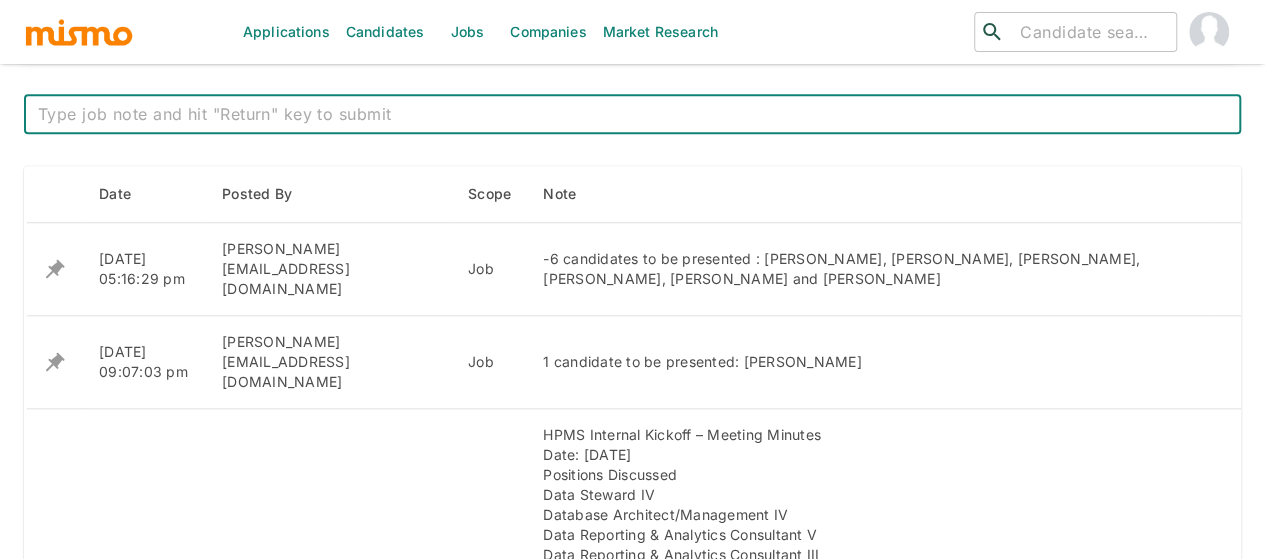 scroll, scrollTop: 720, scrollLeft: 0, axis: vertical 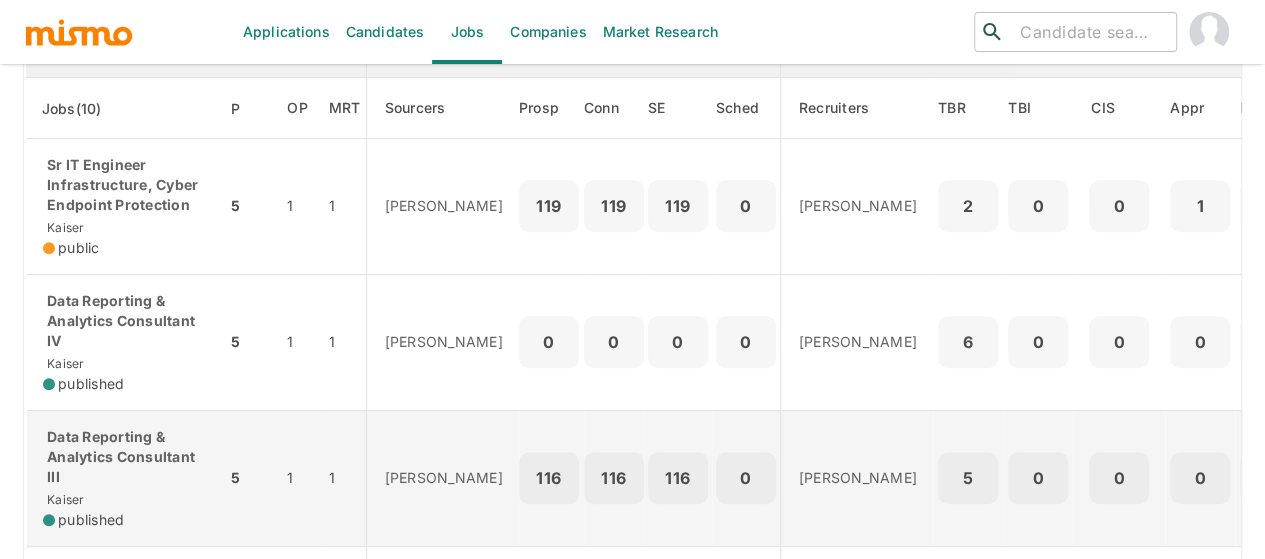 click on "Data Reporting &  Analytics Consultant III" at bounding box center (126, 457) 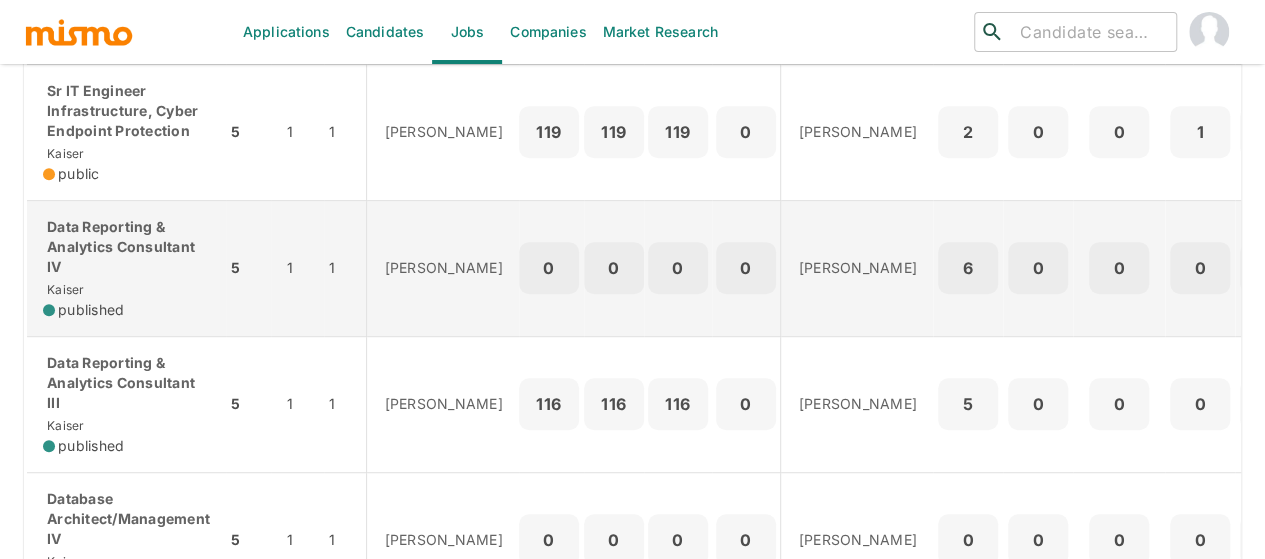 scroll, scrollTop: 400, scrollLeft: 0, axis: vertical 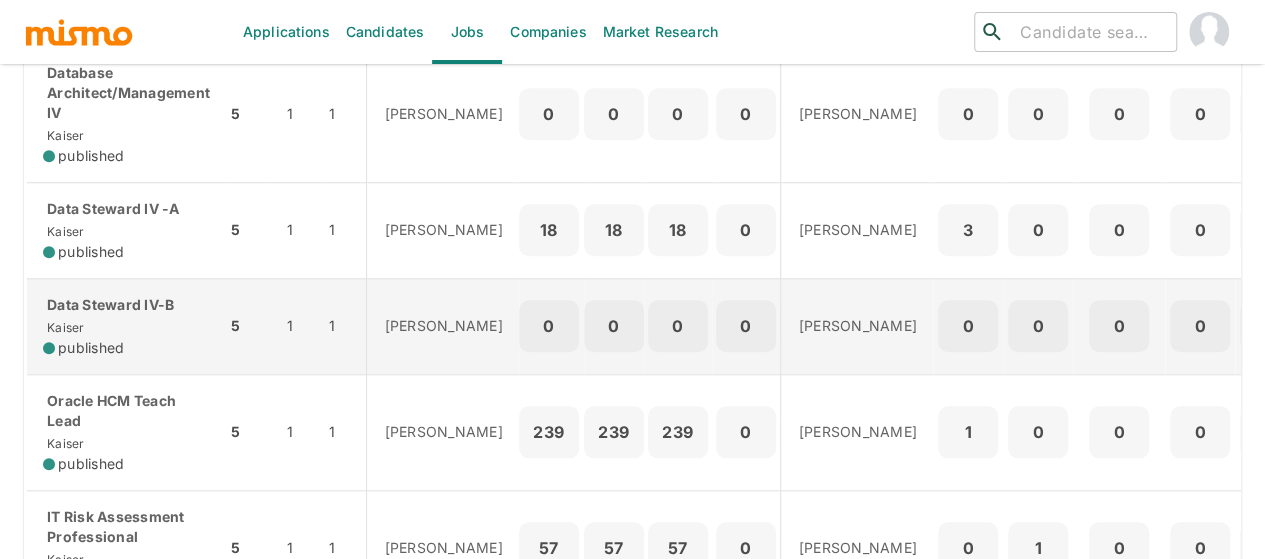 click on "Data Steward IV-B" at bounding box center [126, 305] 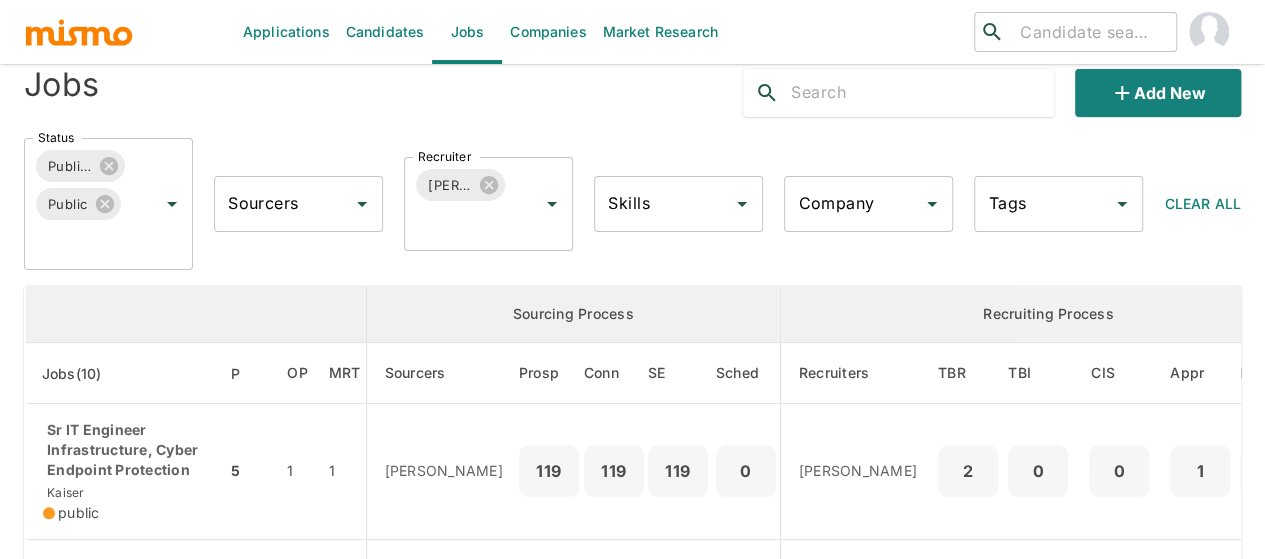 scroll, scrollTop: 0, scrollLeft: 0, axis: both 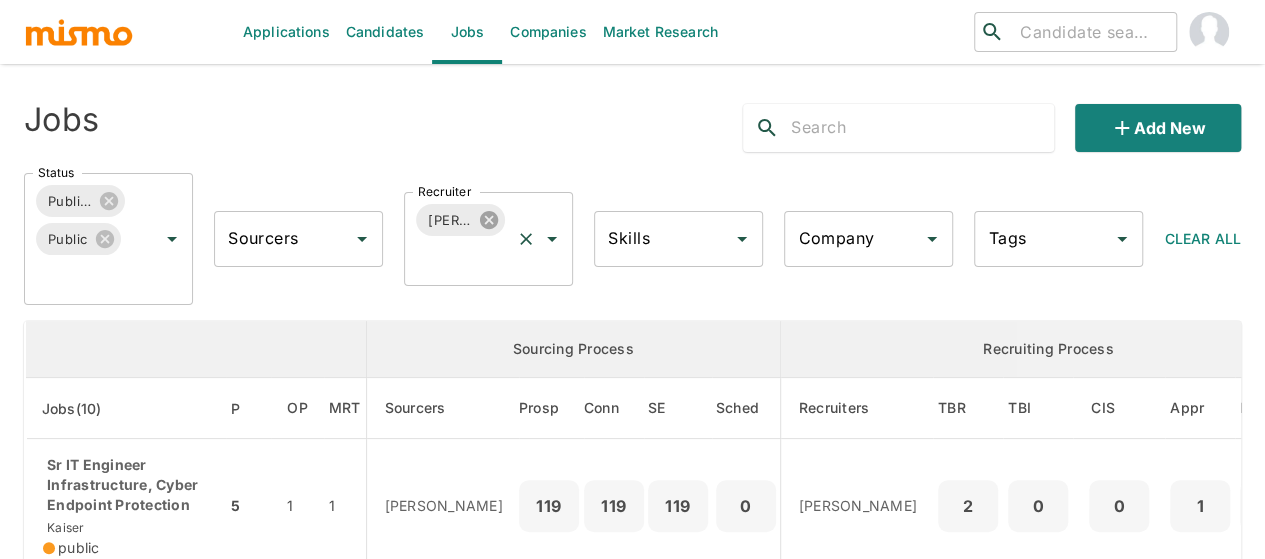 click 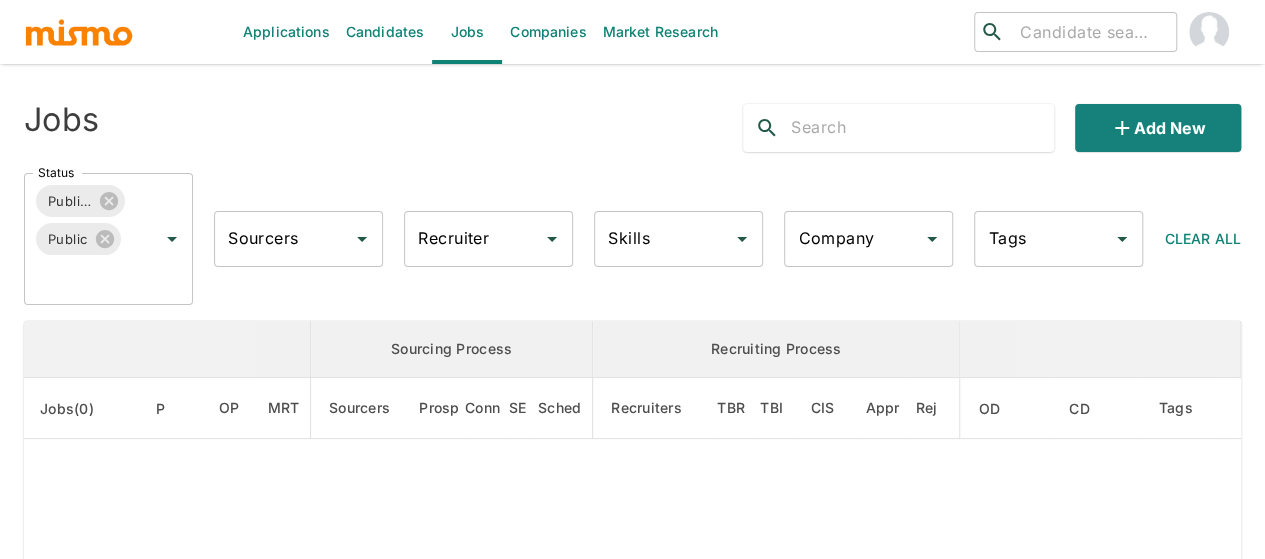 click on "Recruiter" at bounding box center (473, 239) 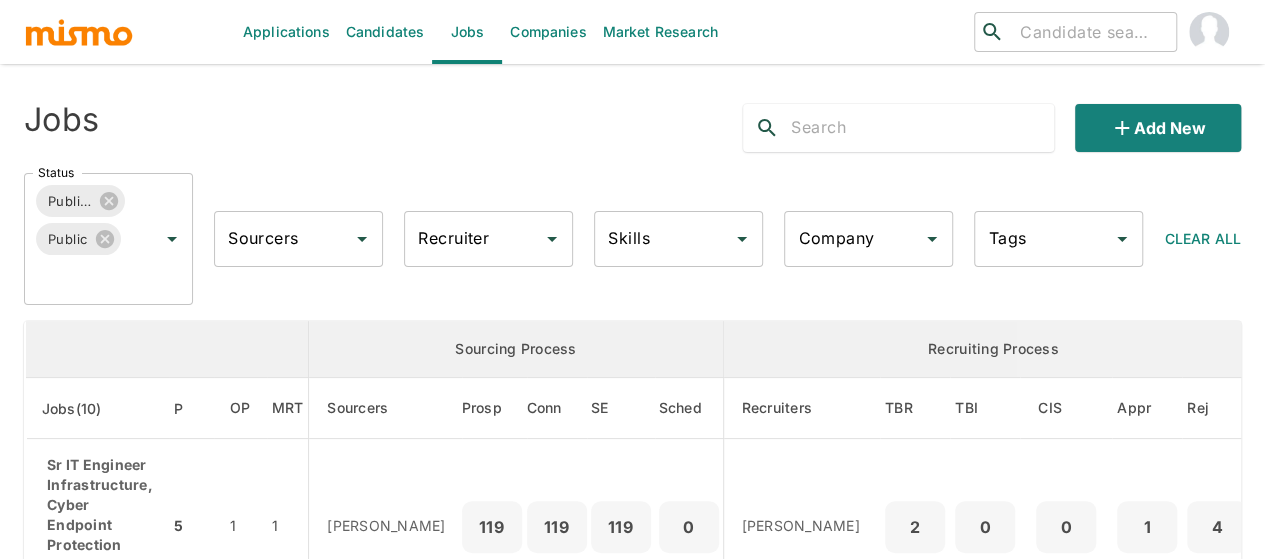 click on "Recruiter" at bounding box center [473, 239] 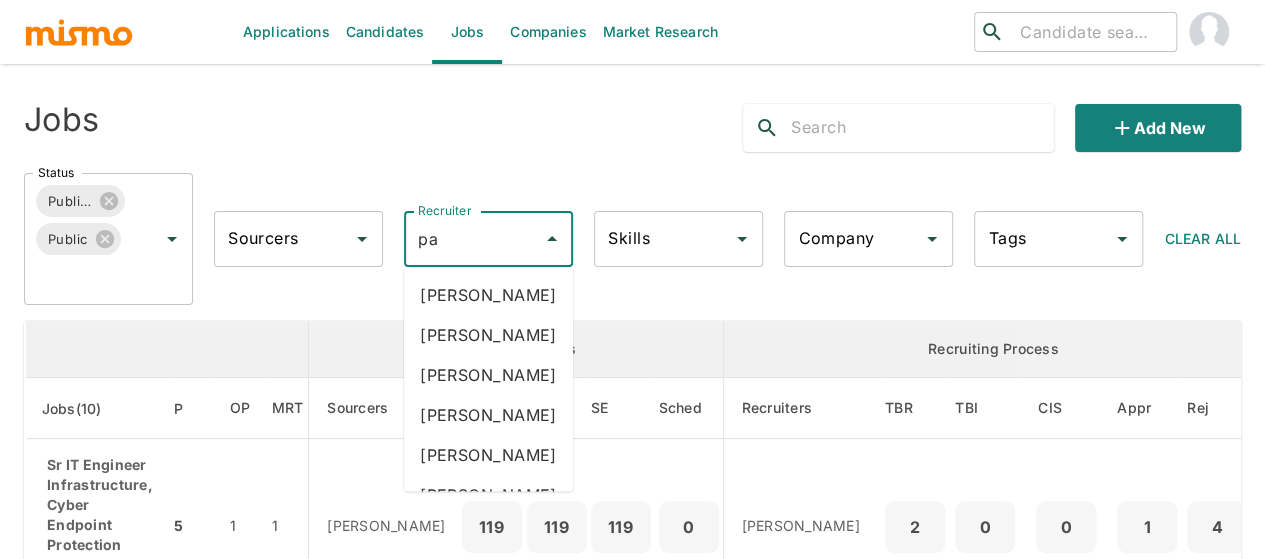 type on "pao" 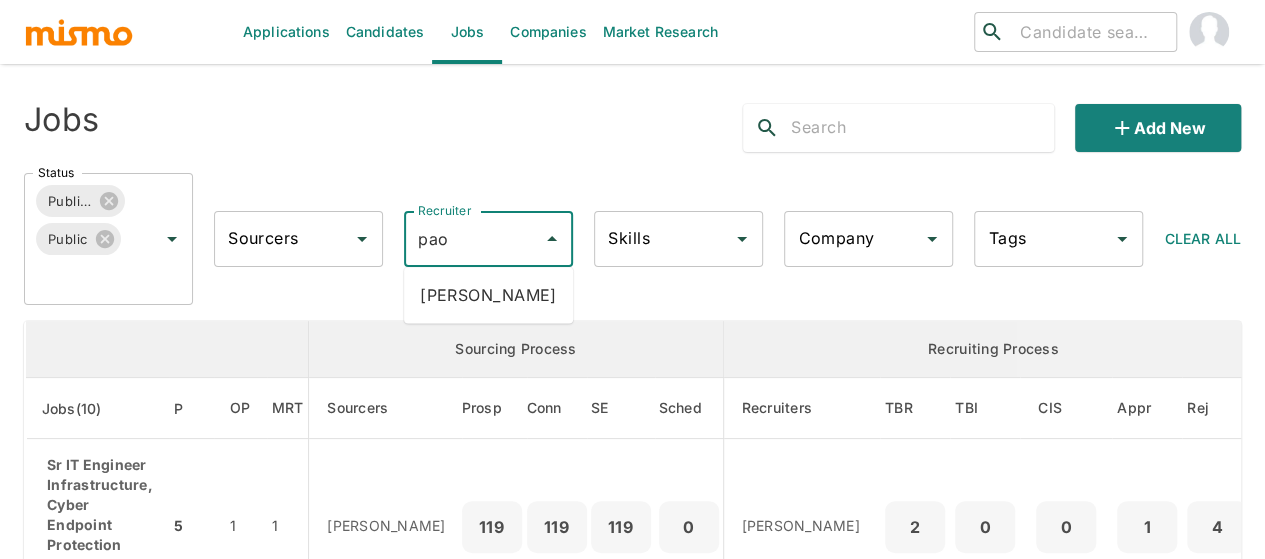 click on "Paola Pacheco" at bounding box center [488, 295] 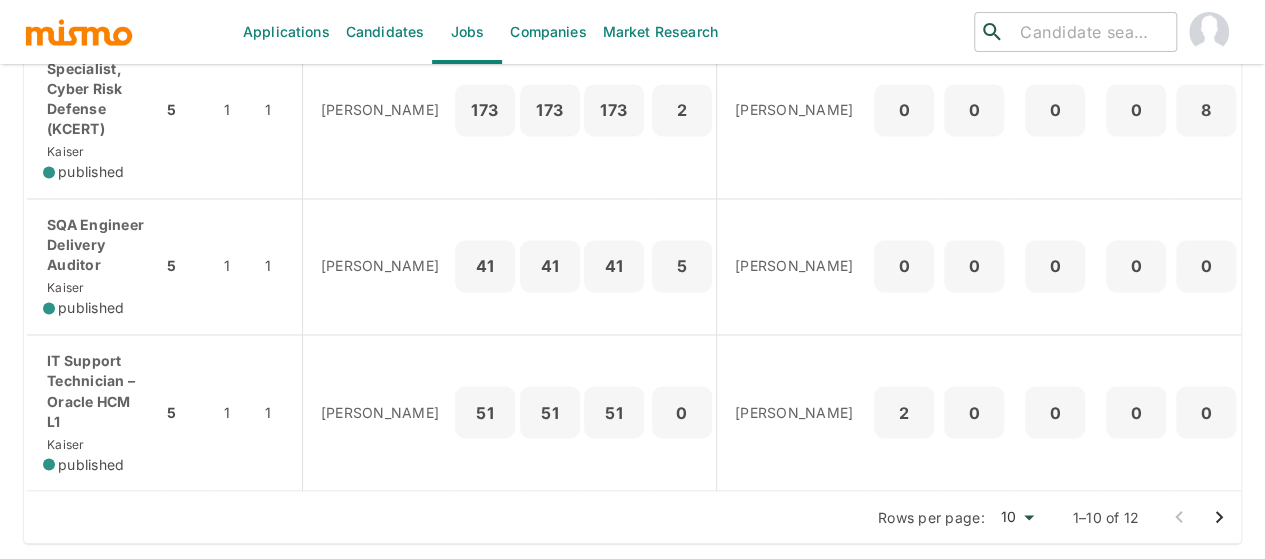 scroll, scrollTop: 1555, scrollLeft: 0, axis: vertical 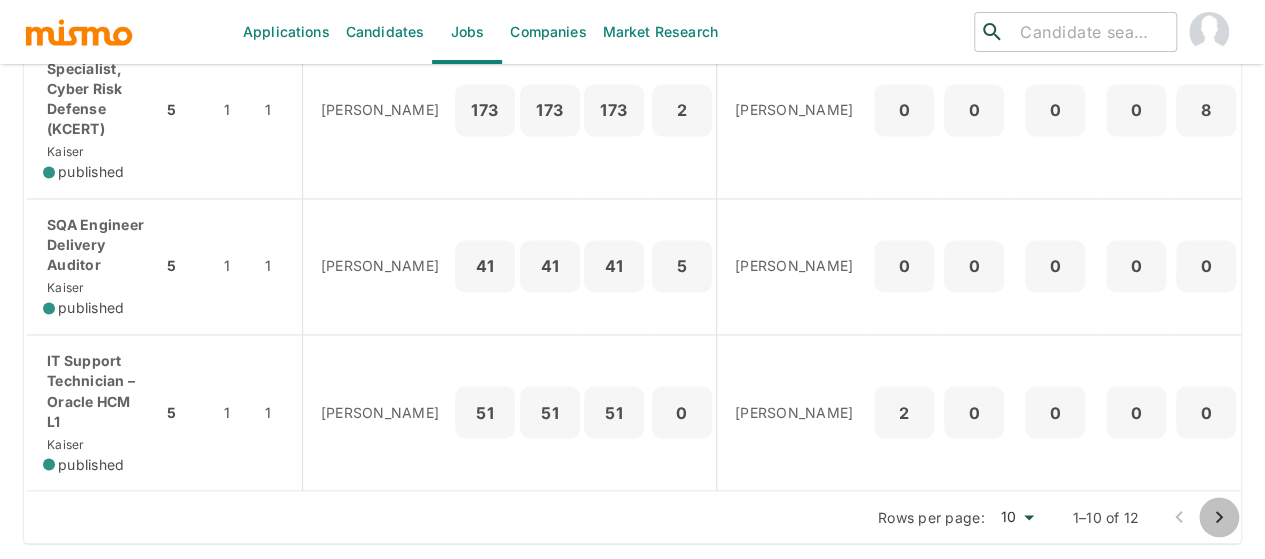 click 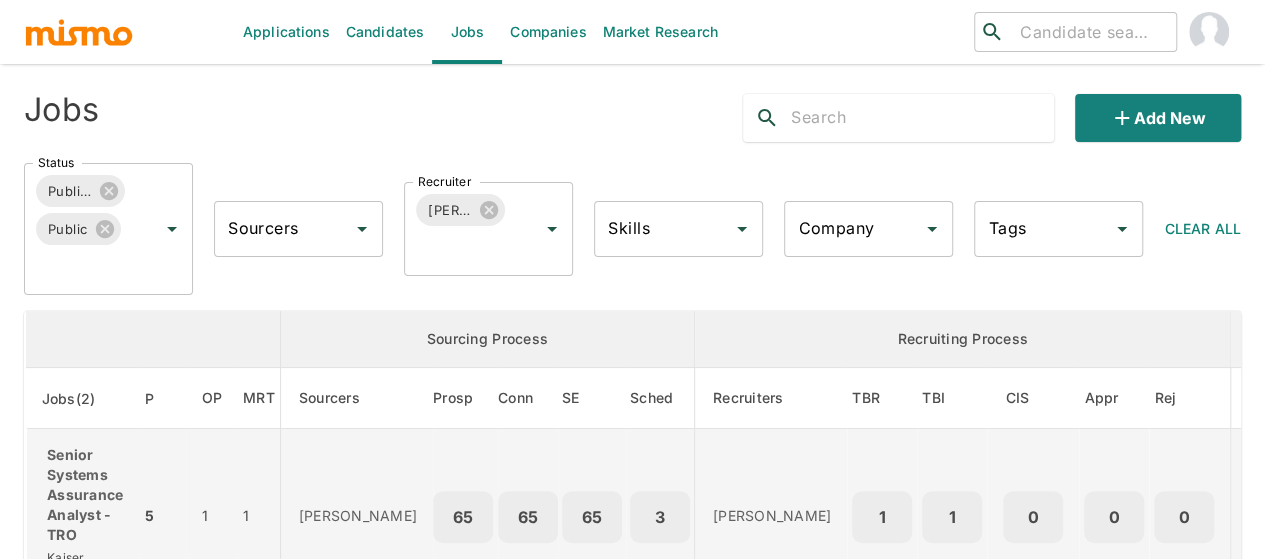 scroll, scrollTop: 0, scrollLeft: 0, axis: both 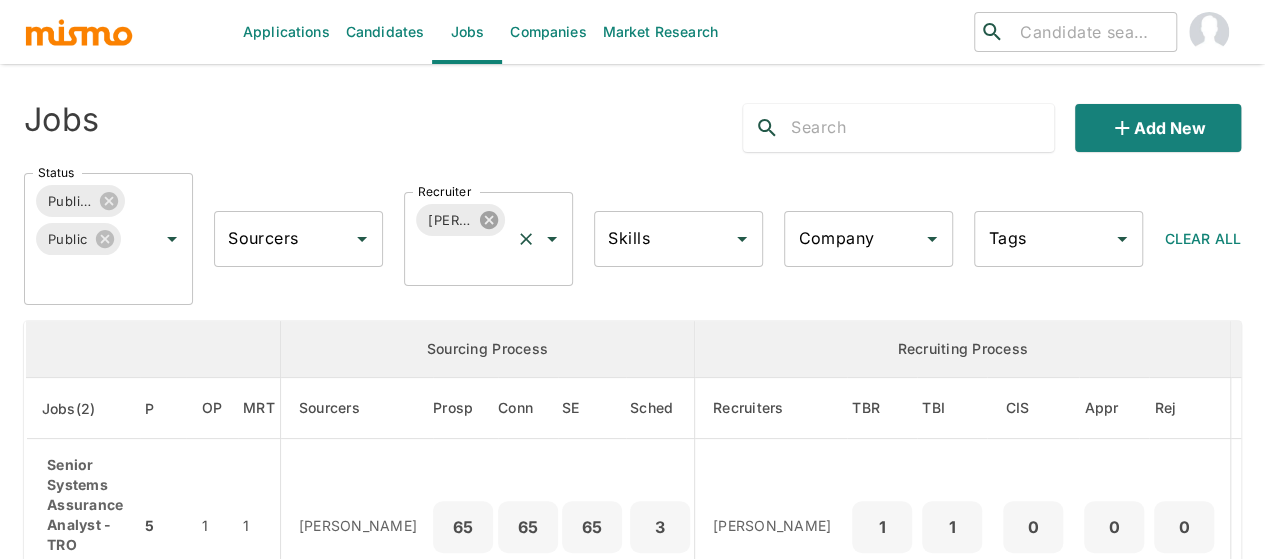 click 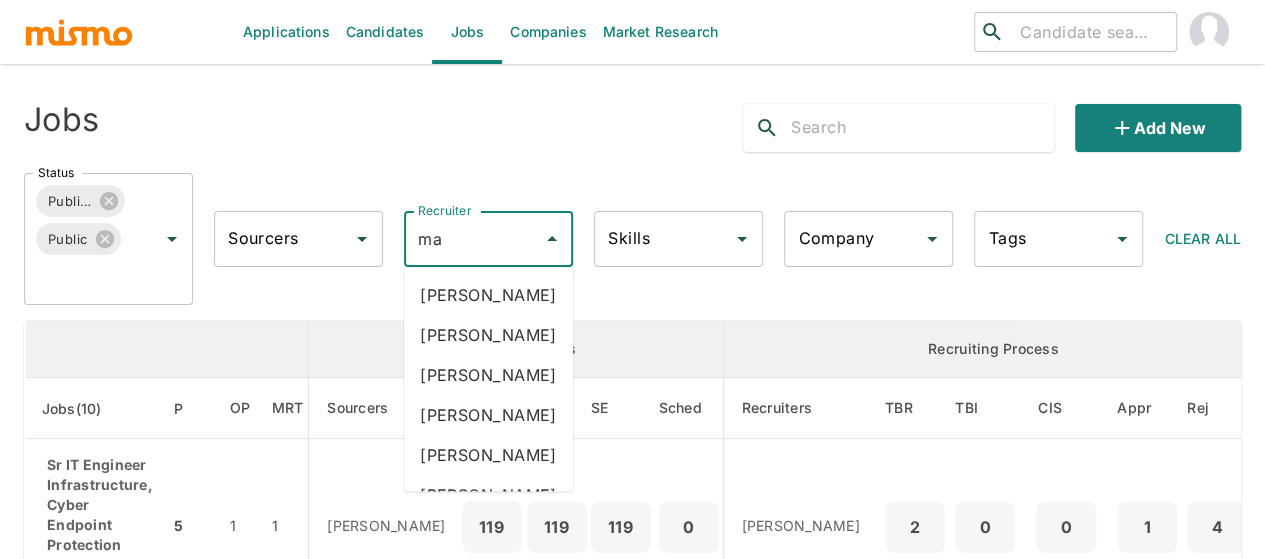 type on "mai" 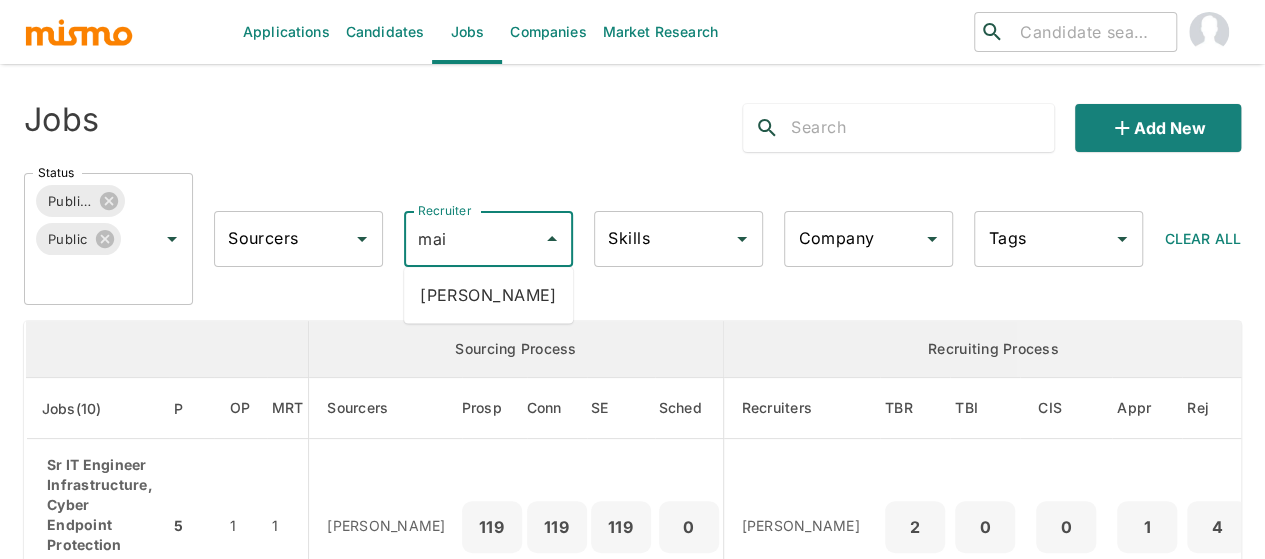 click on "[PERSON_NAME]" at bounding box center [488, 295] 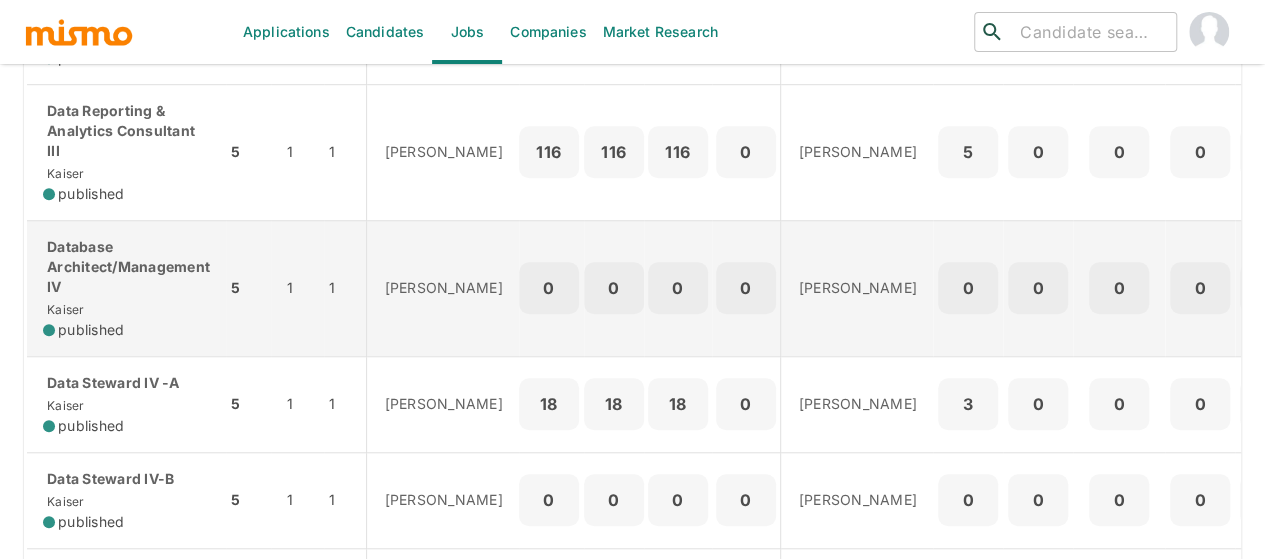 scroll, scrollTop: 600, scrollLeft: 0, axis: vertical 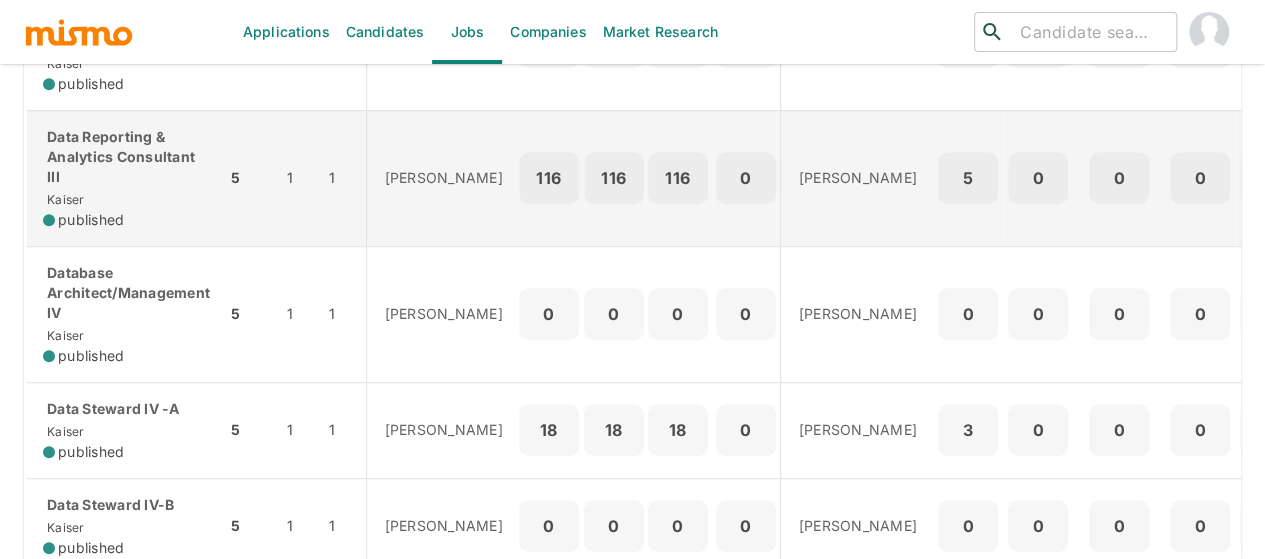 click on "Data Reporting &  Analytics Consultant III Kaiser published" at bounding box center (126, 178) 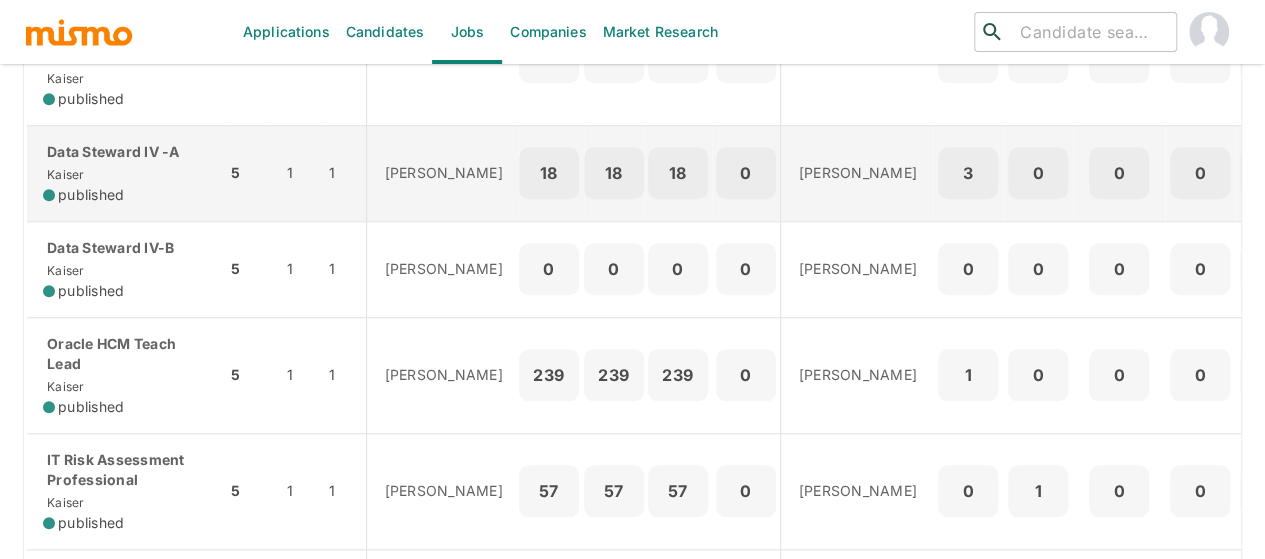 scroll, scrollTop: 900, scrollLeft: 0, axis: vertical 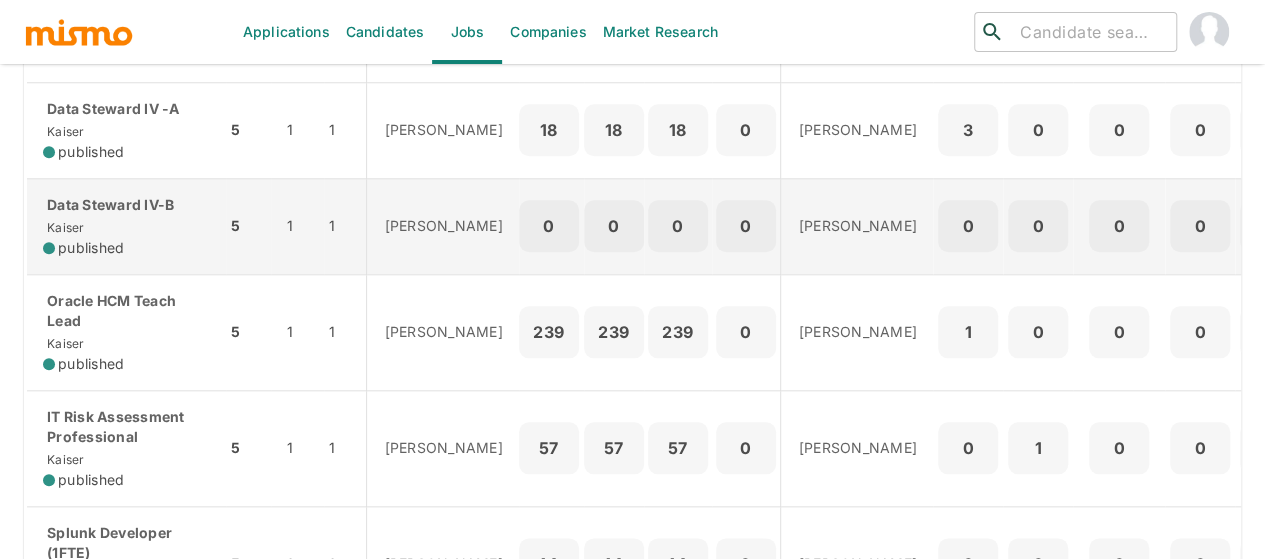 click on "Data Steward IV-B				 Kaiser published" at bounding box center (126, 226) 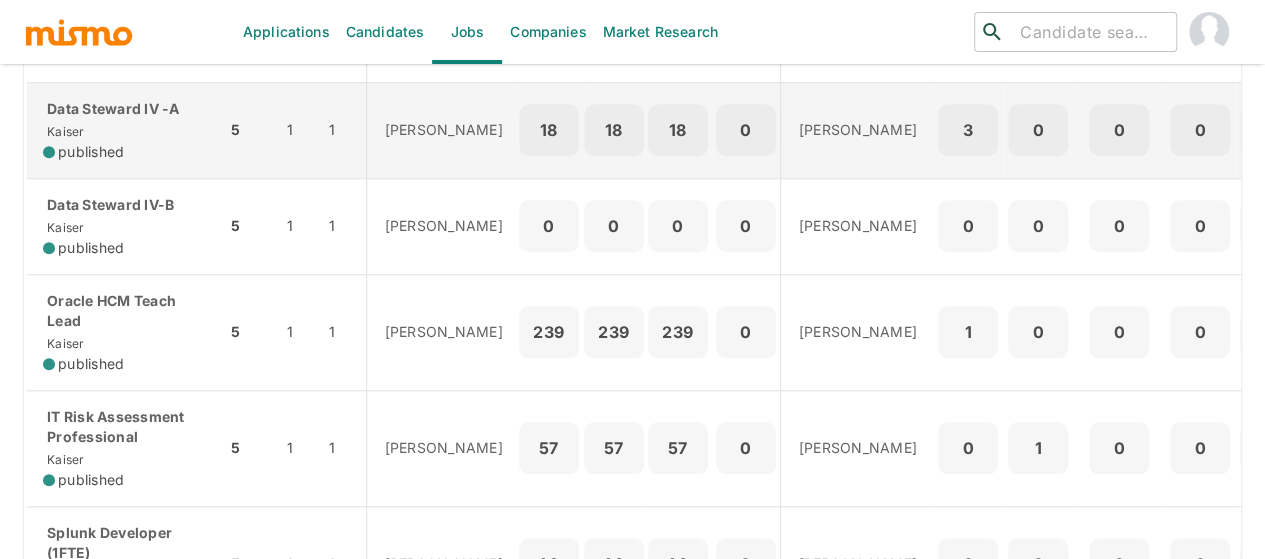 click on "Data Steward IV -A Kaiser published" at bounding box center (126, 130) 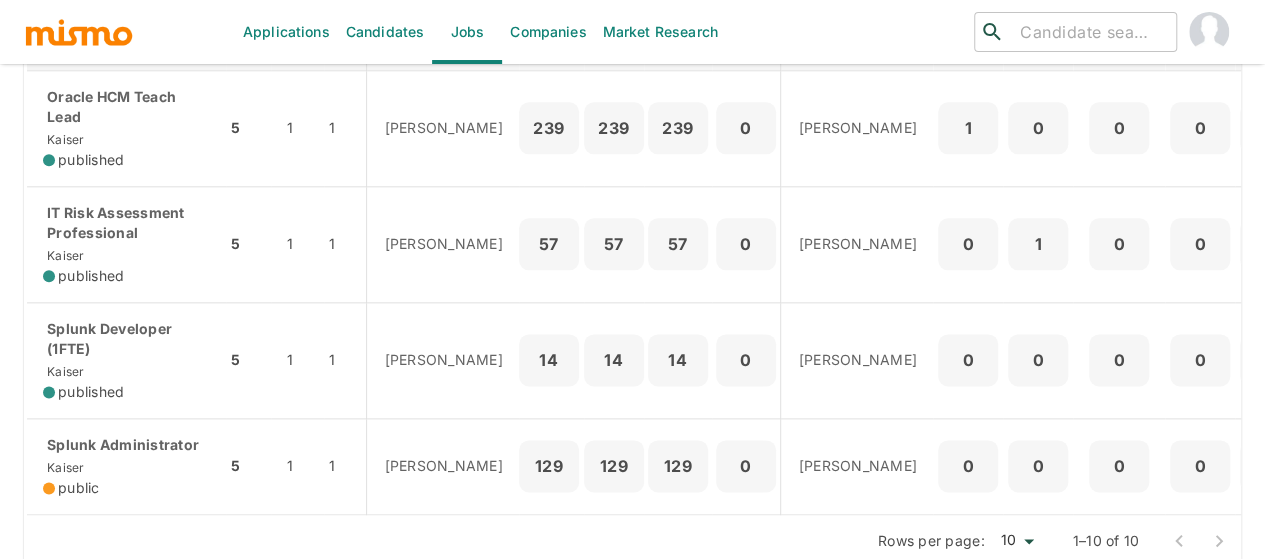 scroll, scrollTop: 1135, scrollLeft: 0, axis: vertical 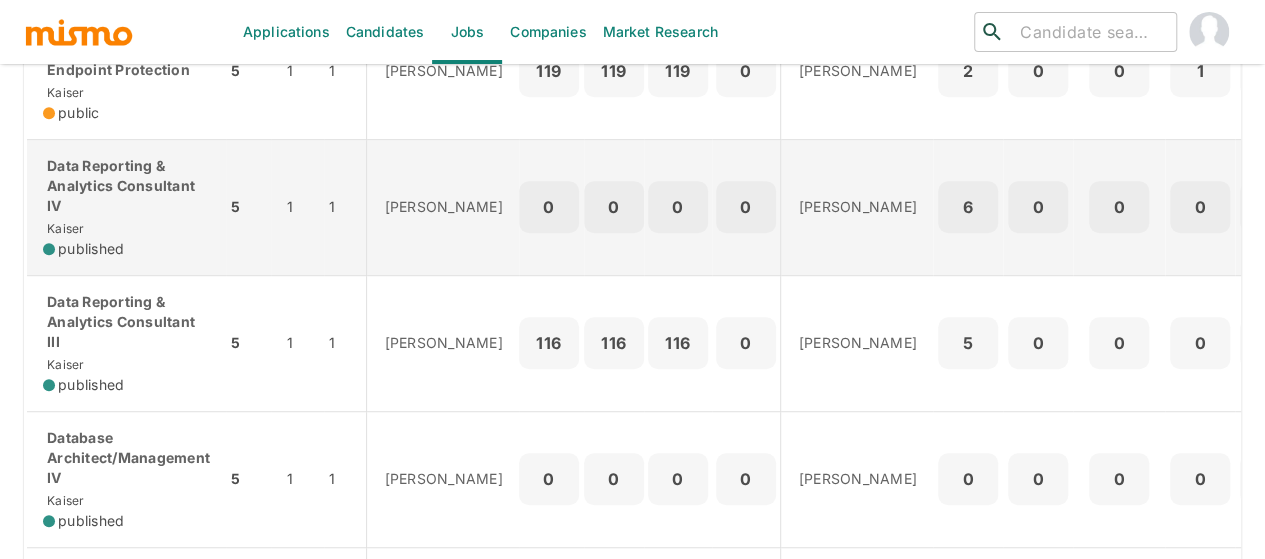 click on "Data Reporting & Analytics Consultant IV" at bounding box center [126, 186] 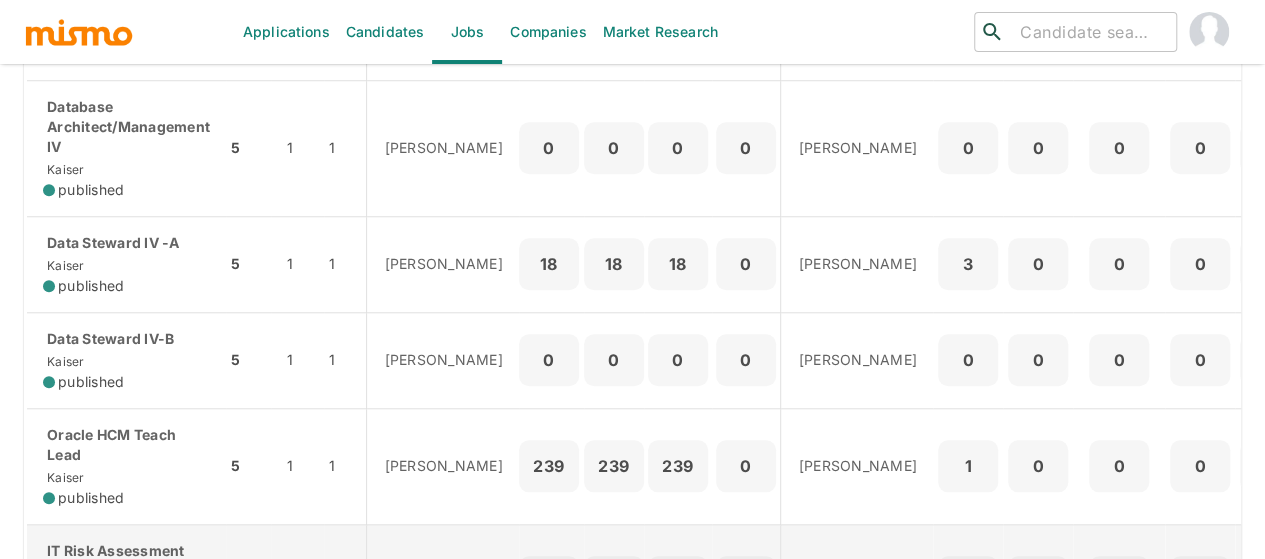 scroll, scrollTop: 735, scrollLeft: 0, axis: vertical 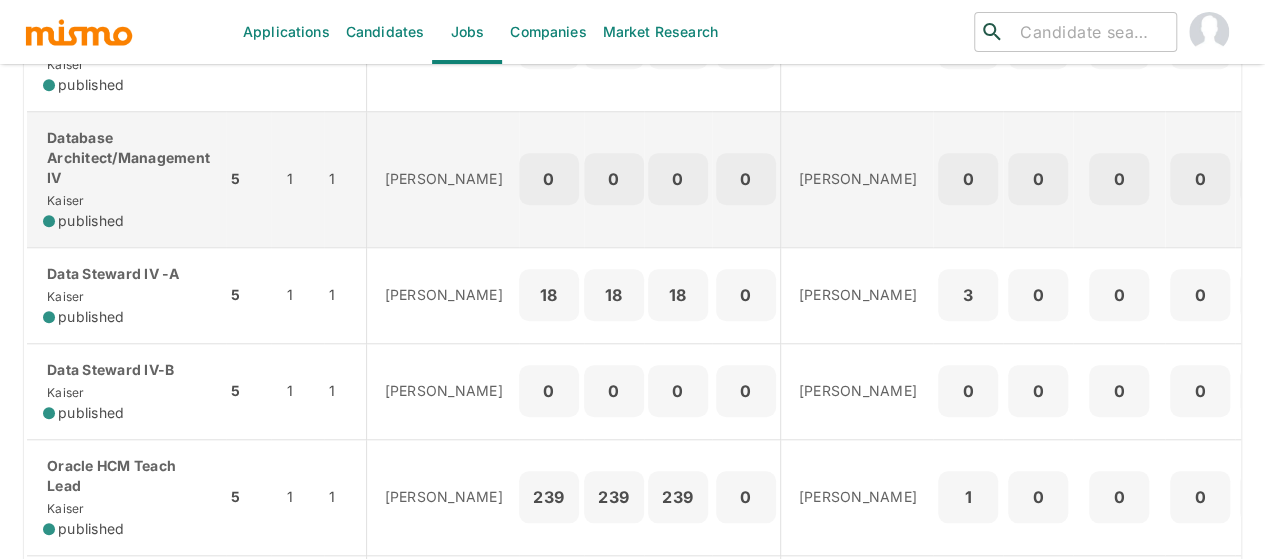 click on "Database Architect/Management IV" at bounding box center (126, 158) 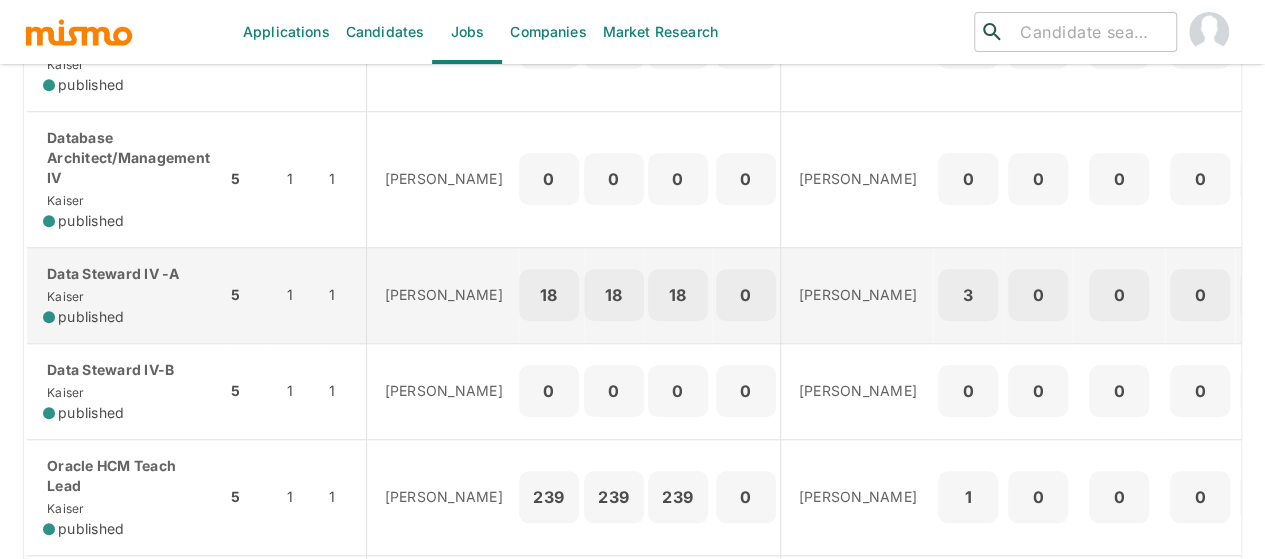 click on "Data Steward IV -A Kaiser published" at bounding box center [126, 295] 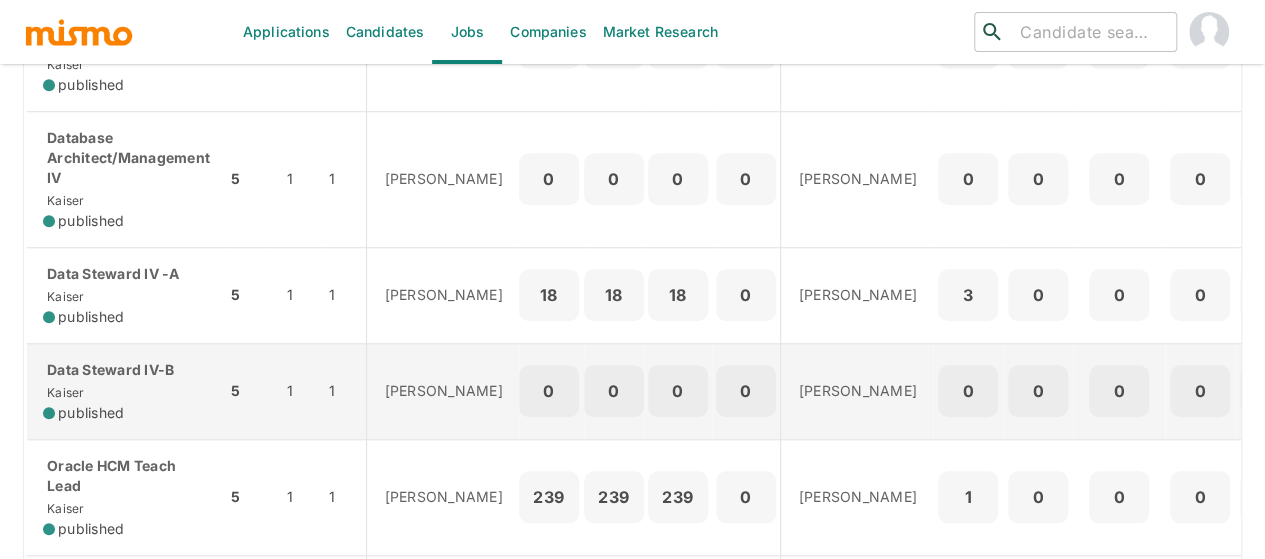 click on "Data Steward IV-B" at bounding box center (126, 370) 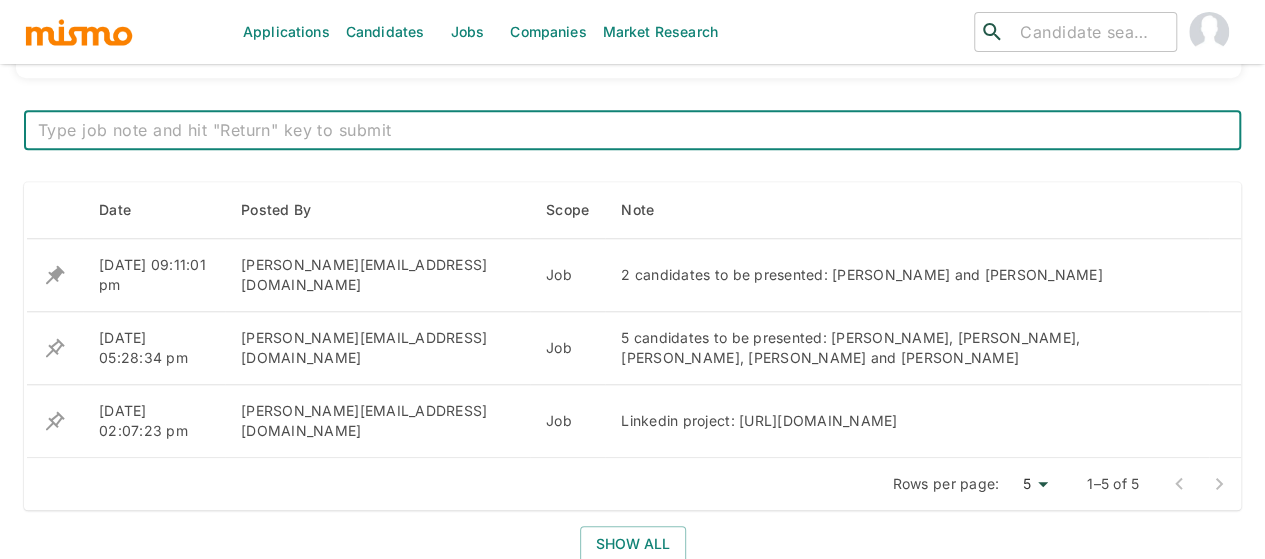 scroll, scrollTop: 800, scrollLeft: 0, axis: vertical 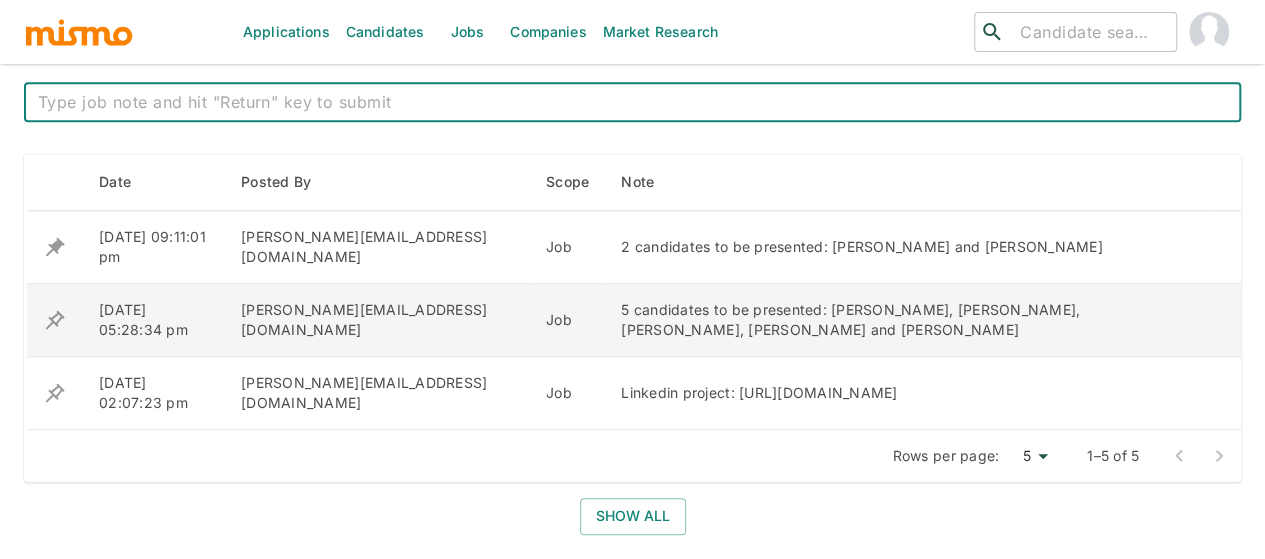 click 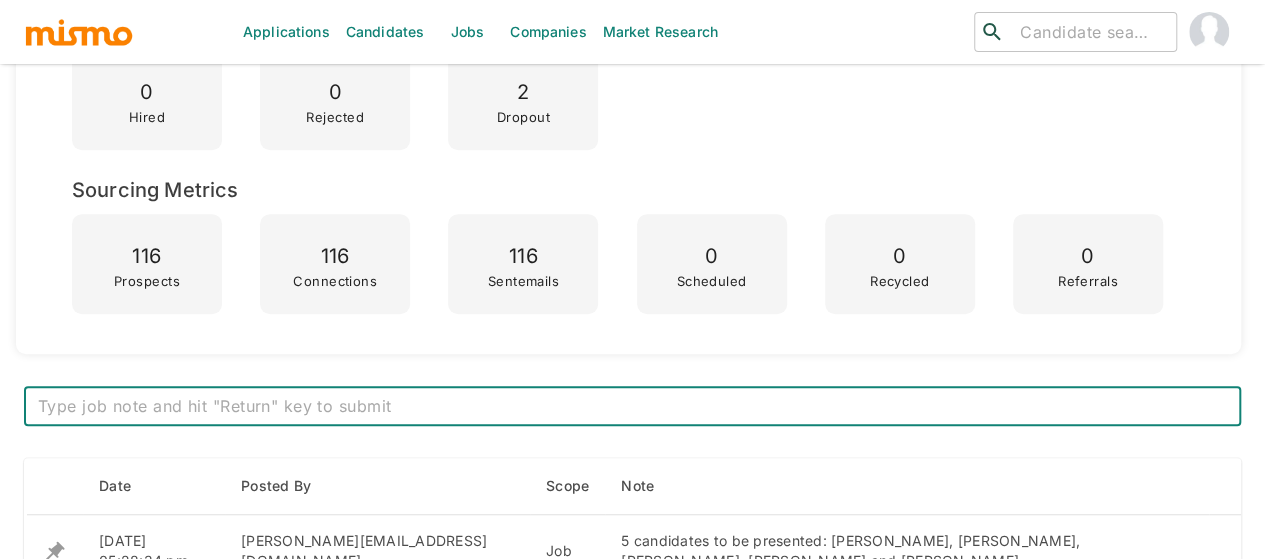 scroll, scrollTop: 470, scrollLeft: 0, axis: vertical 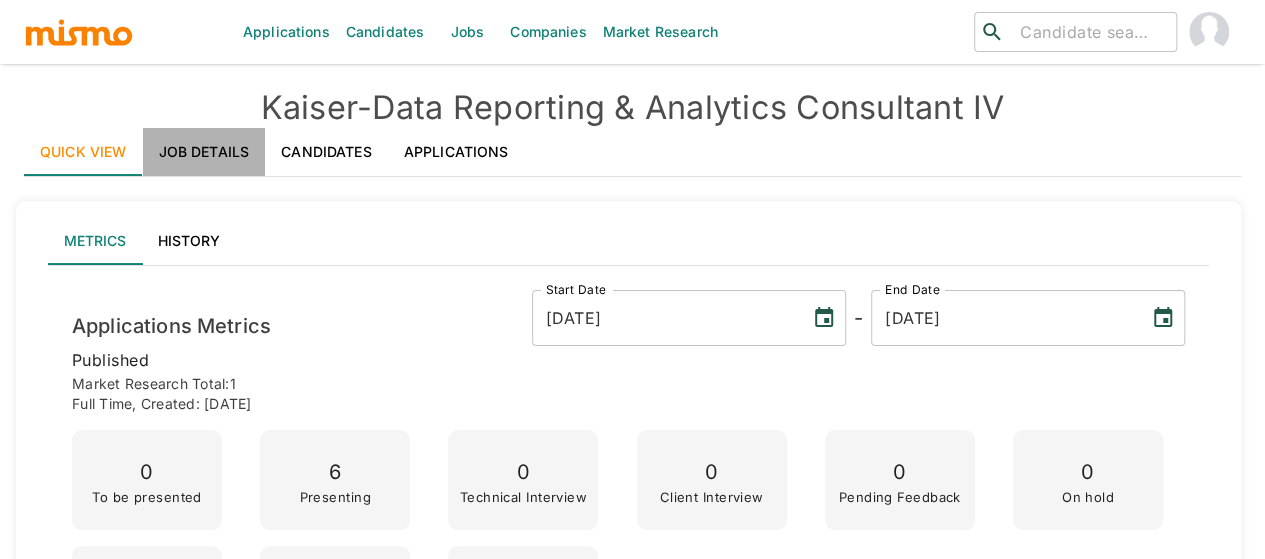 click on "Job Details" at bounding box center (204, 152) 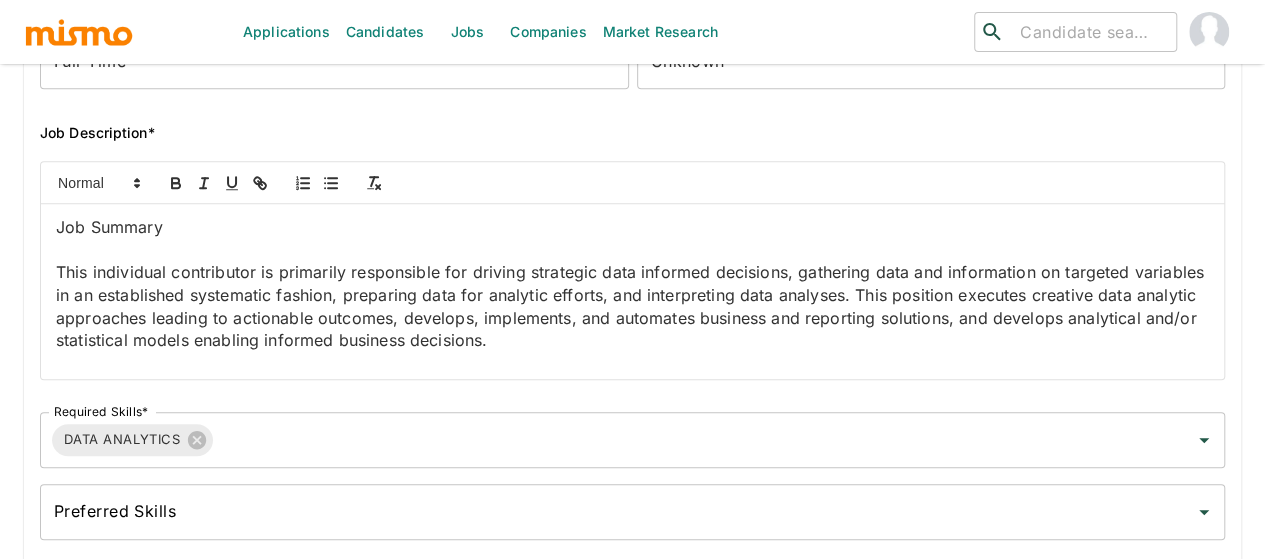 scroll, scrollTop: 400, scrollLeft: 0, axis: vertical 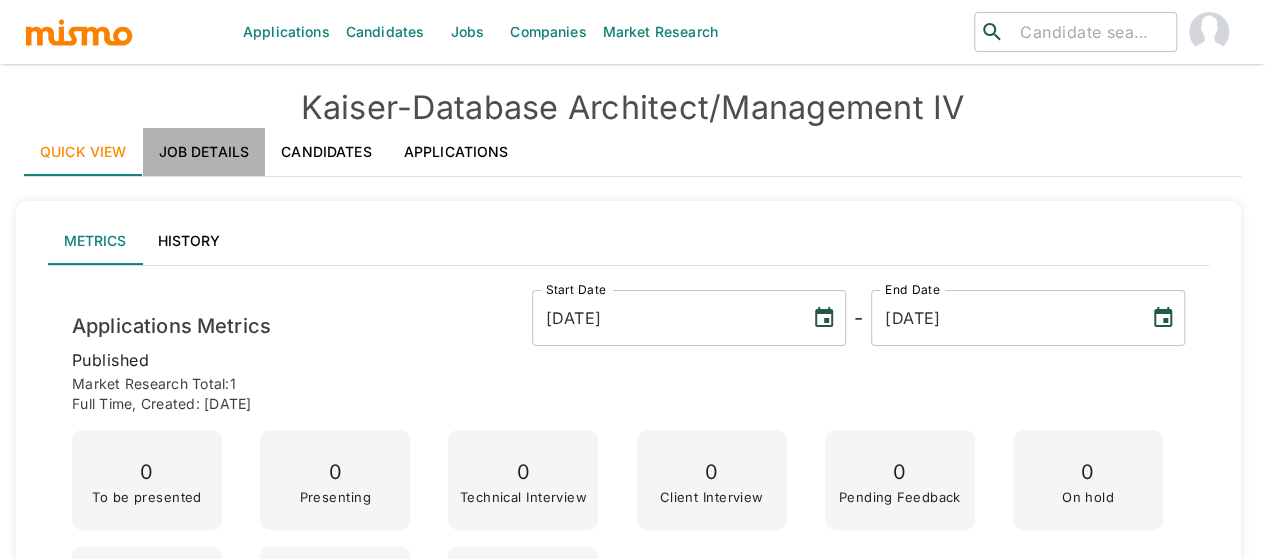 click on "Job Details" at bounding box center [204, 152] 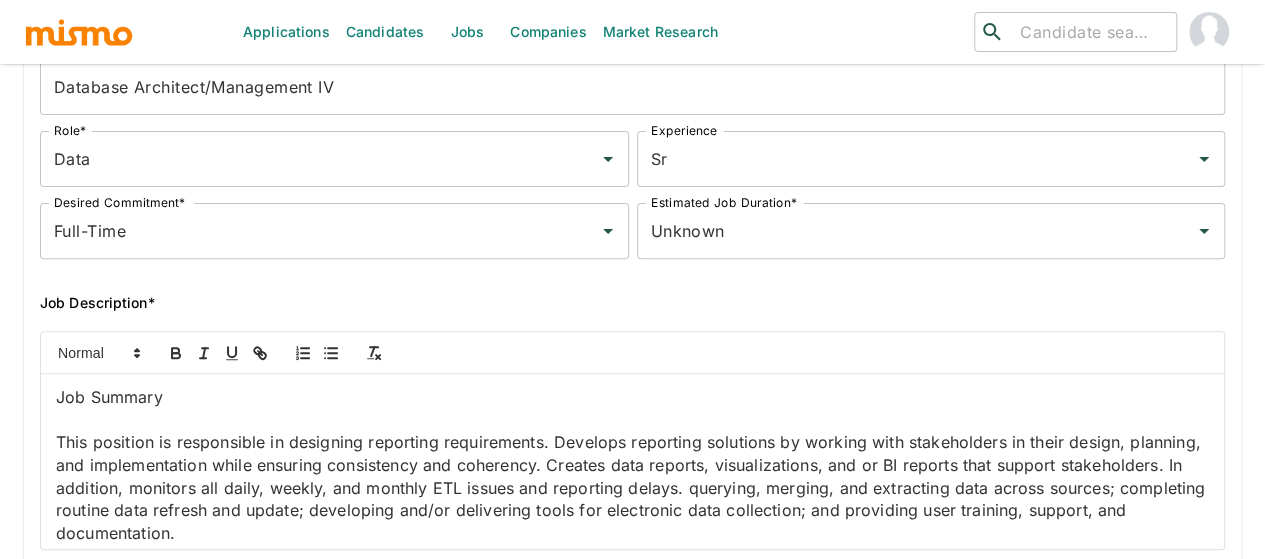 scroll, scrollTop: 400, scrollLeft: 0, axis: vertical 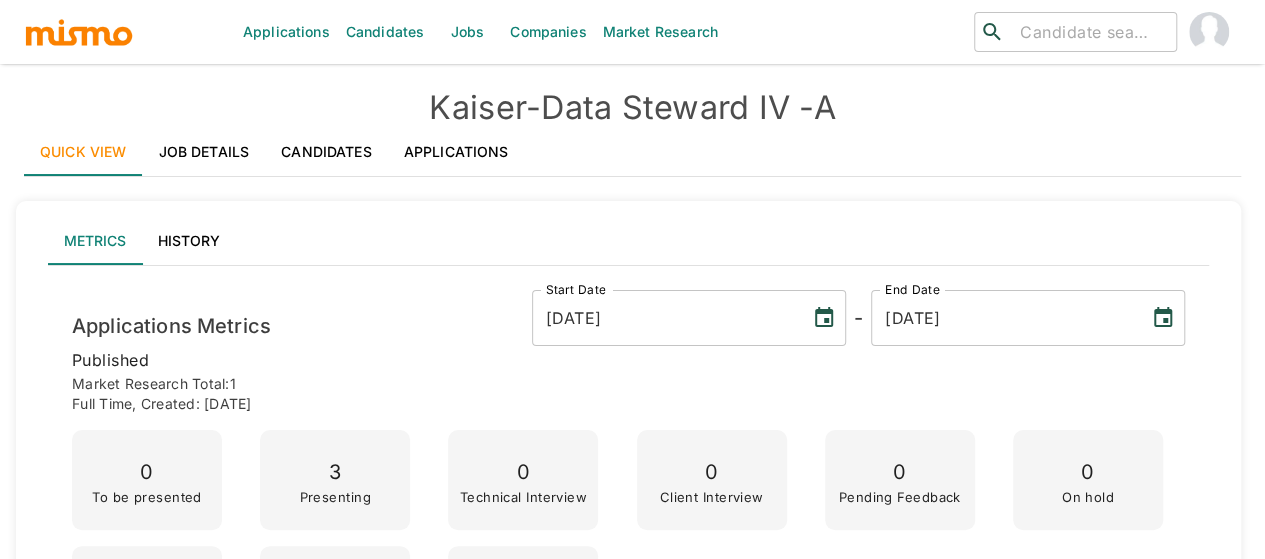 click on "Job Details" at bounding box center [204, 152] 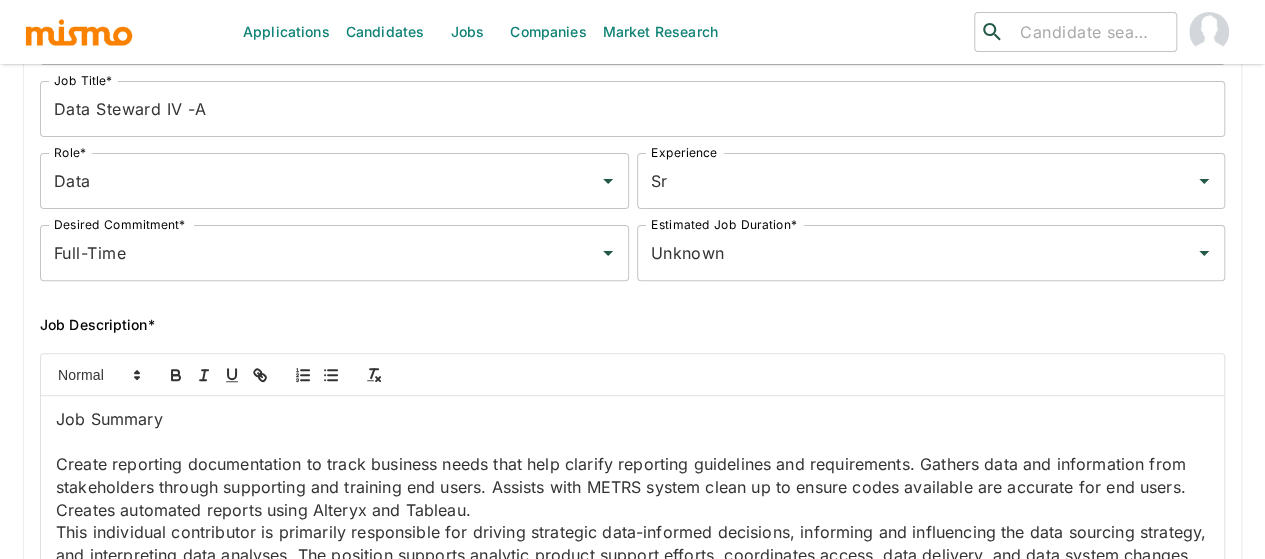 scroll, scrollTop: 400, scrollLeft: 0, axis: vertical 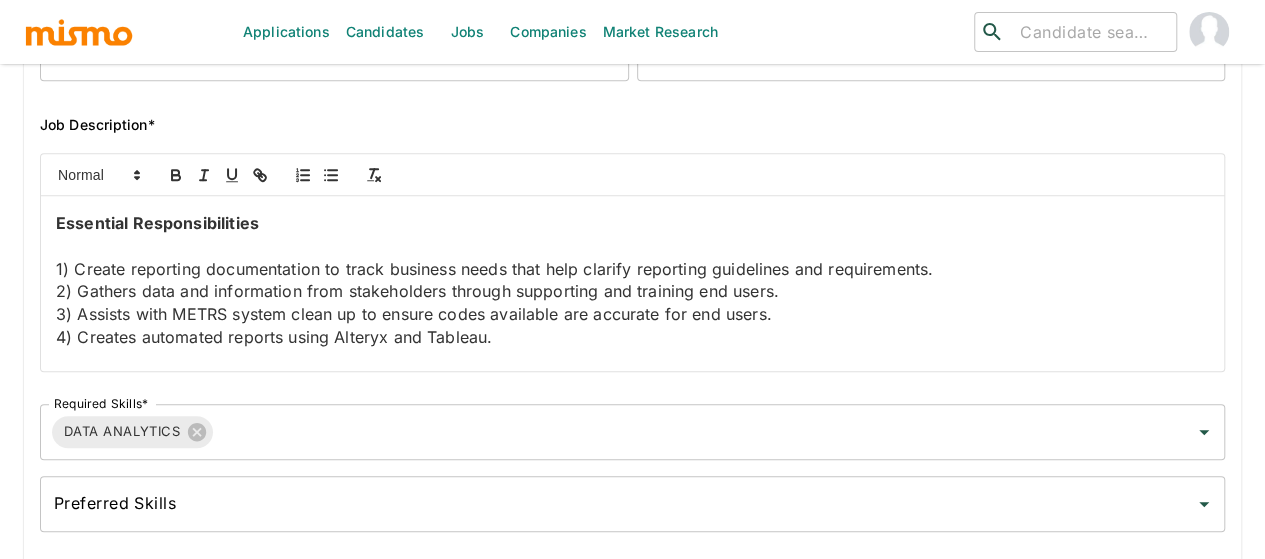 drag, startPoint x: 524, startPoint y: 225, endPoint x: 434, endPoint y: 219, distance: 90.199776 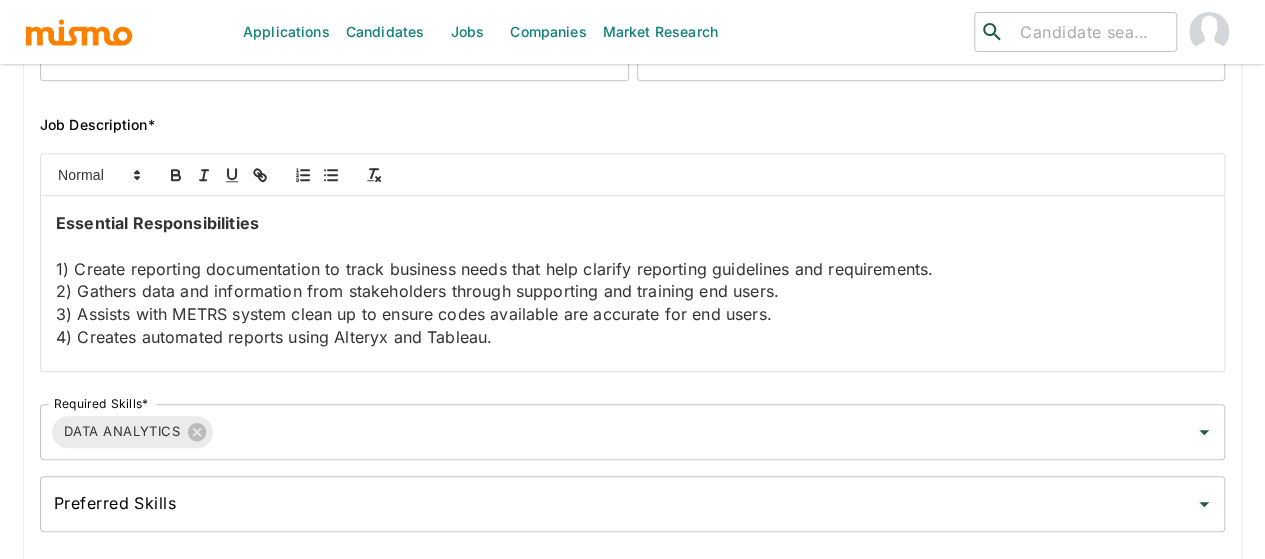 click on "This individual contributor is primarily responsible for driving strategic data-informed decisions, informing and influencing the data sourcing strategy, and interpreting data analyses. The position supports analytic product support efforts, coordinates access, data delivery, and data system changes, and ensures data quality is maintained to standard." at bounding box center [632, 155] 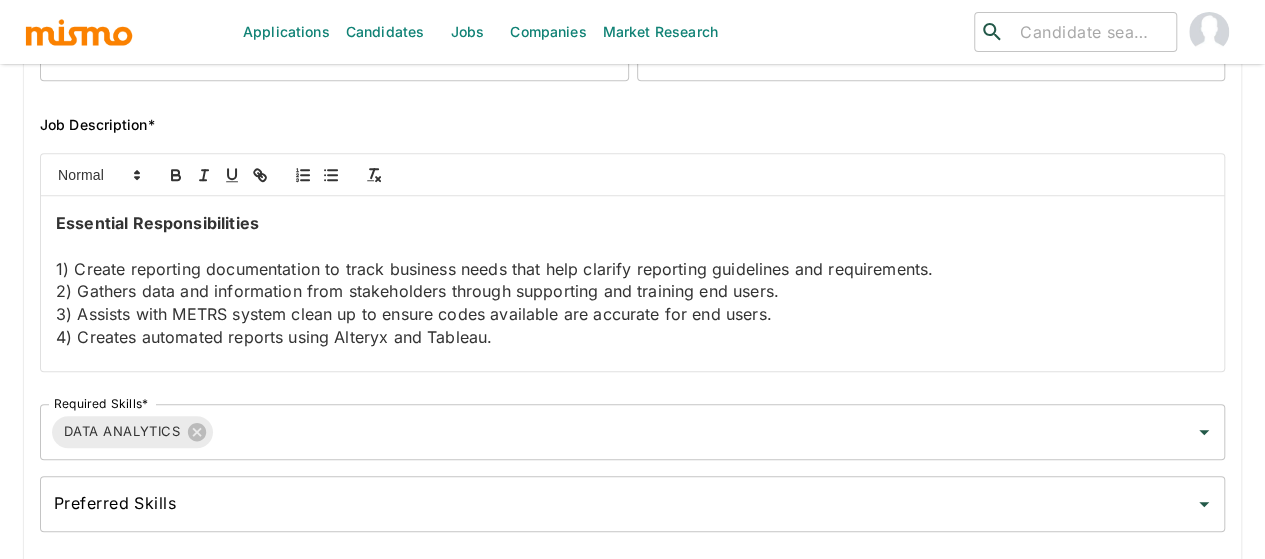 copy on "data quality" 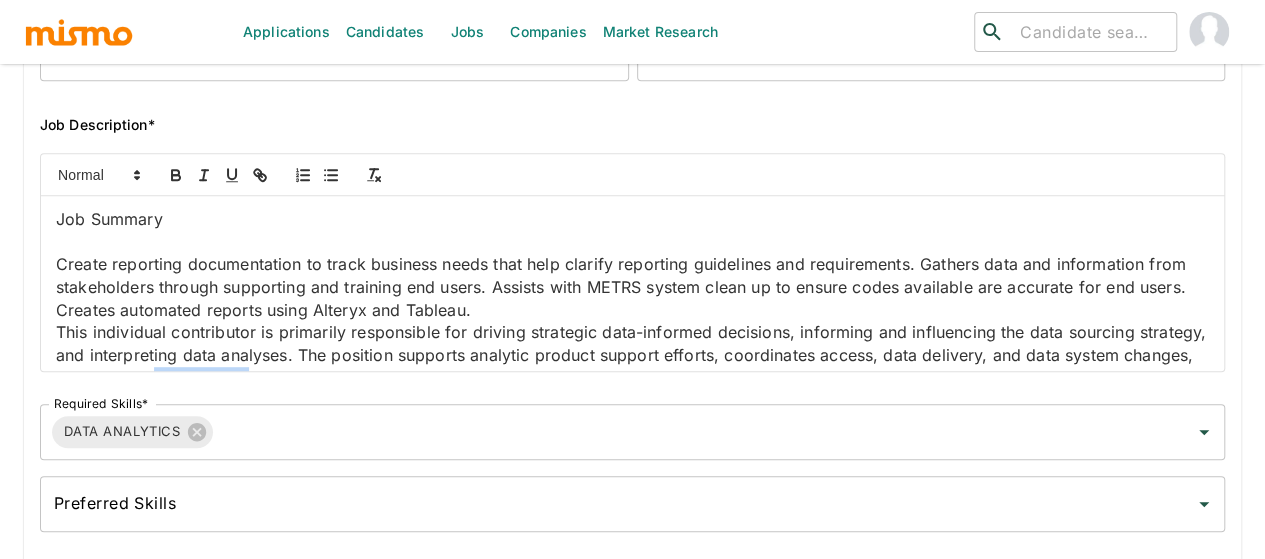 scroll, scrollTop: 100, scrollLeft: 0, axis: vertical 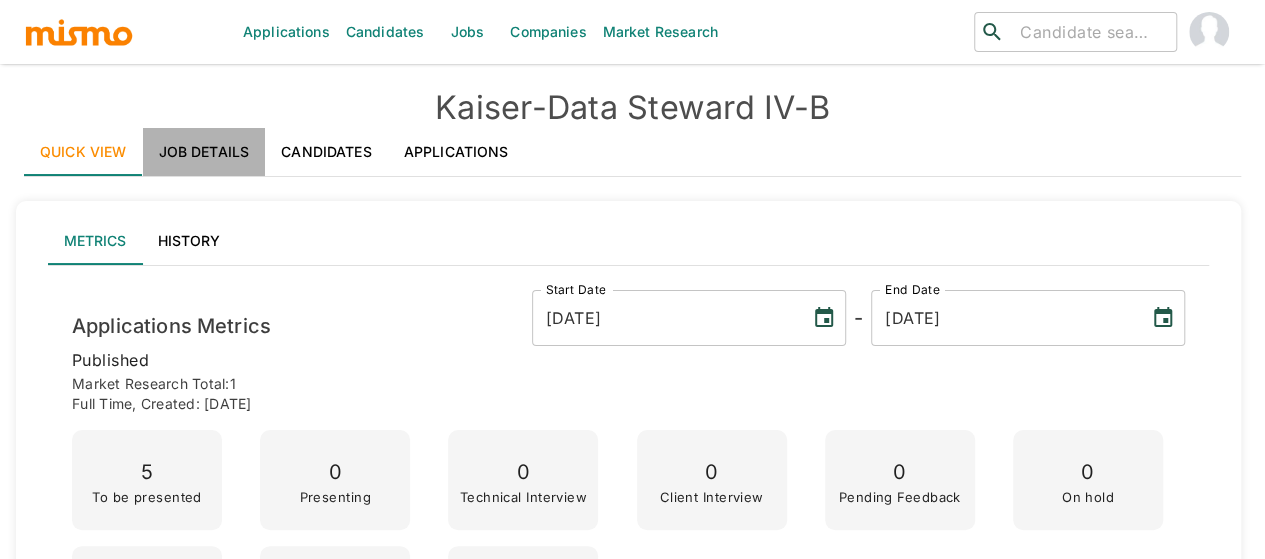 click on "Job Details" at bounding box center [204, 152] 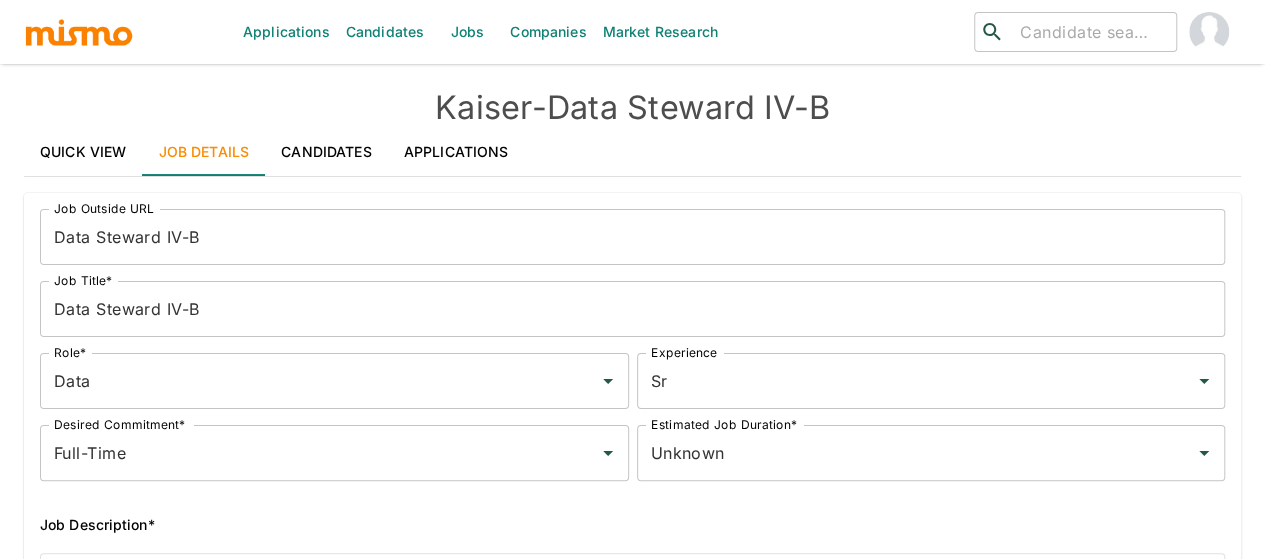 scroll, scrollTop: 300, scrollLeft: 0, axis: vertical 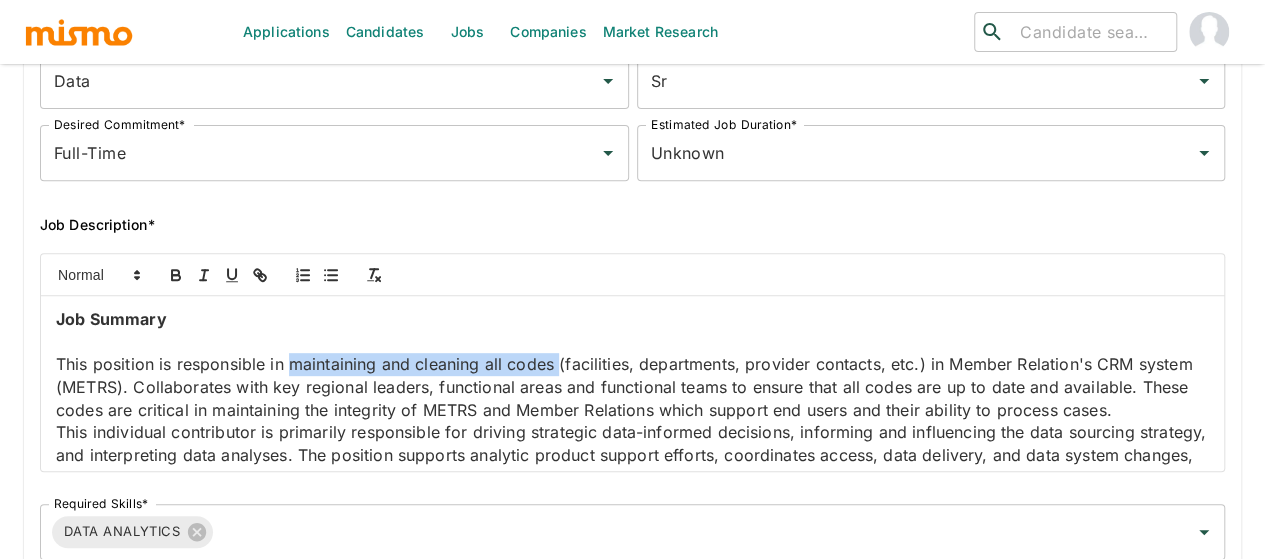drag, startPoint x: 558, startPoint y: 366, endPoint x: 291, endPoint y: 362, distance: 267.02997 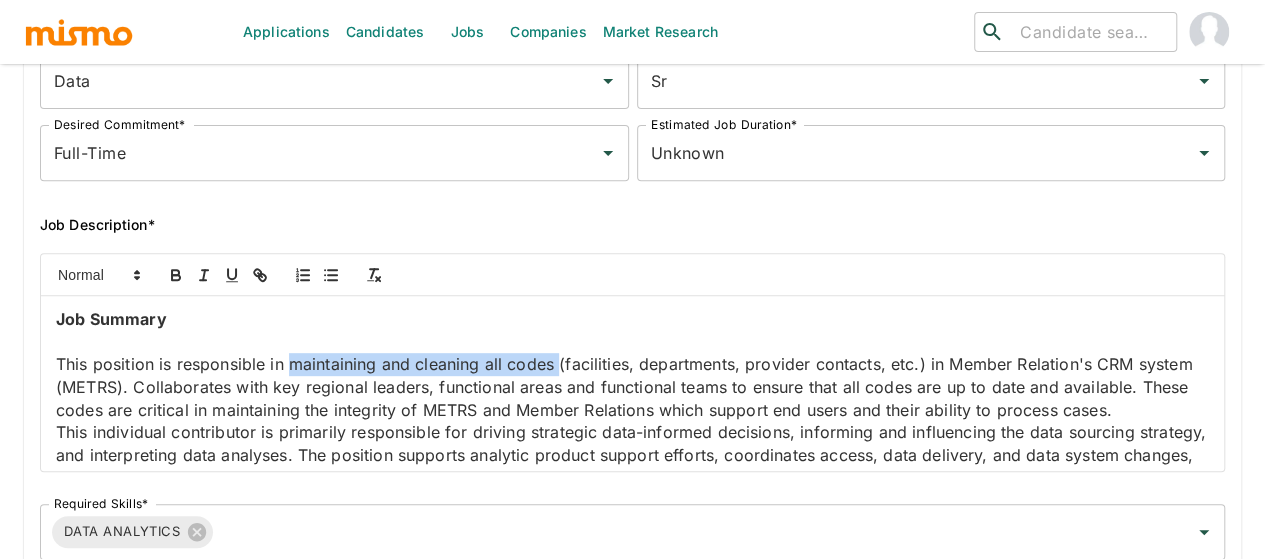 click on "This position is responsible in maintaining and cleaning all codes (facilities, departments, provider contacts, etc.) in Member Relation's CRM system (METRS). Collaborates with key regional leaders, functional areas and functional teams to ensure that all codes are up to date and available. These codes are critical in maintaining the integrity of METRS and Member Relations which support end users and their ability to process cases." at bounding box center (632, 387) 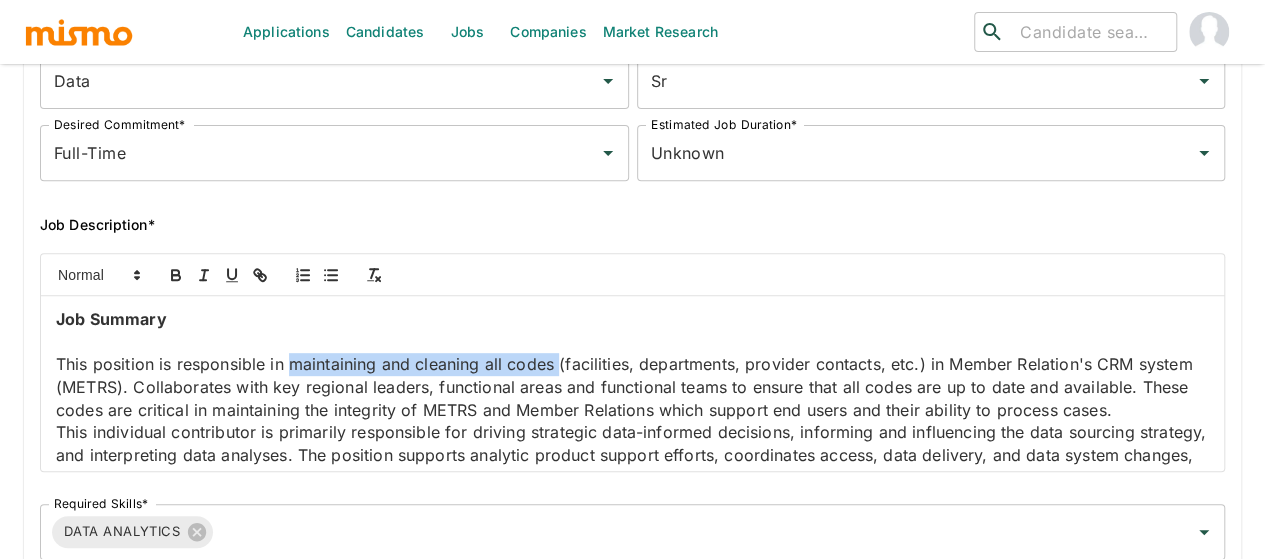 copy on "maintaining and cleaning all codes" 